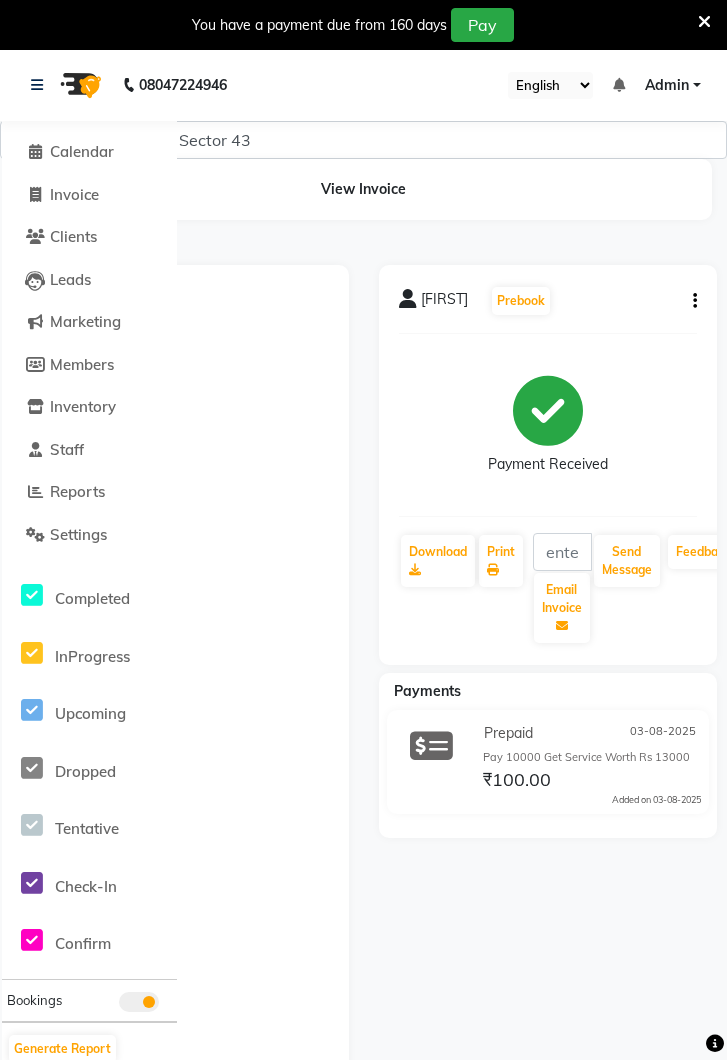 scroll, scrollTop: 0, scrollLeft: 0, axis: both 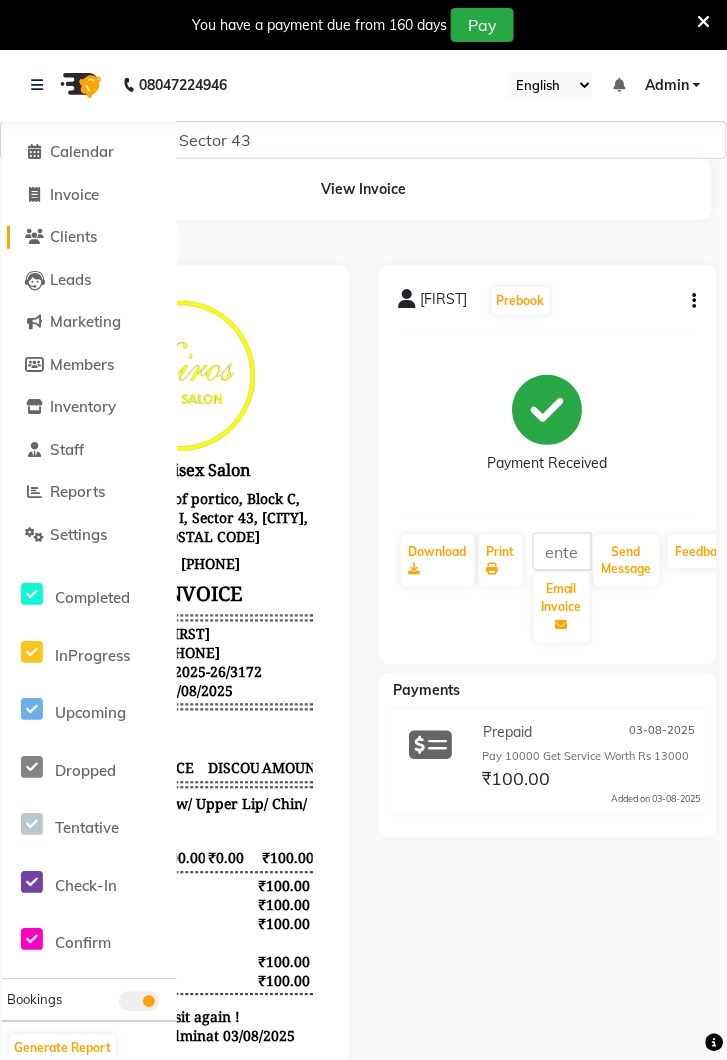 click on "Clients" 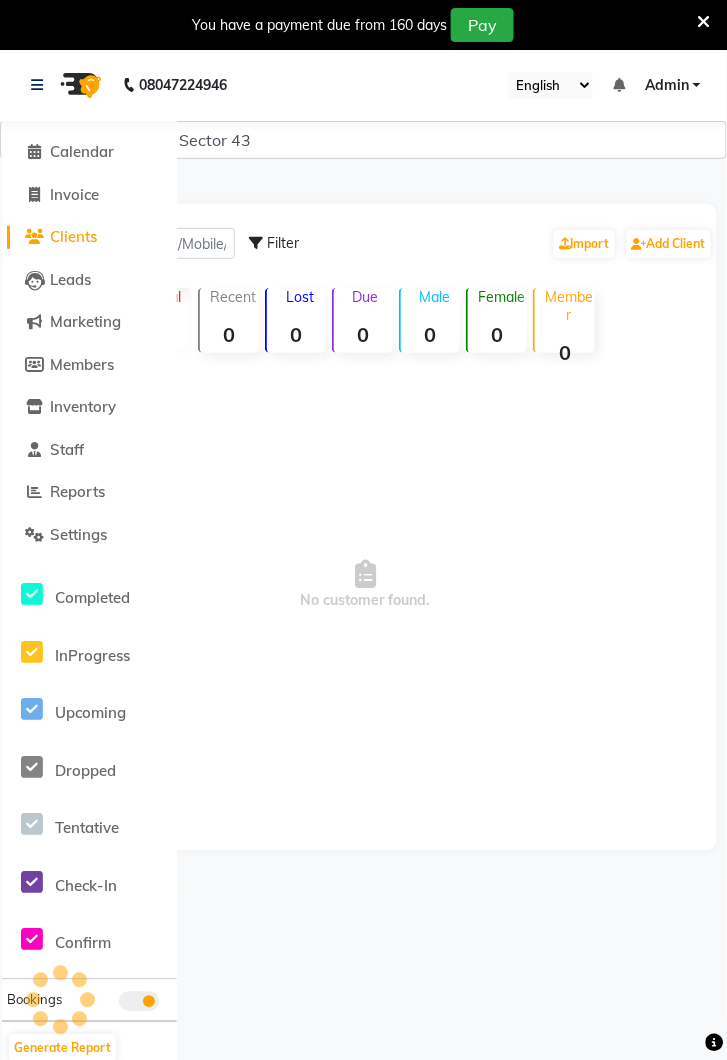 scroll, scrollTop: 0, scrollLeft: 0, axis: both 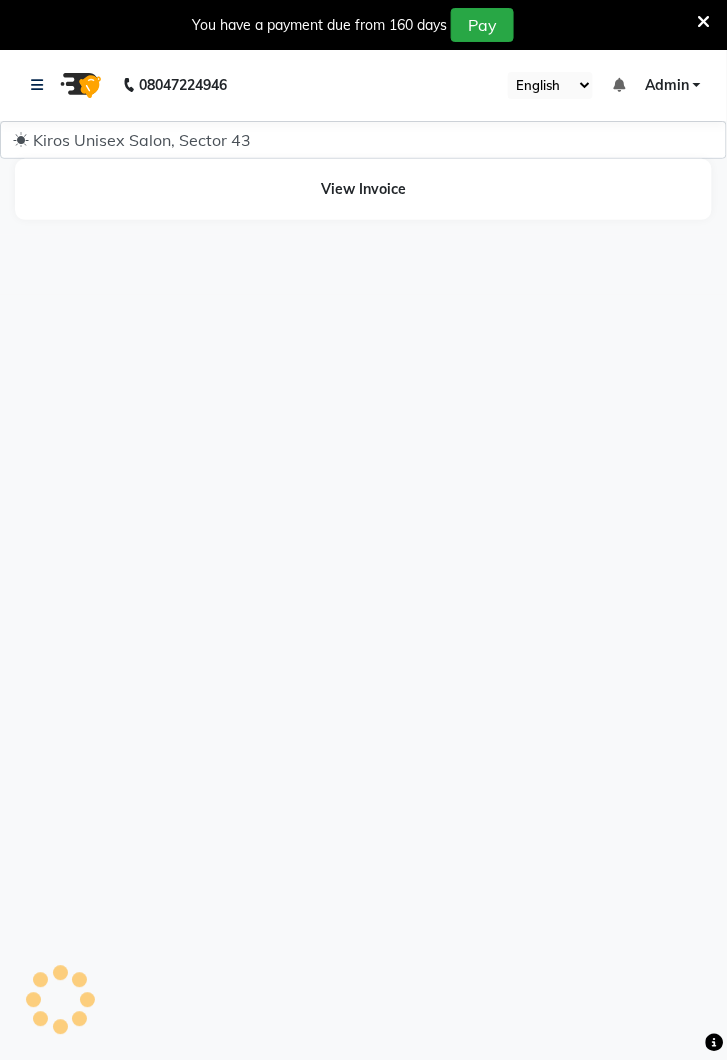 select on "en" 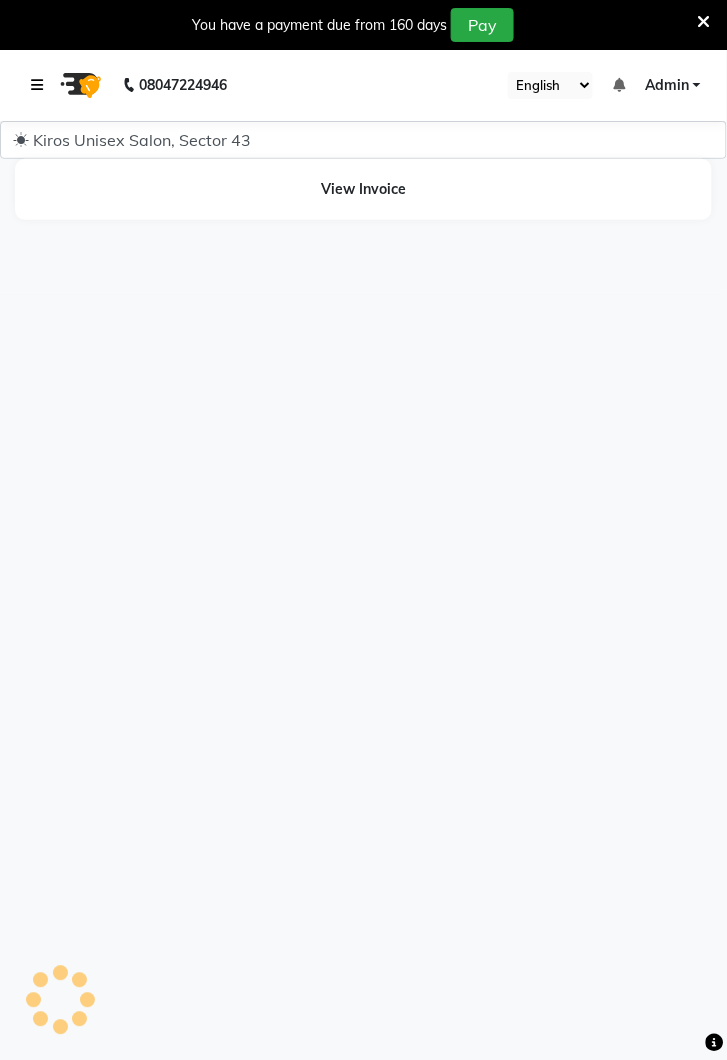 click at bounding box center [41, 85] 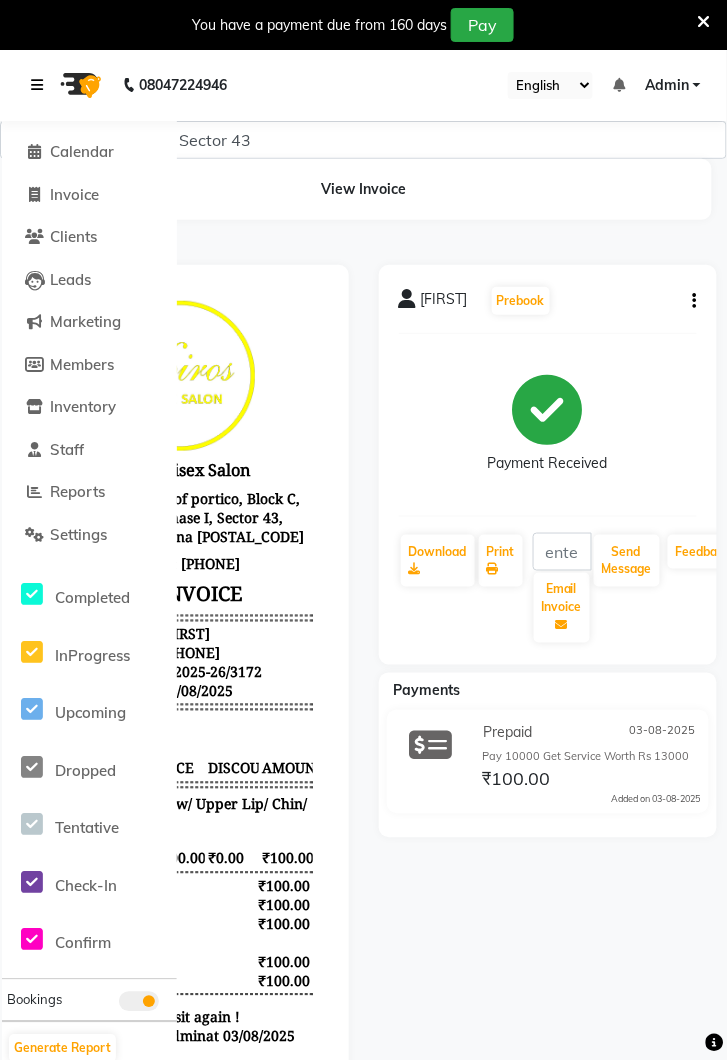scroll, scrollTop: 0, scrollLeft: 0, axis: both 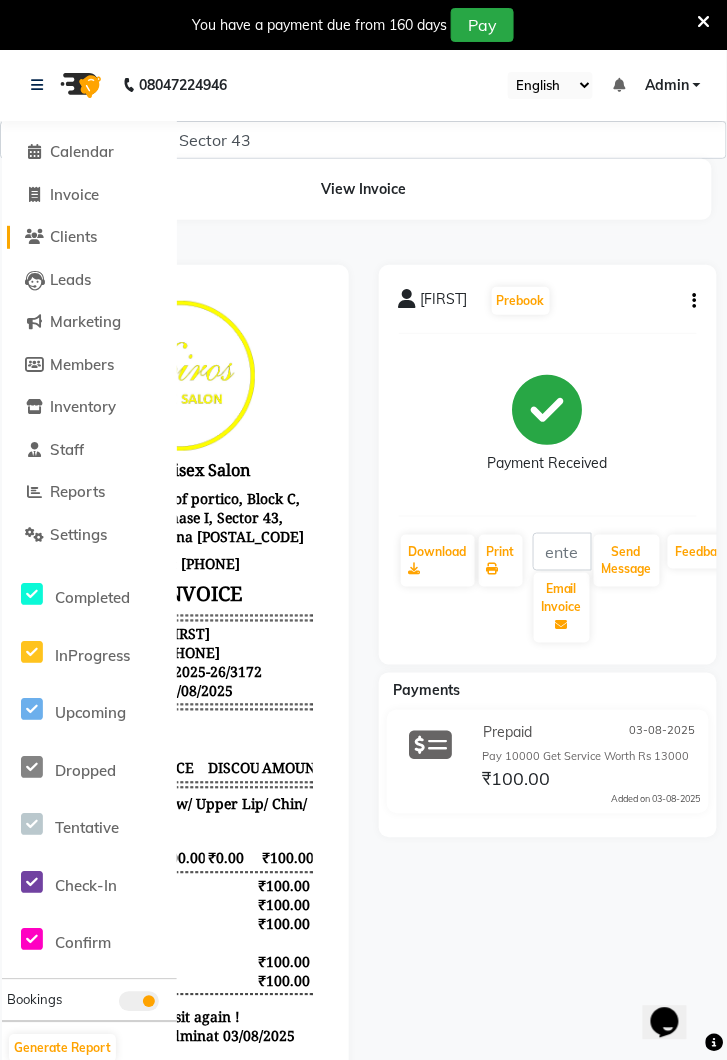 click on "Clients" 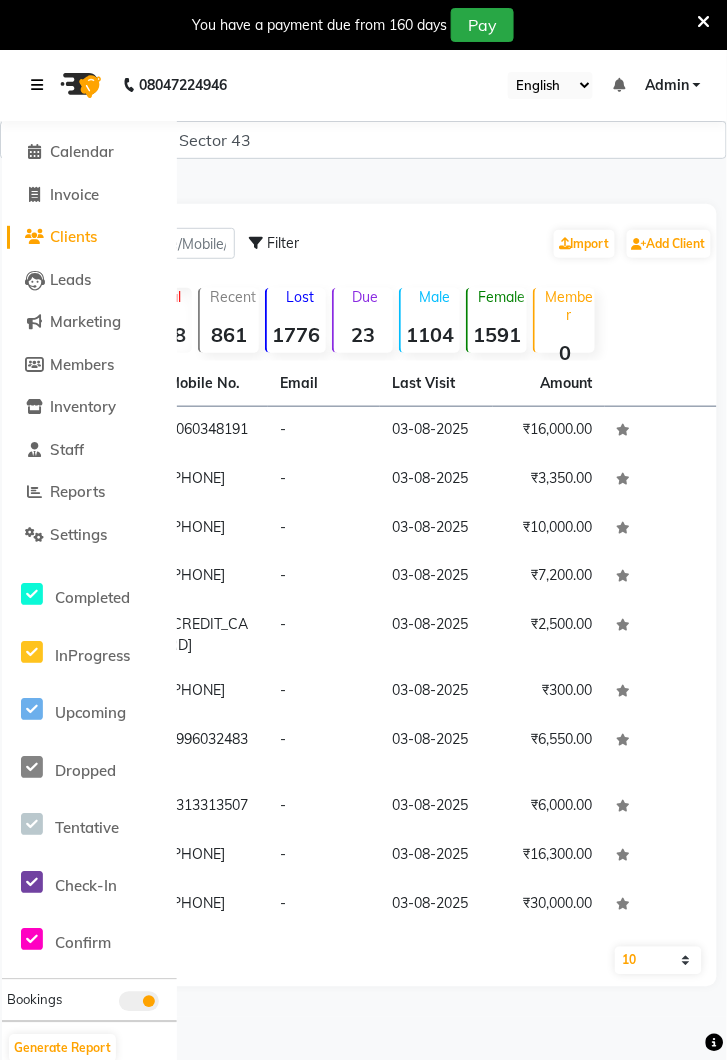 click at bounding box center [37, 85] 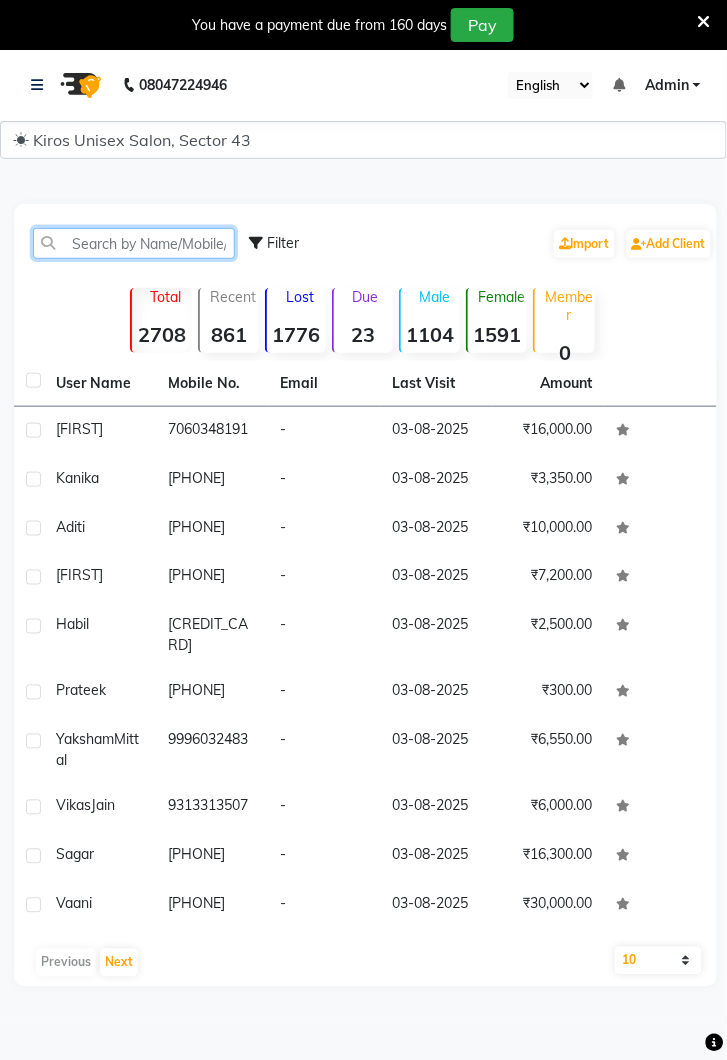 click 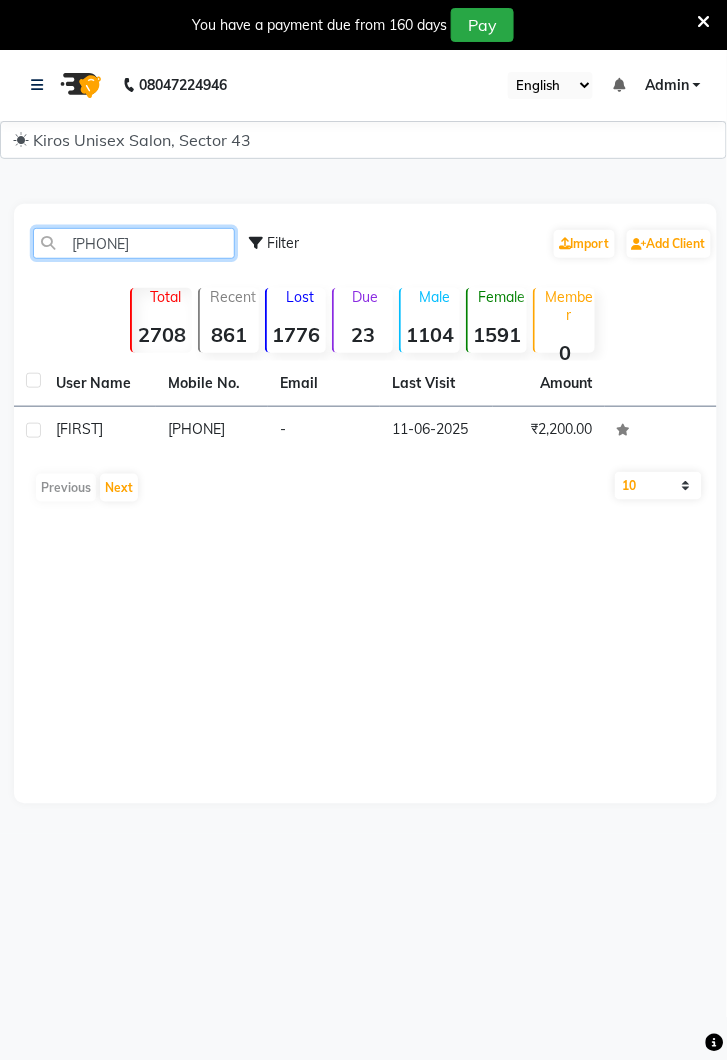 type on "8107964" 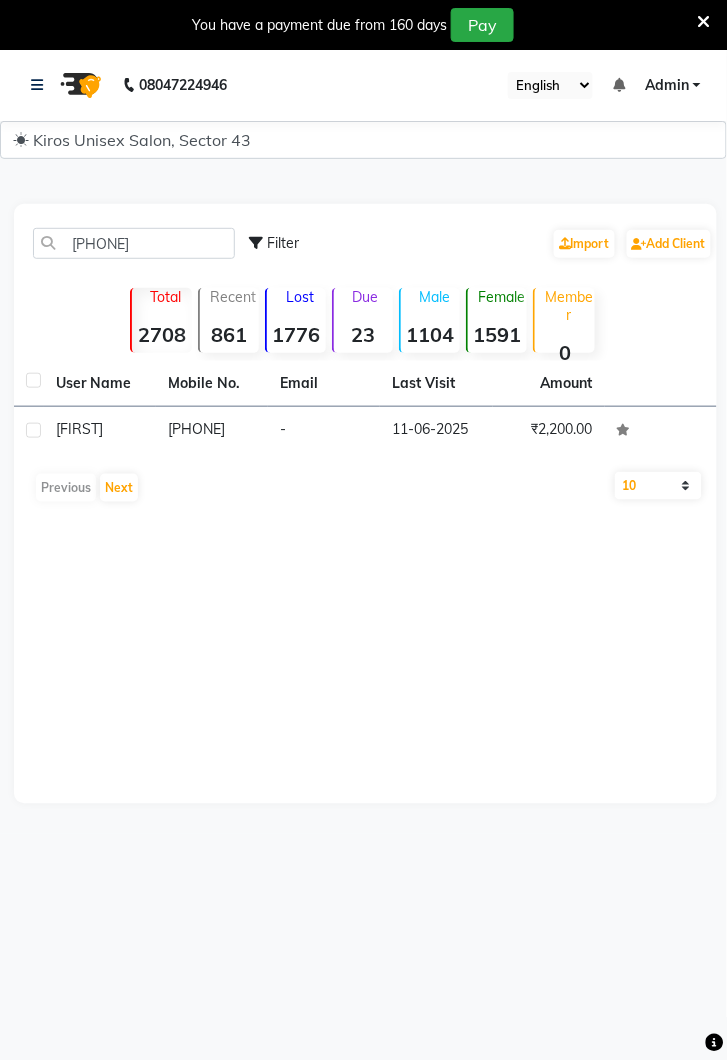 click on "8107964113" 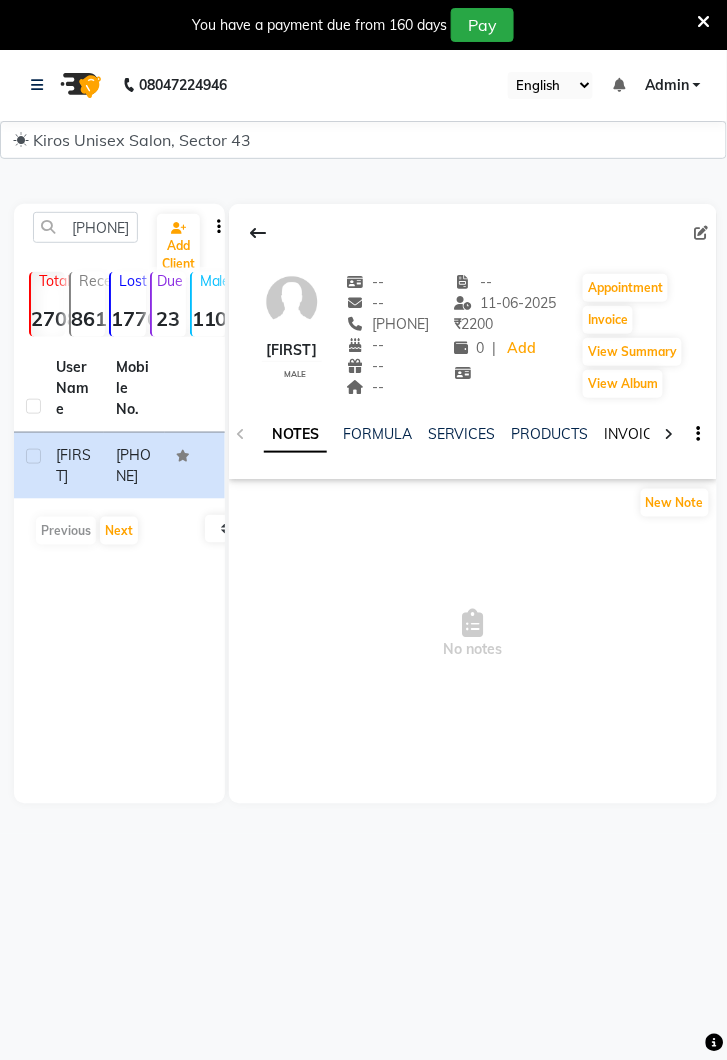 click on "INVOICES" 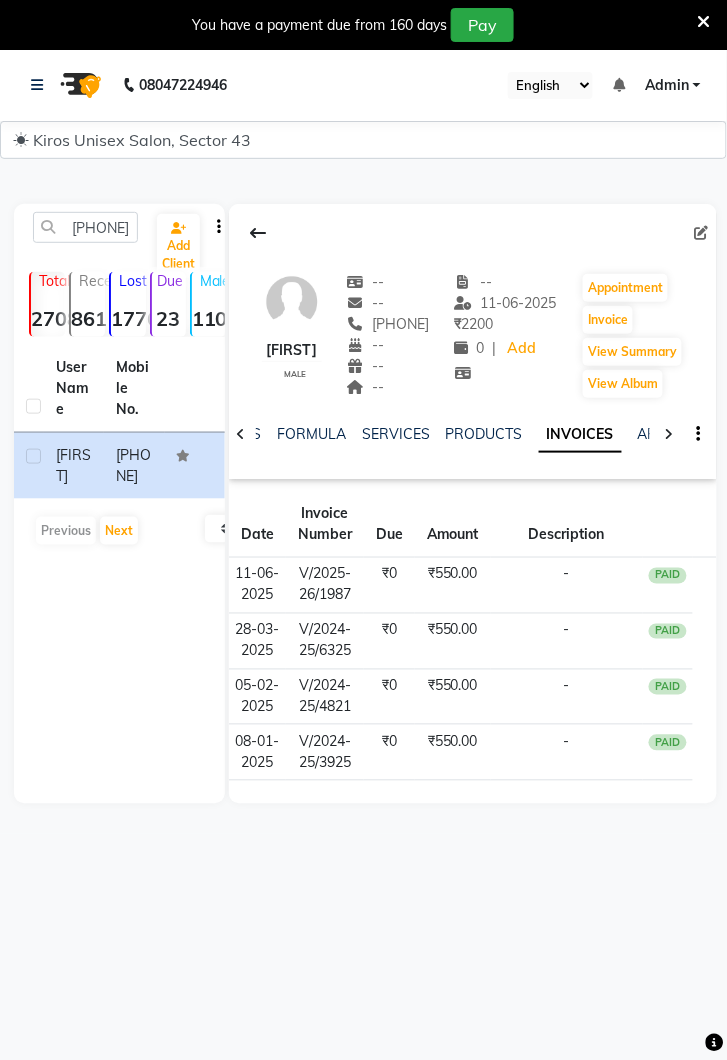 click on "₹550.00" 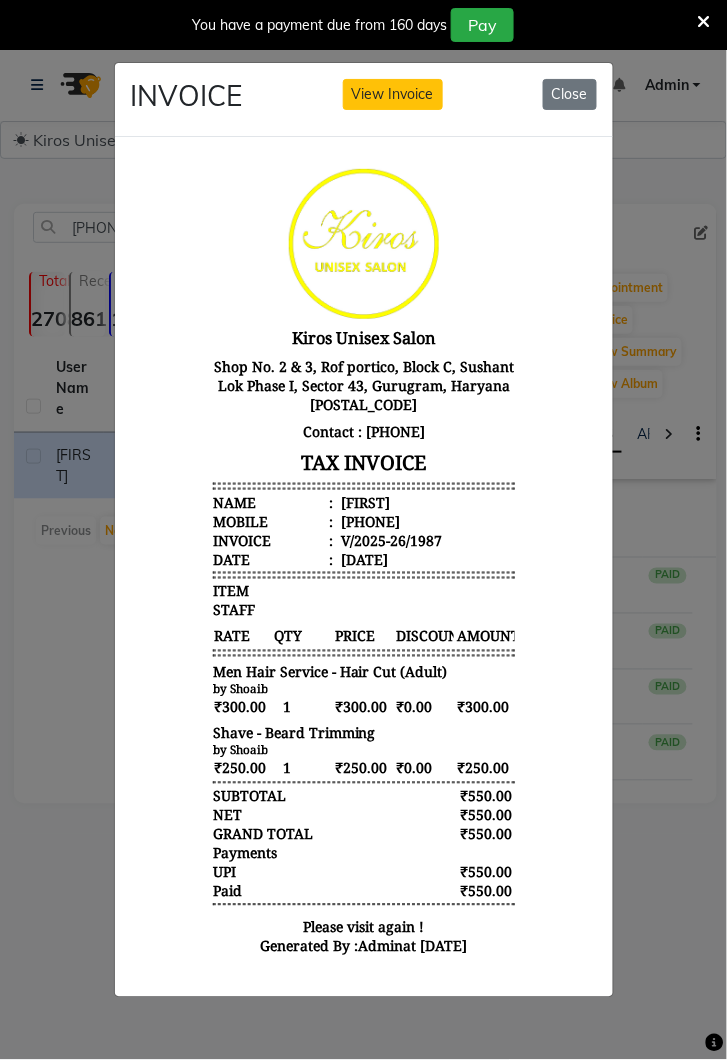 scroll, scrollTop: 15, scrollLeft: 0, axis: vertical 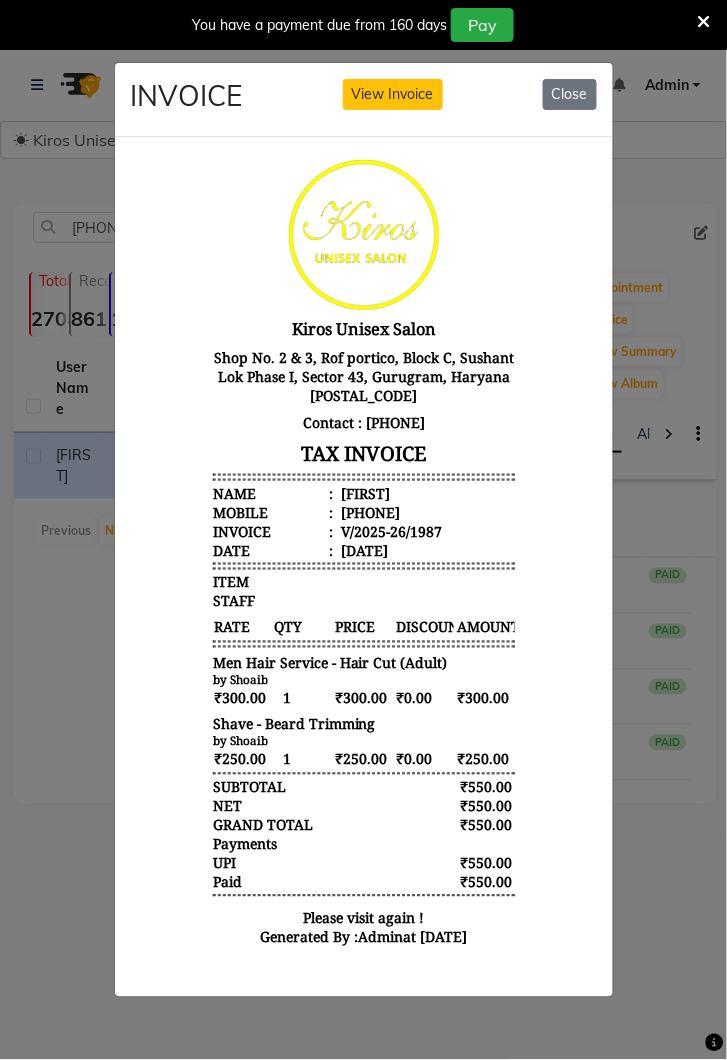 click on "Close" 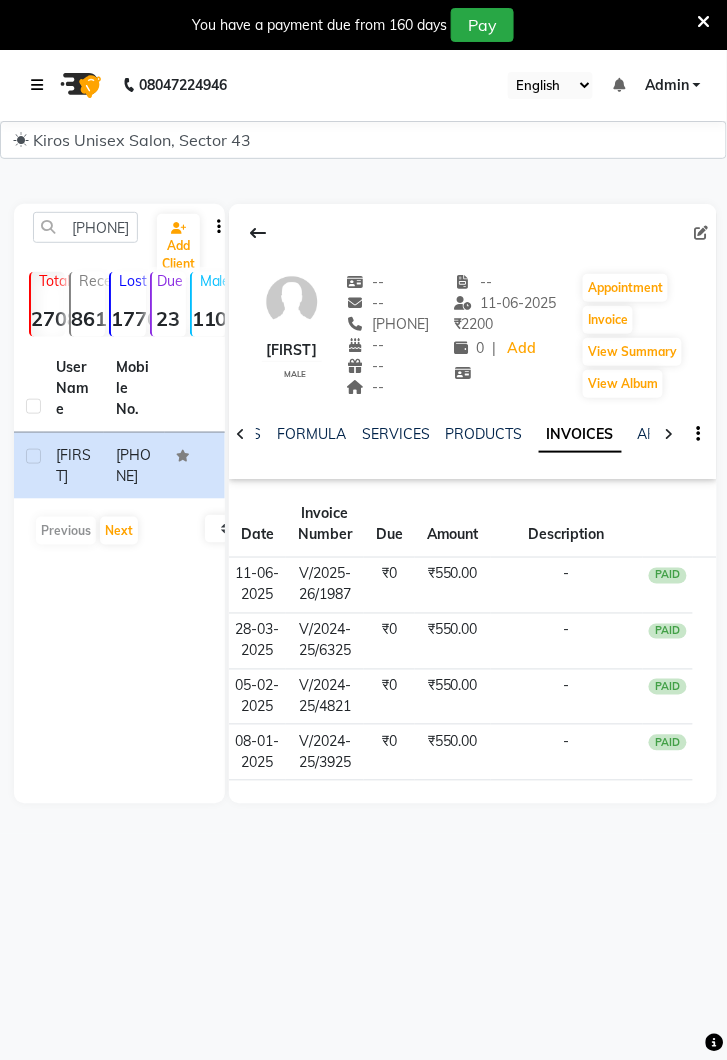 click at bounding box center (37, 85) 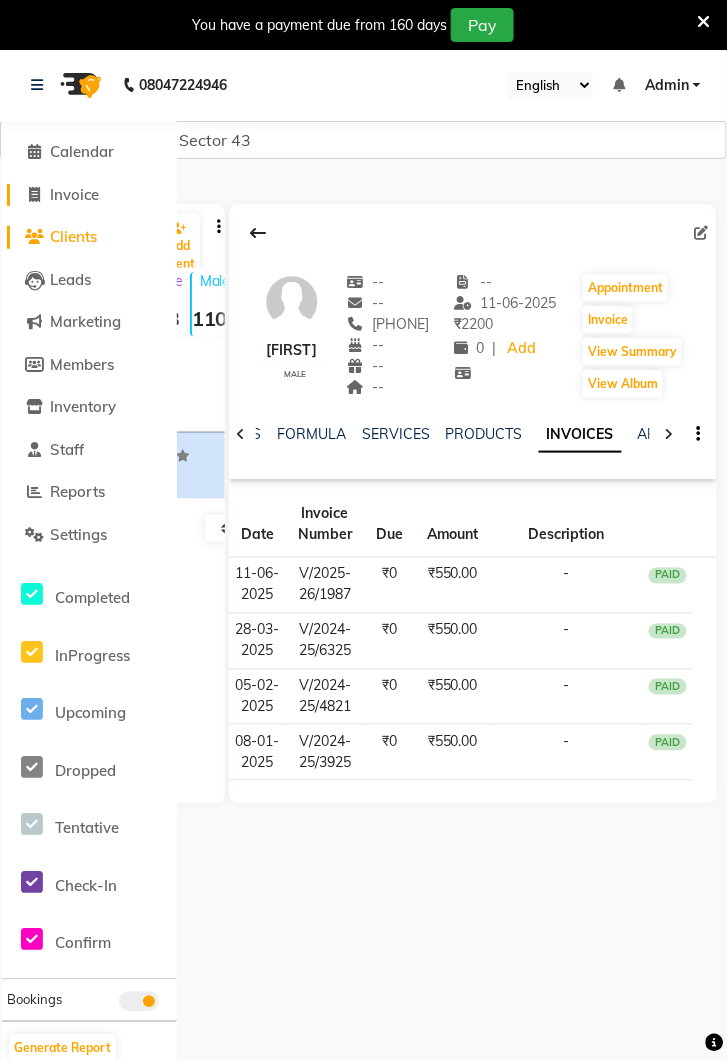click on "Invoice" 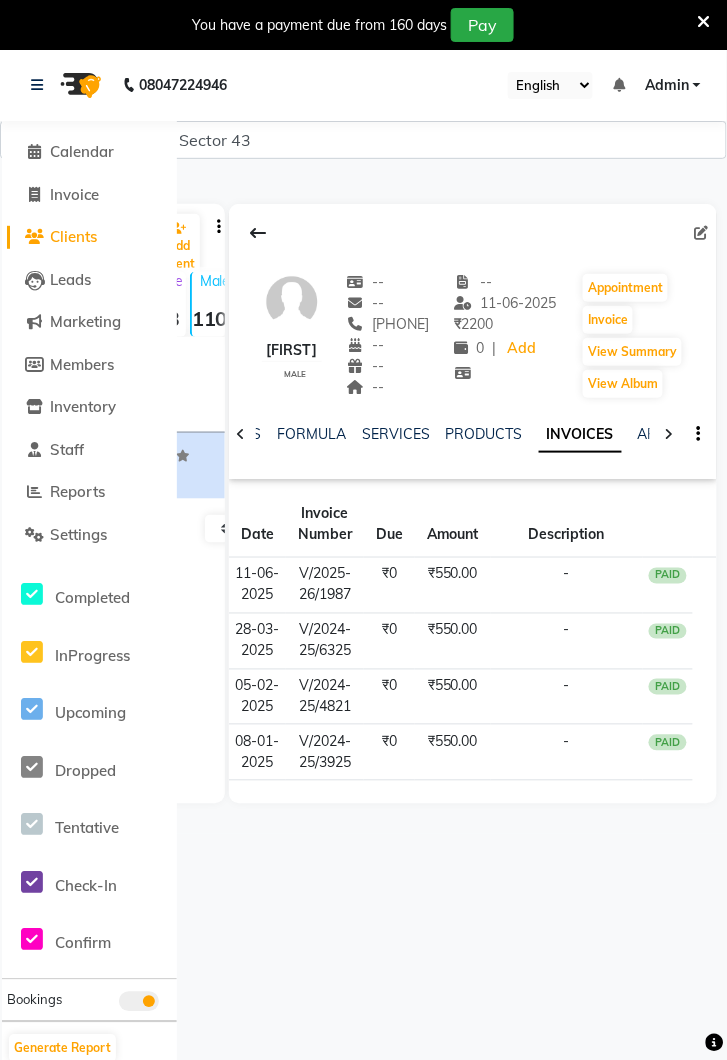 select on "service" 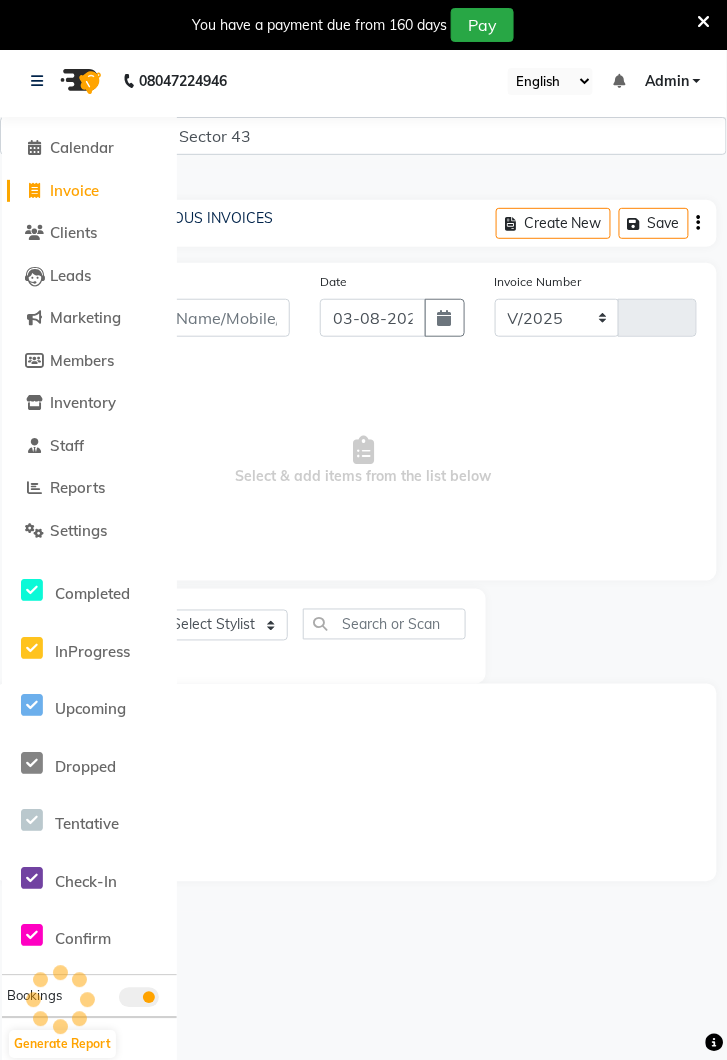 select on "5694" 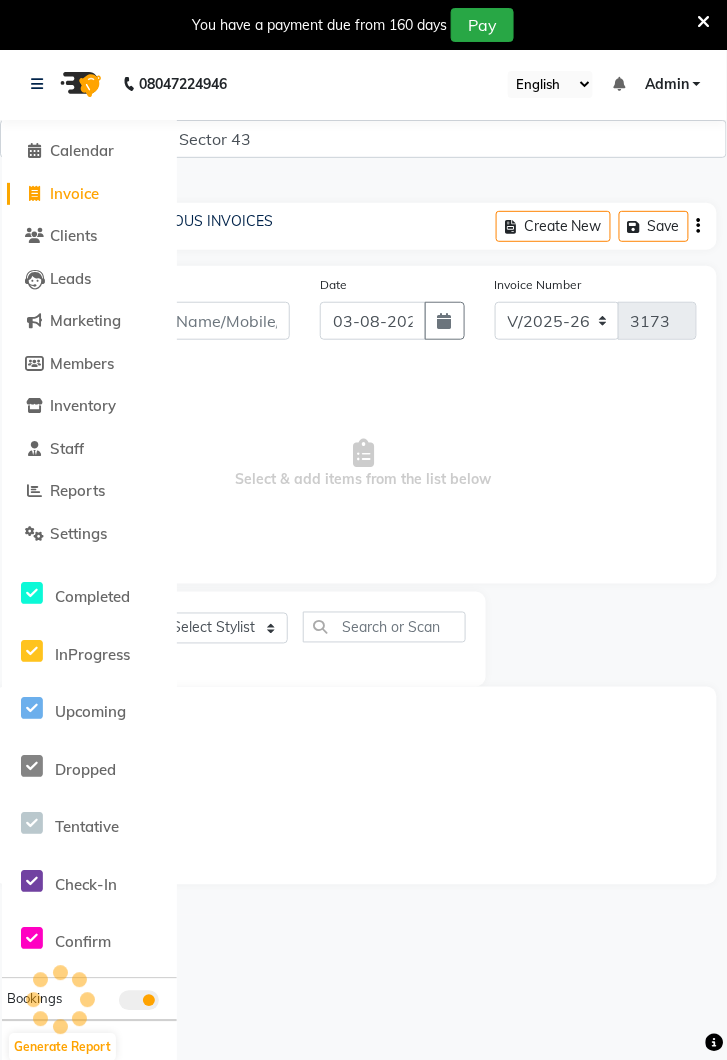 scroll, scrollTop: 0, scrollLeft: 0, axis: both 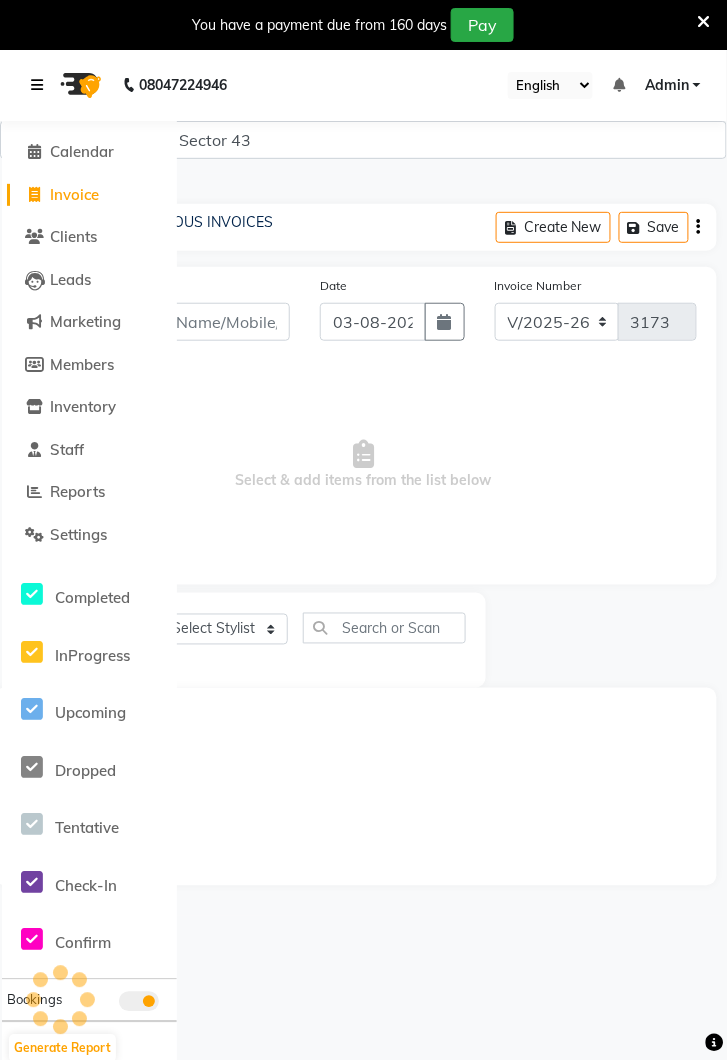 click at bounding box center [37, 85] 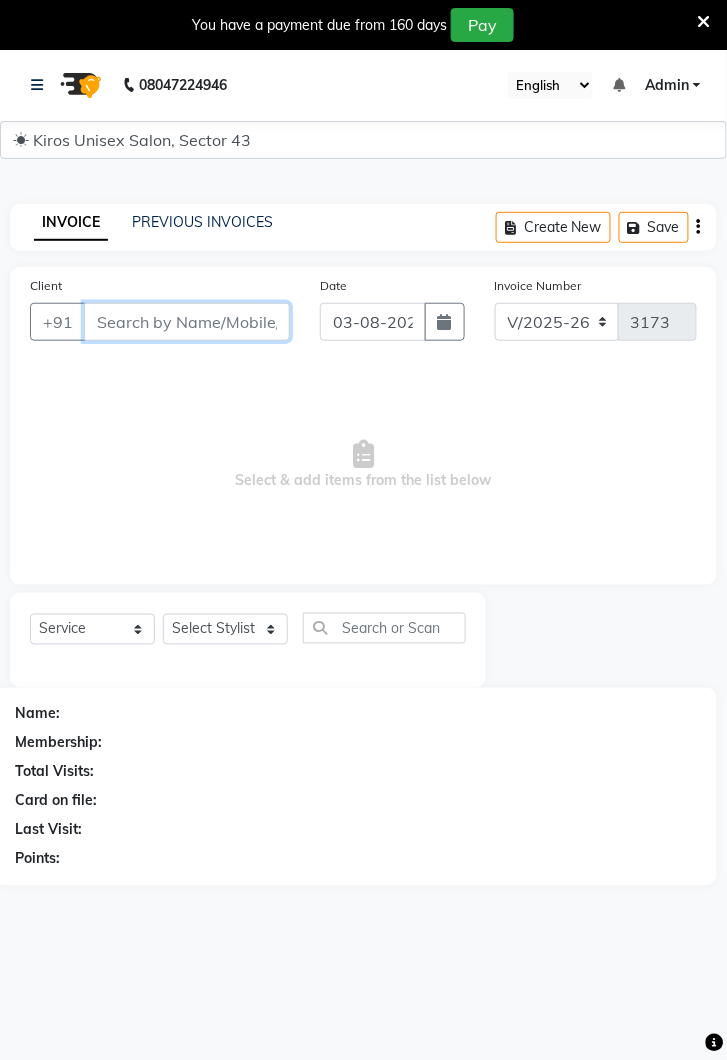 click on "Client" at bounding box center (187, 322) 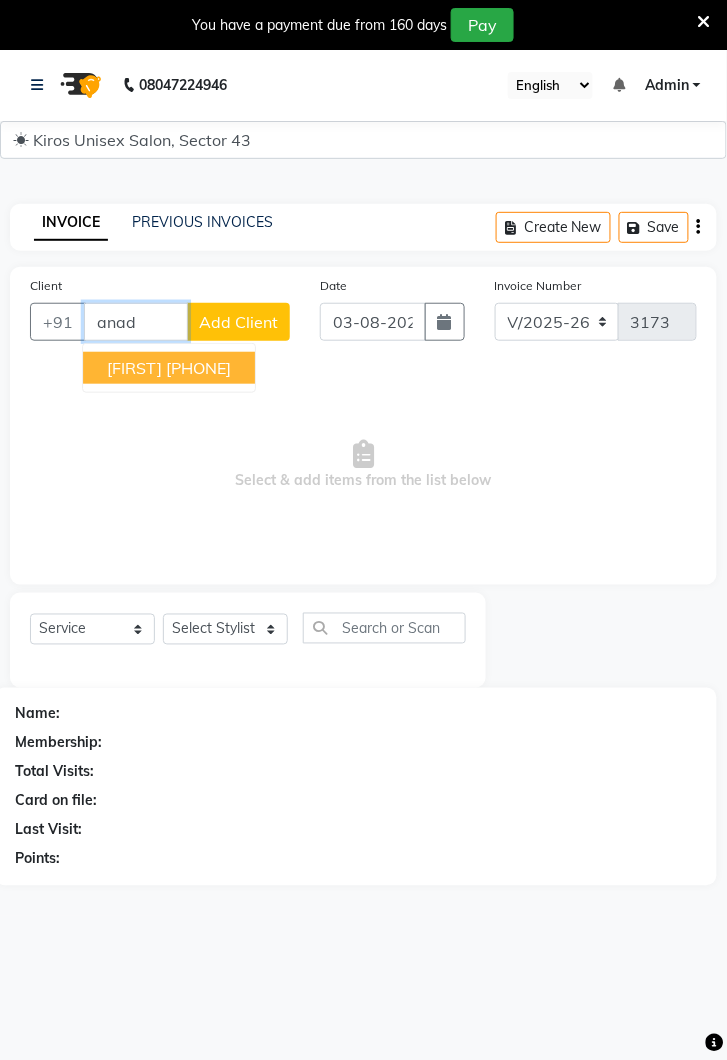 click on "[PHONE]" at bounding box center (198, 368) 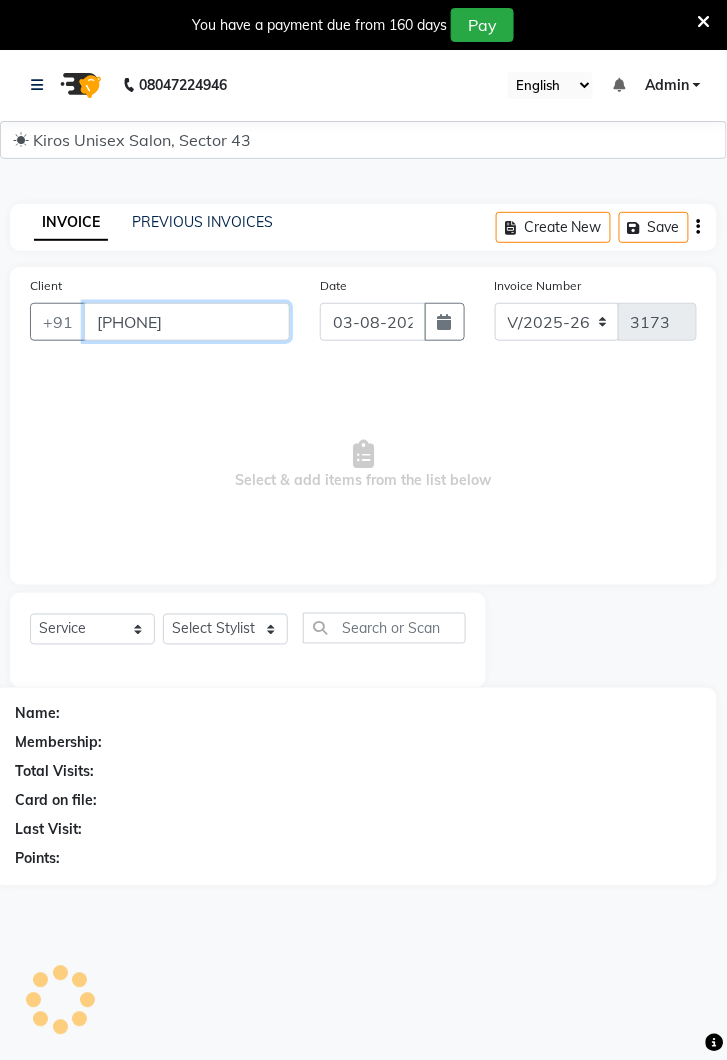 type on "[PHONE]" 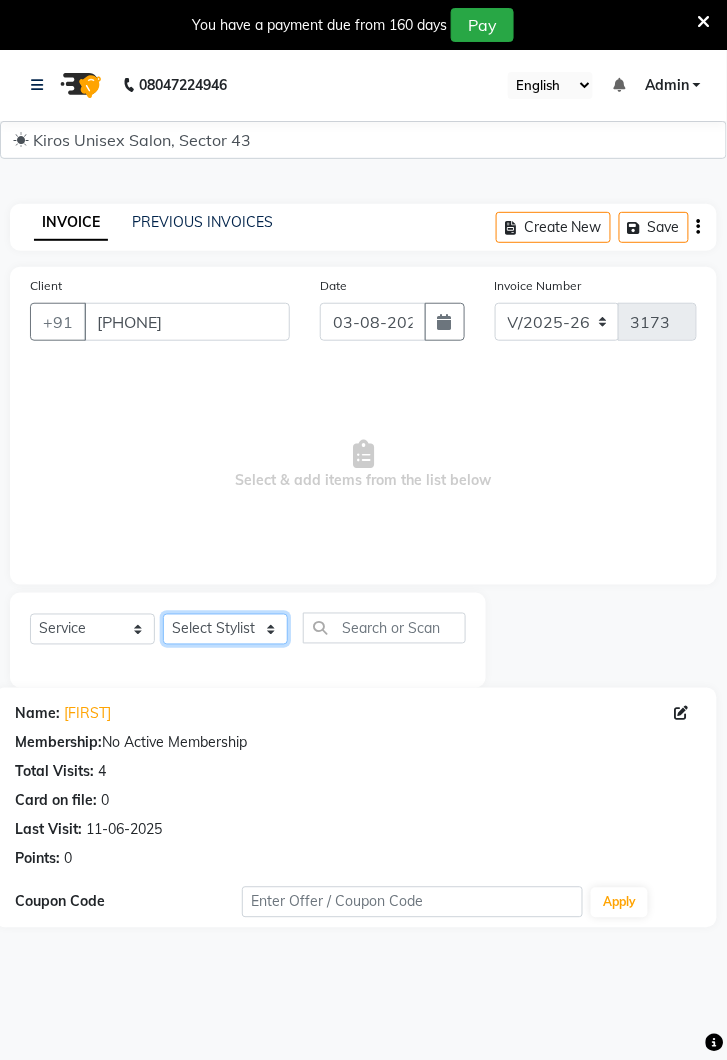 click on "Select Stylist Deepak Gunjan Habil Jeet Lalit Lamu Raj Rashmi Rony Sagar Suraj" 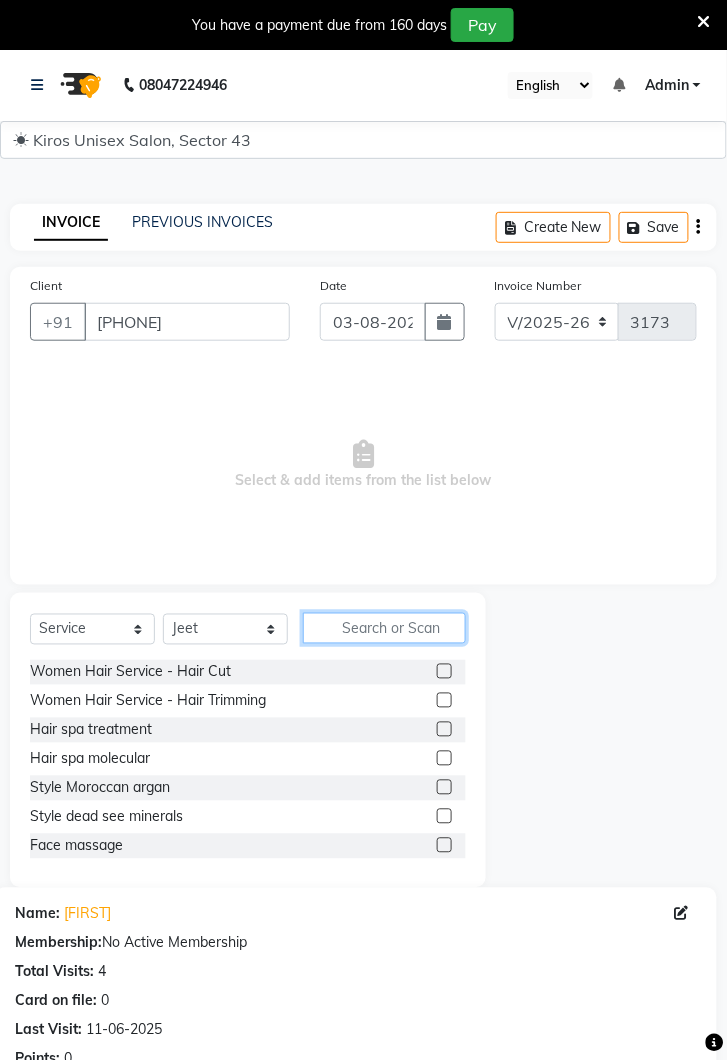 click 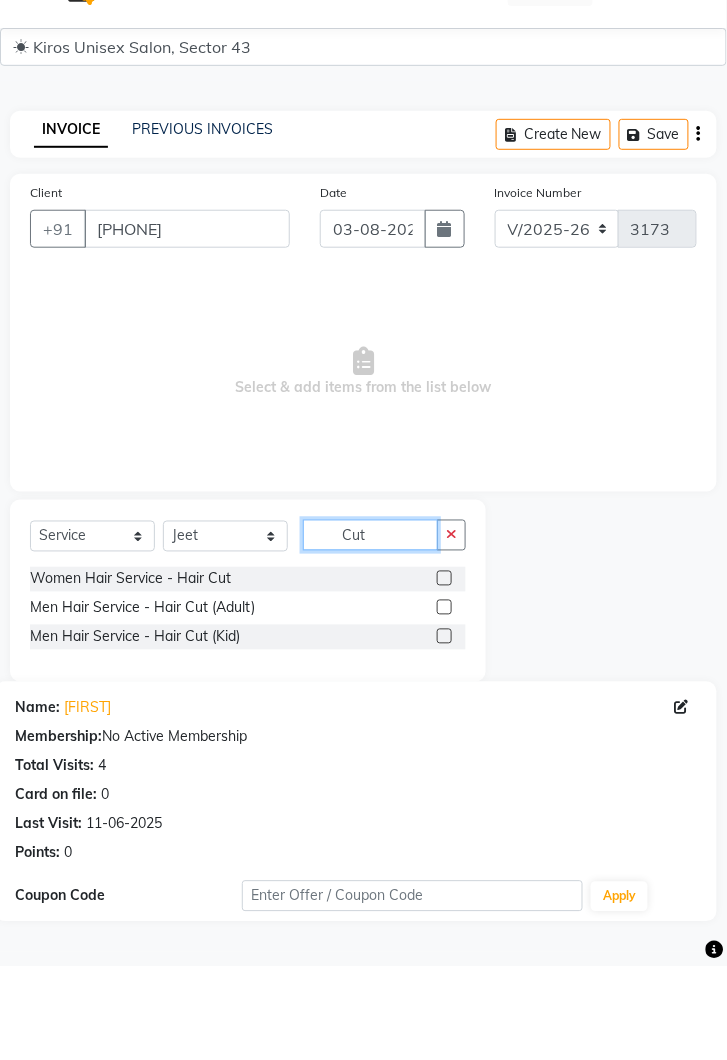 type on "Cut" 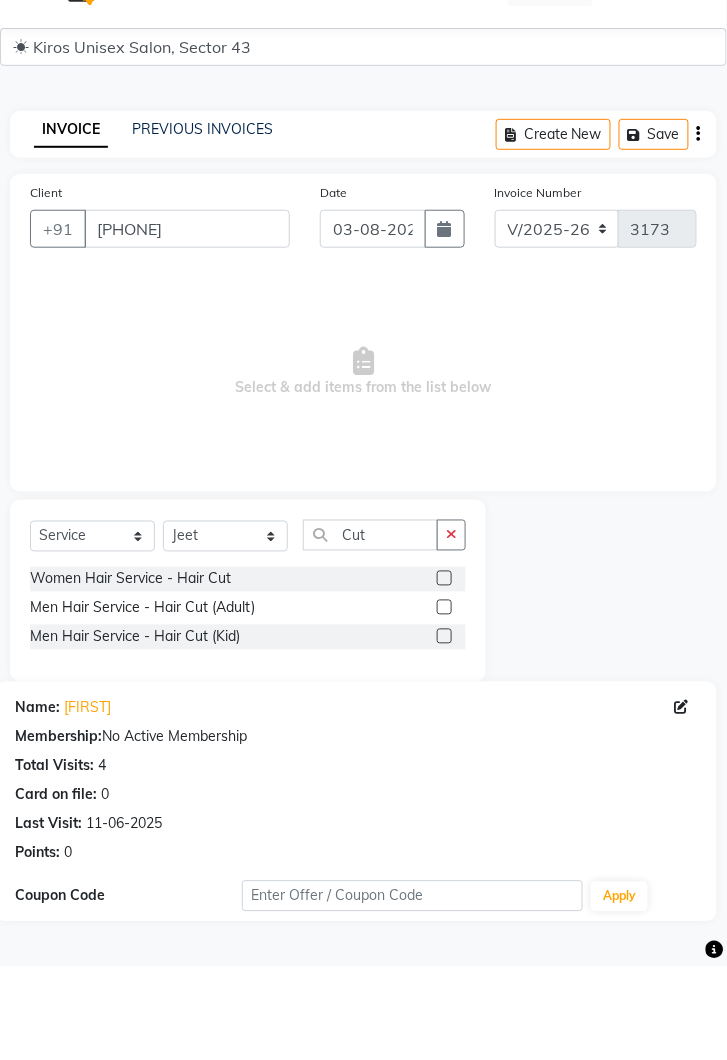 click 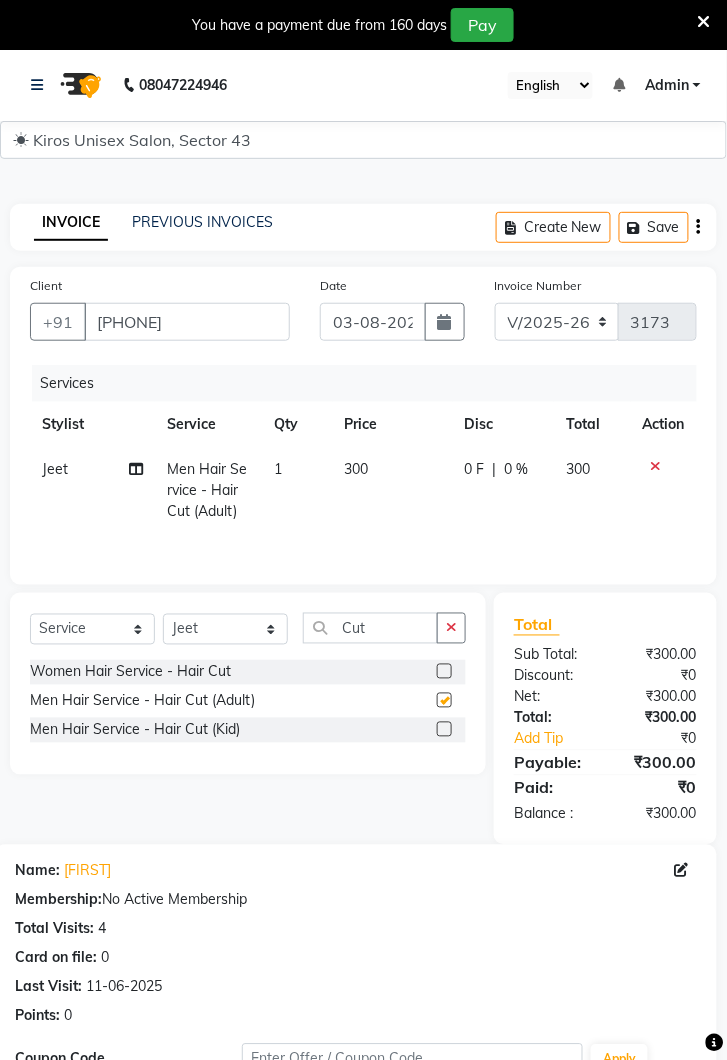 checkbox on "false" 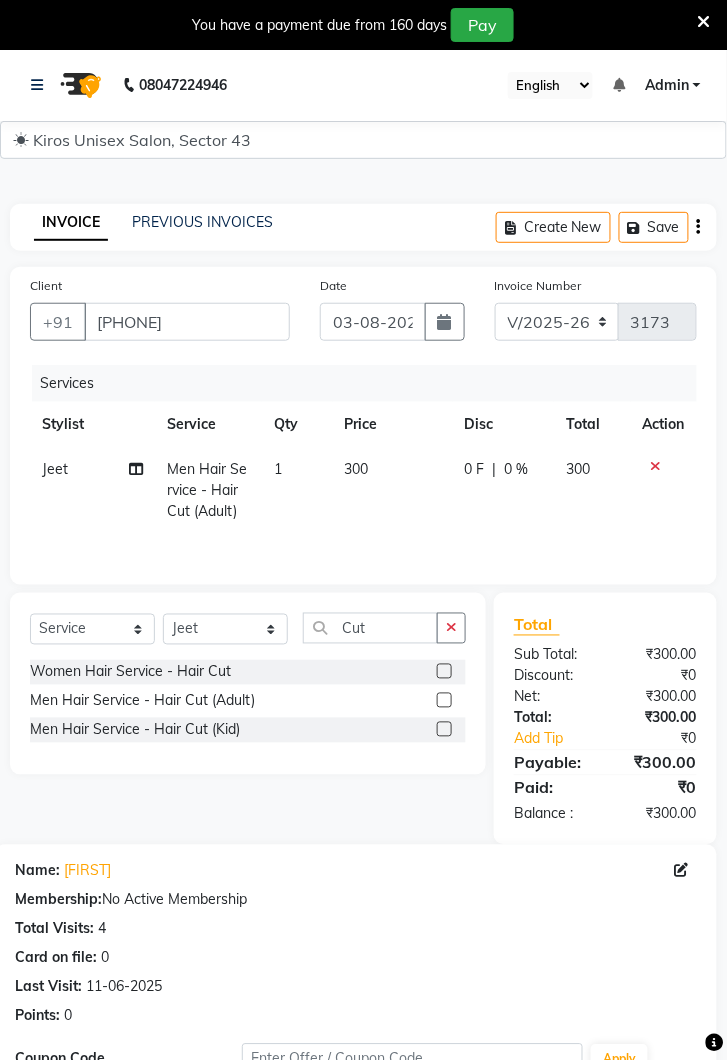 click 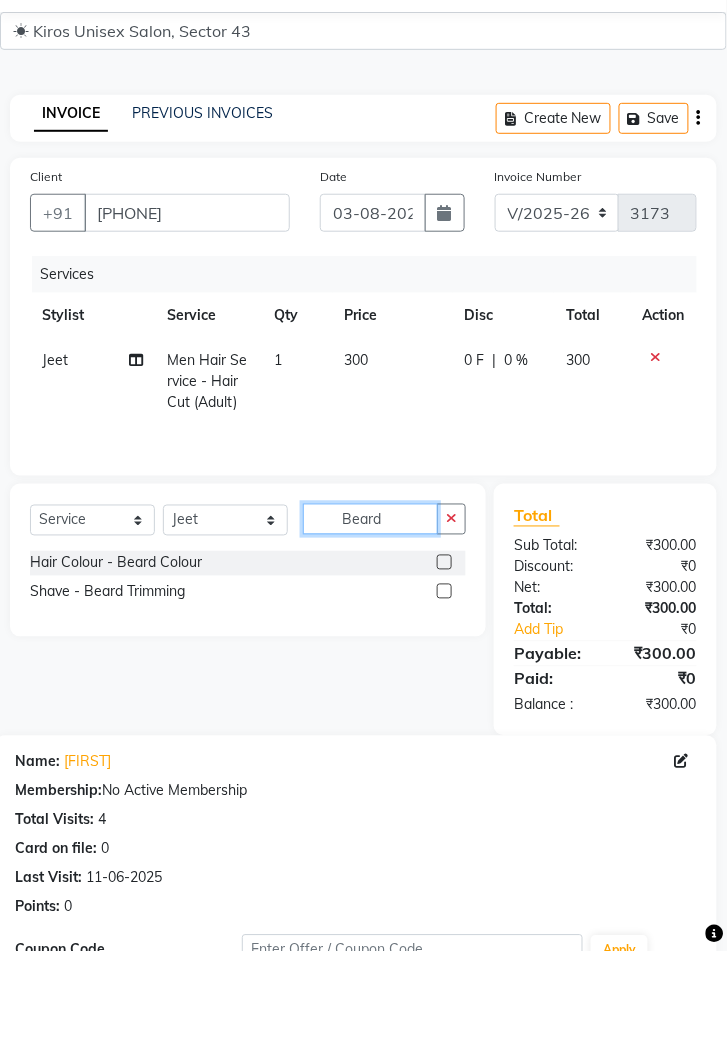 type on "Beard" 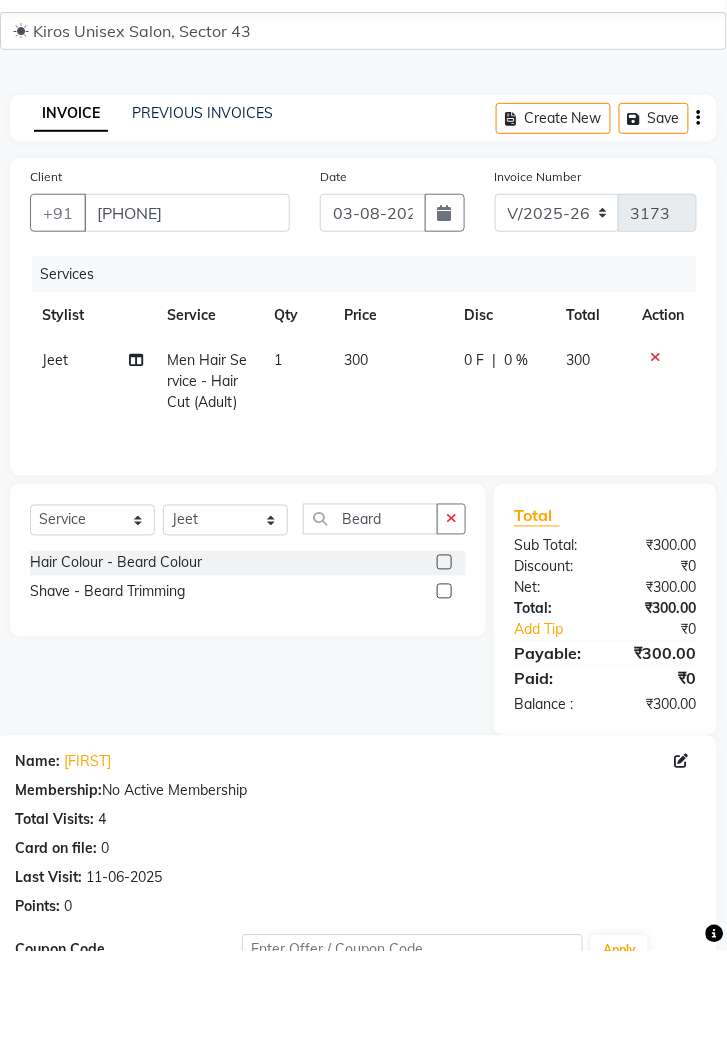 click 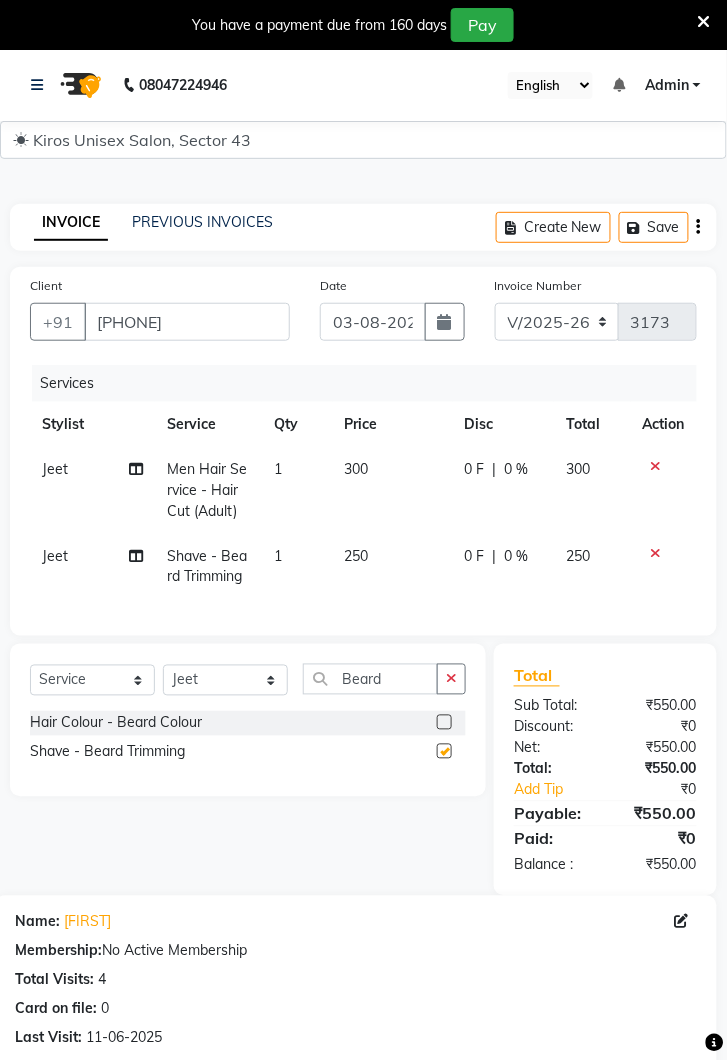 checkbox on "false" 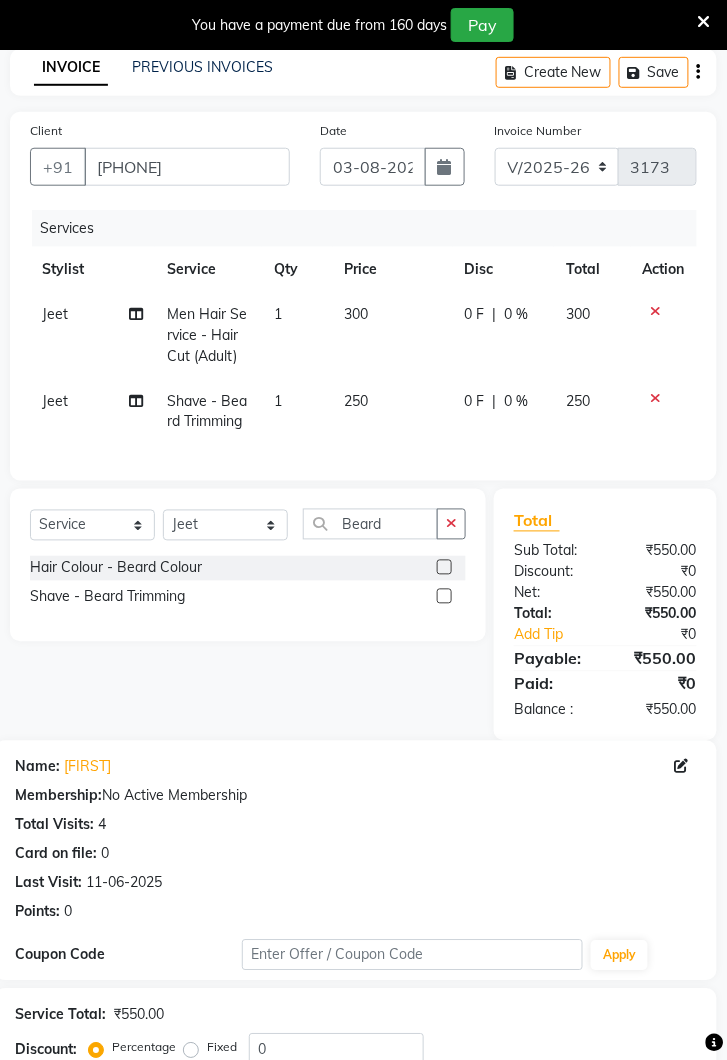 scroll, scrollTop: 292, scrollLeft: 0, axis: vertical 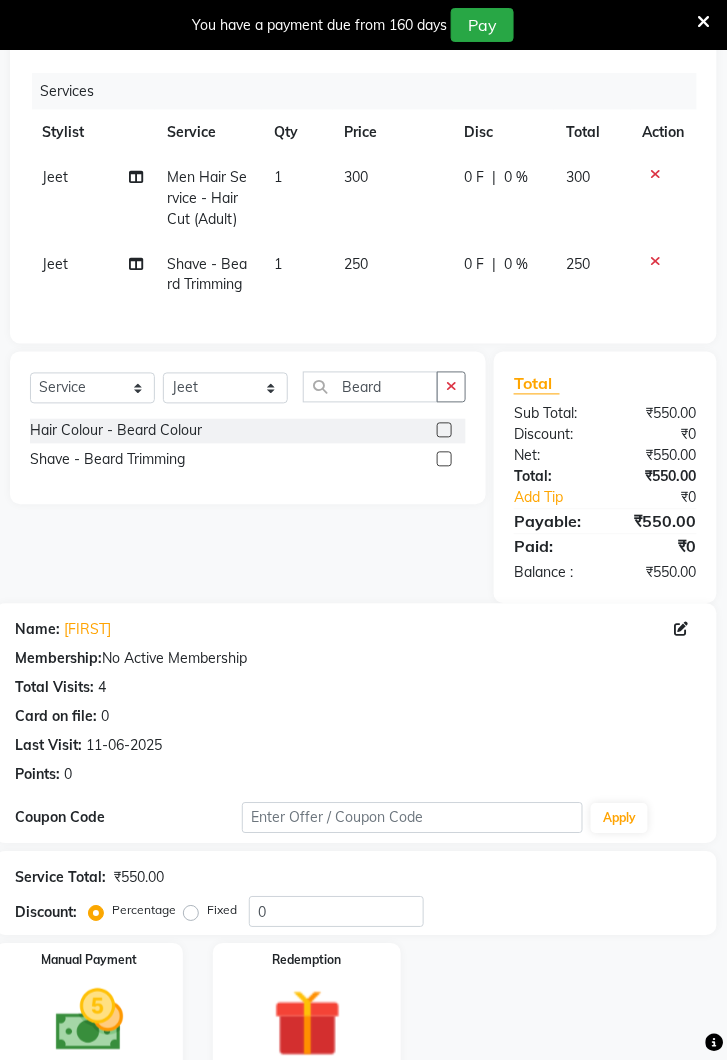 click 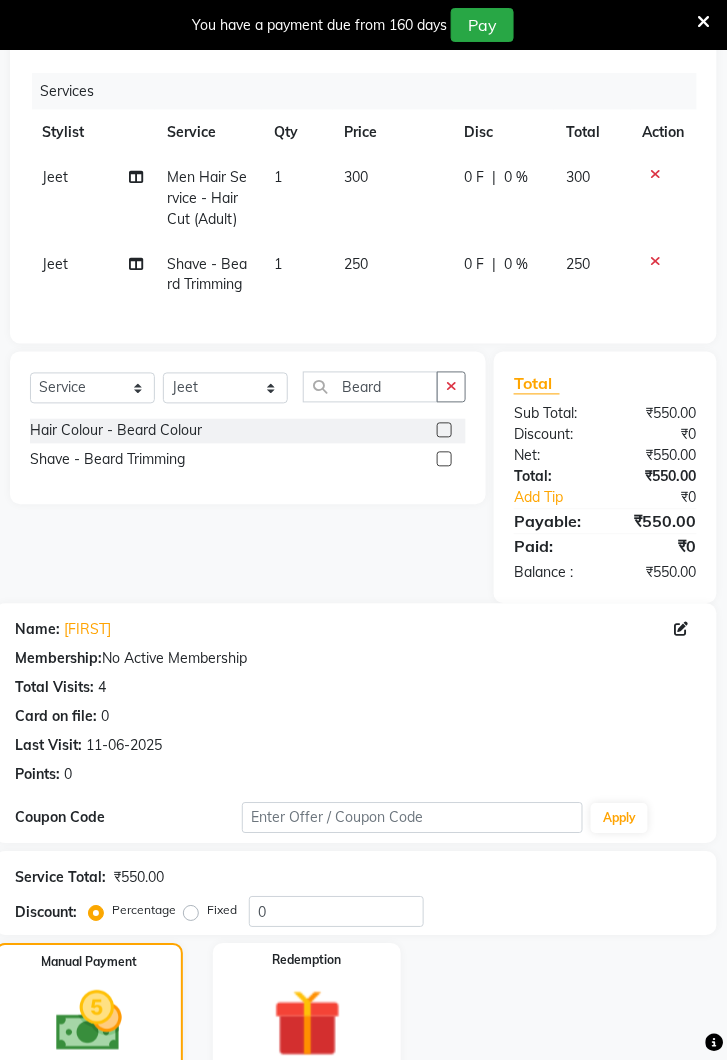 click on "UPI" 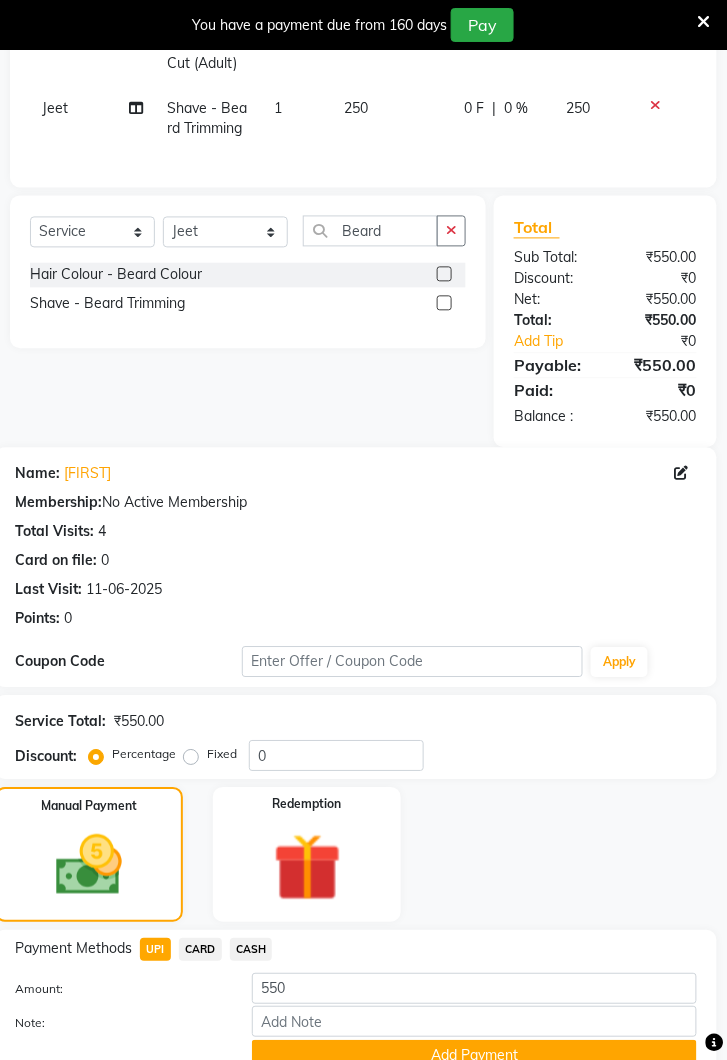 click on "Add Payment" 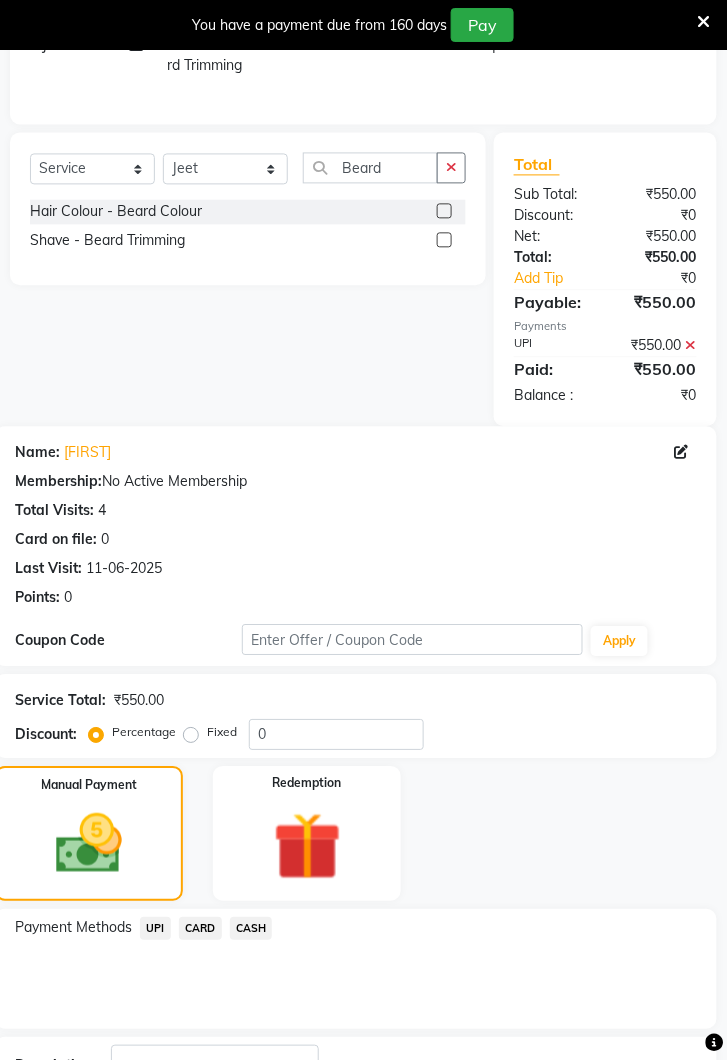 scroll, scrollTop: 574, scrollLeft: 0, axis: vertical 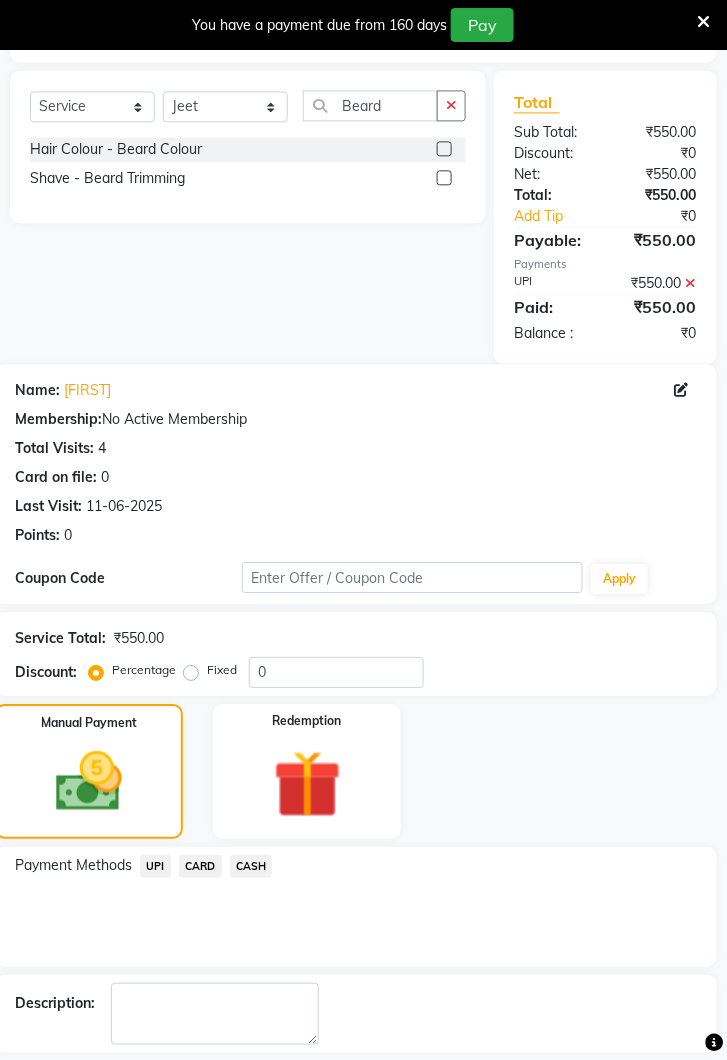 click on "Checkout" 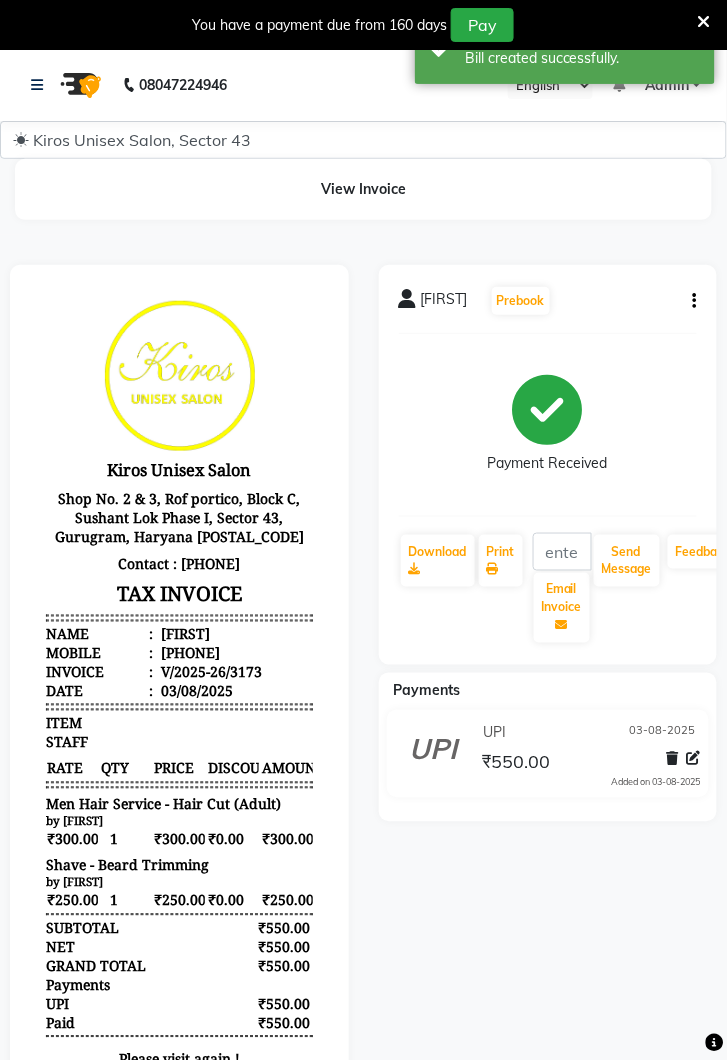 scroll, scrollTop: 0, scrollLeft: 0, axis: both 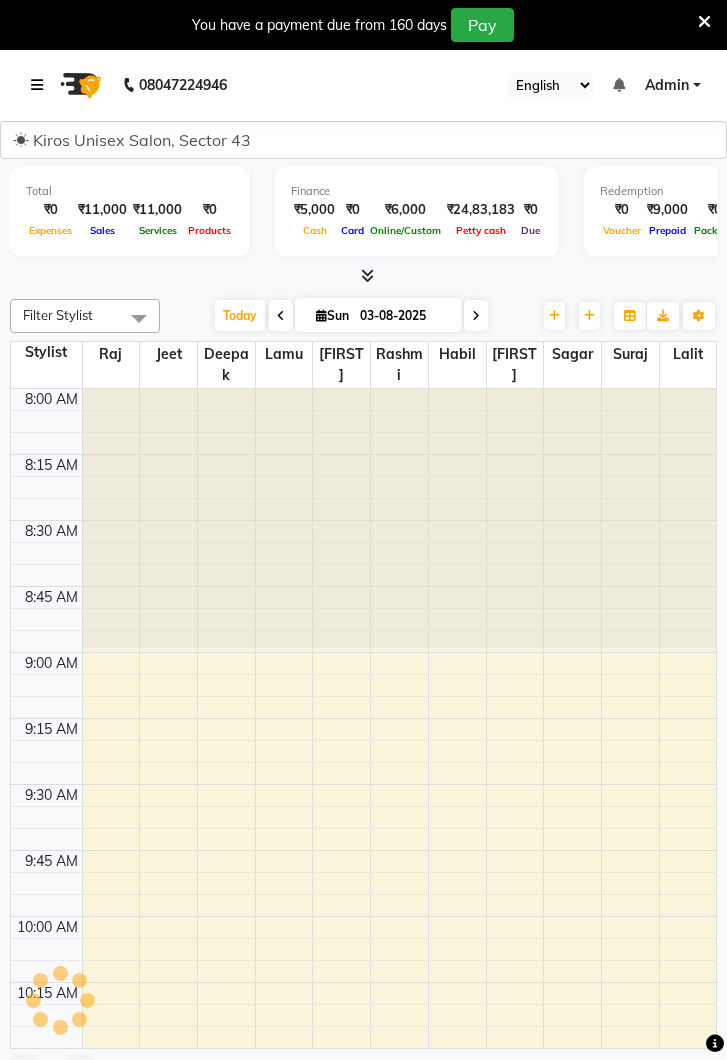 click at bounding box center (37, 85) 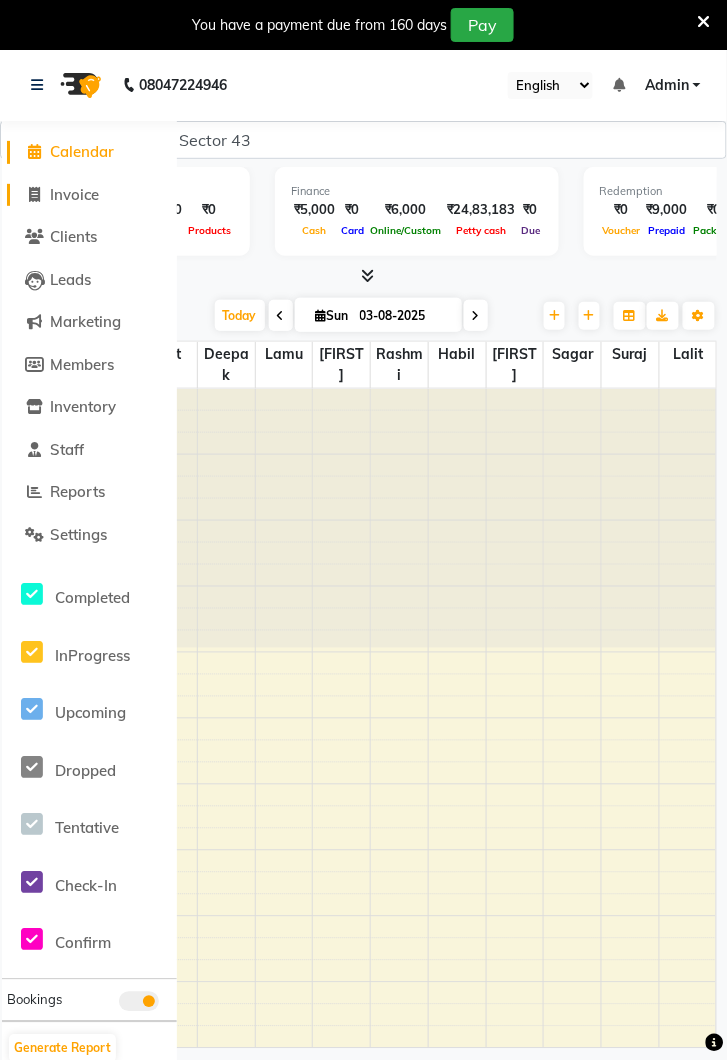 click on "Invoice" 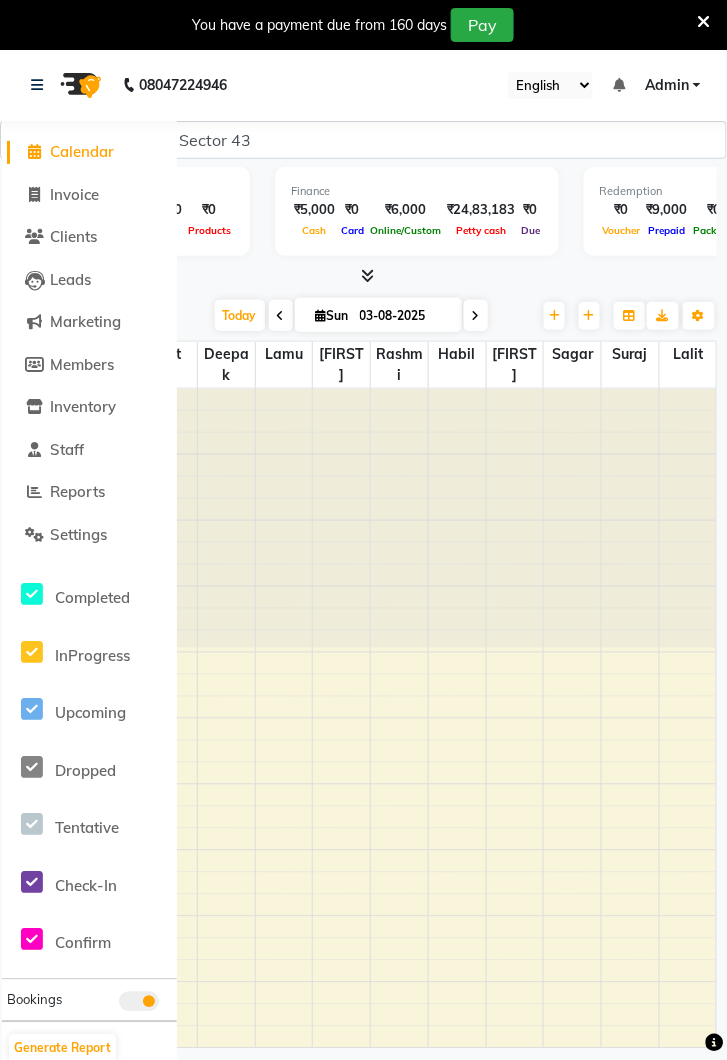 select on "service" 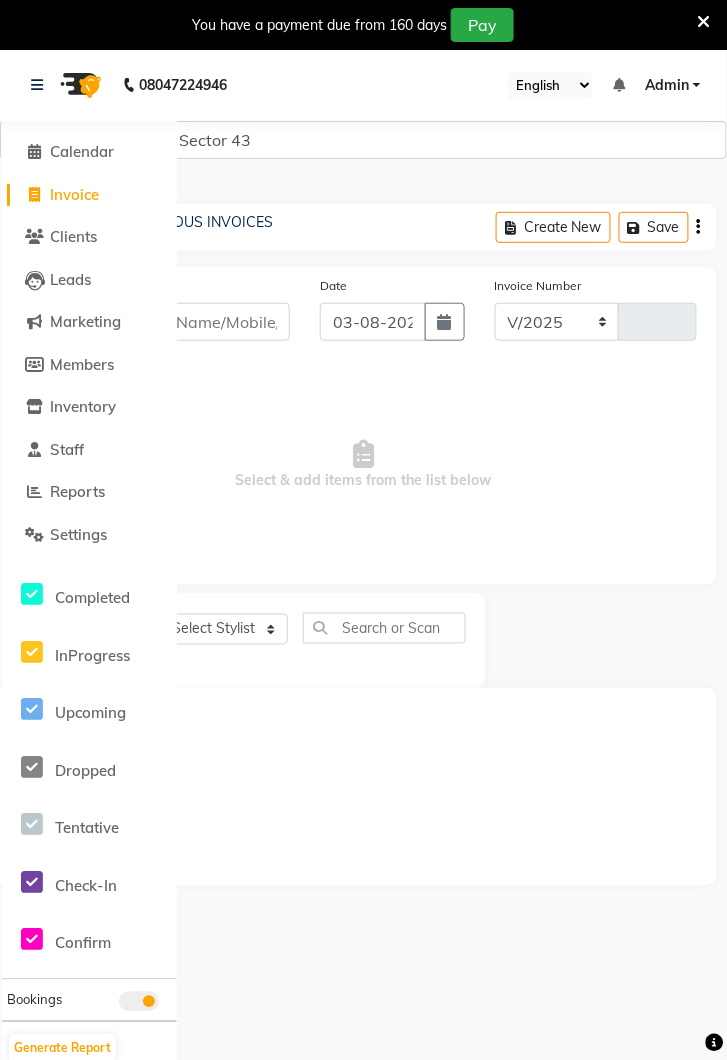 select on "5694" 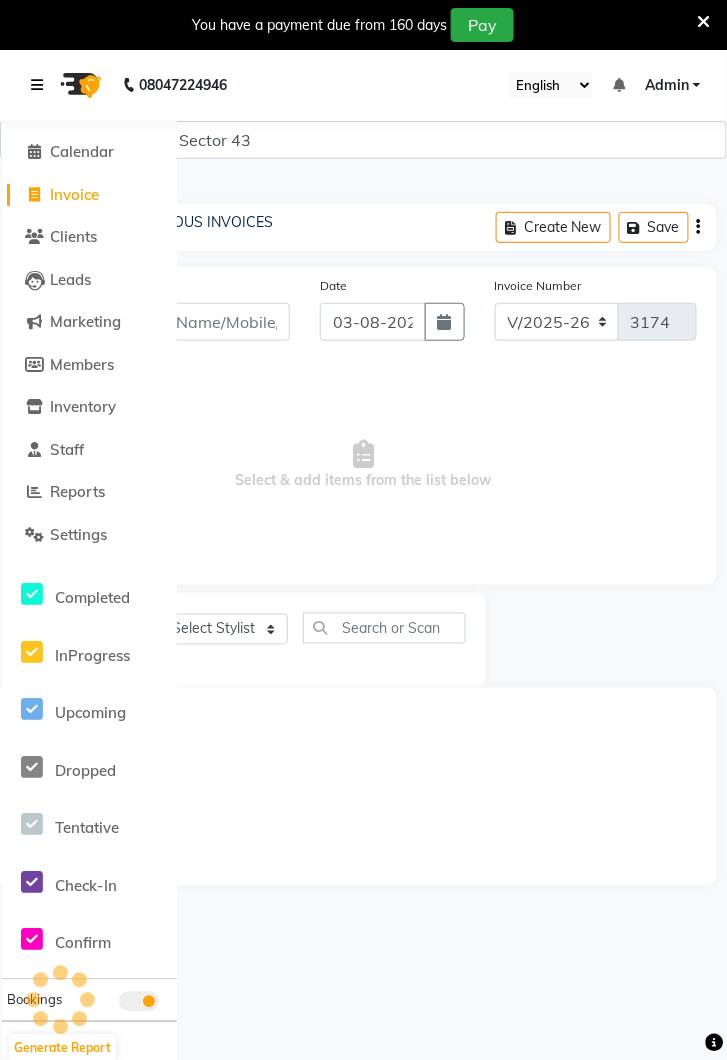 click at bounding box center (41, 85) 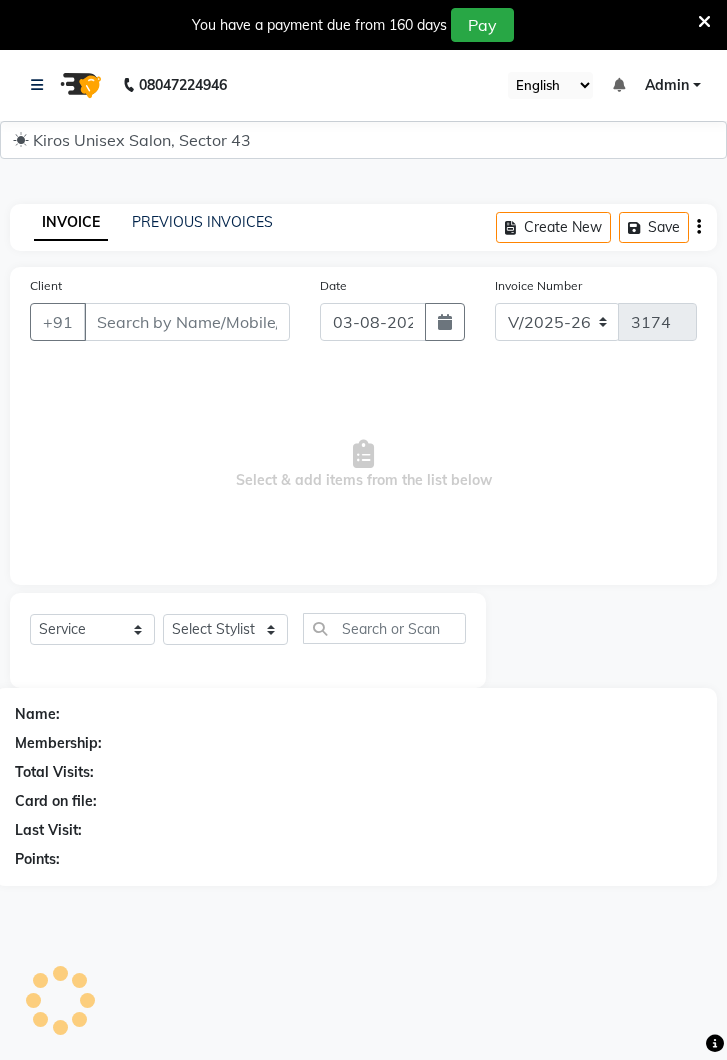 select on "5694" 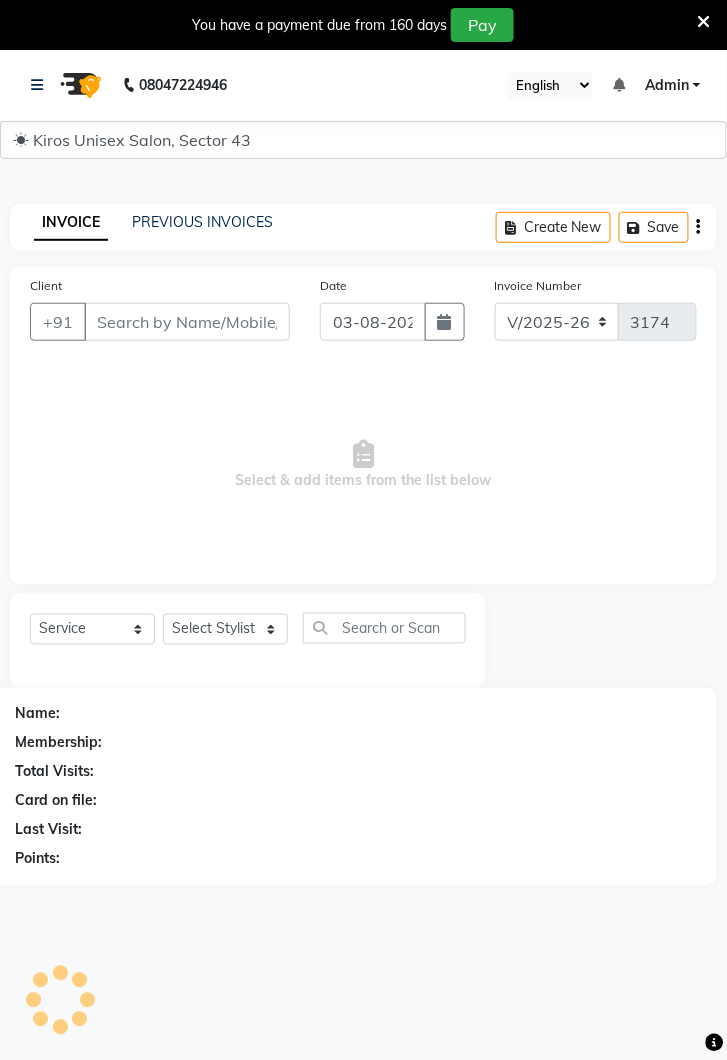 click on "Client" at bounding box center [187, 322] 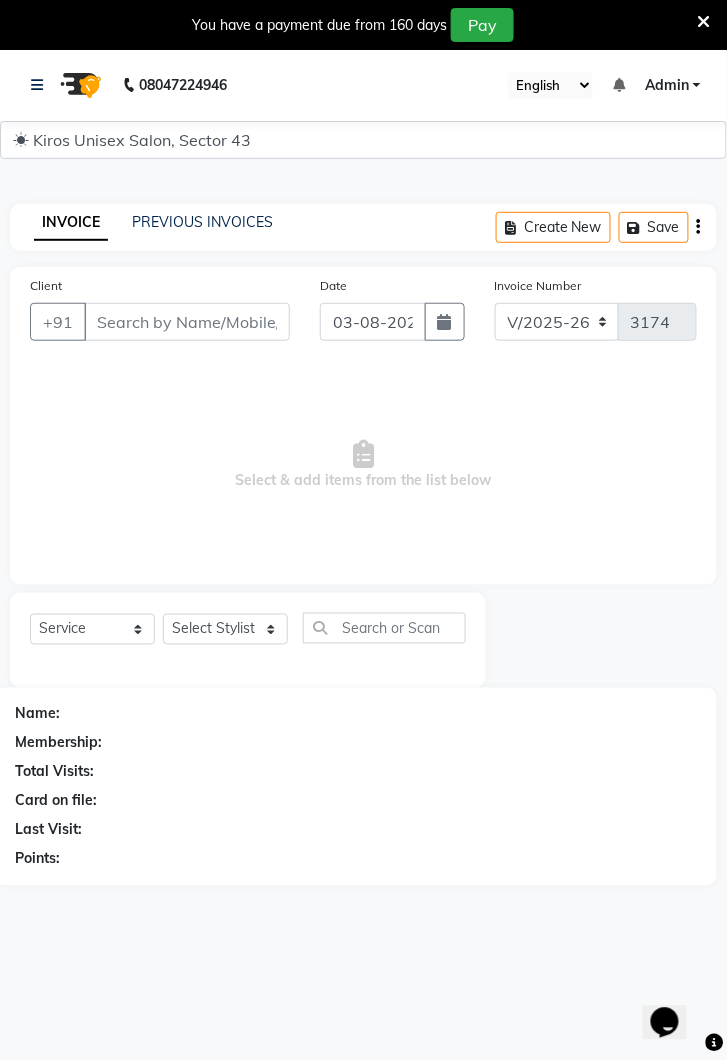 scroll, scrollTop: 0, scrollLeft: 0, axis: both 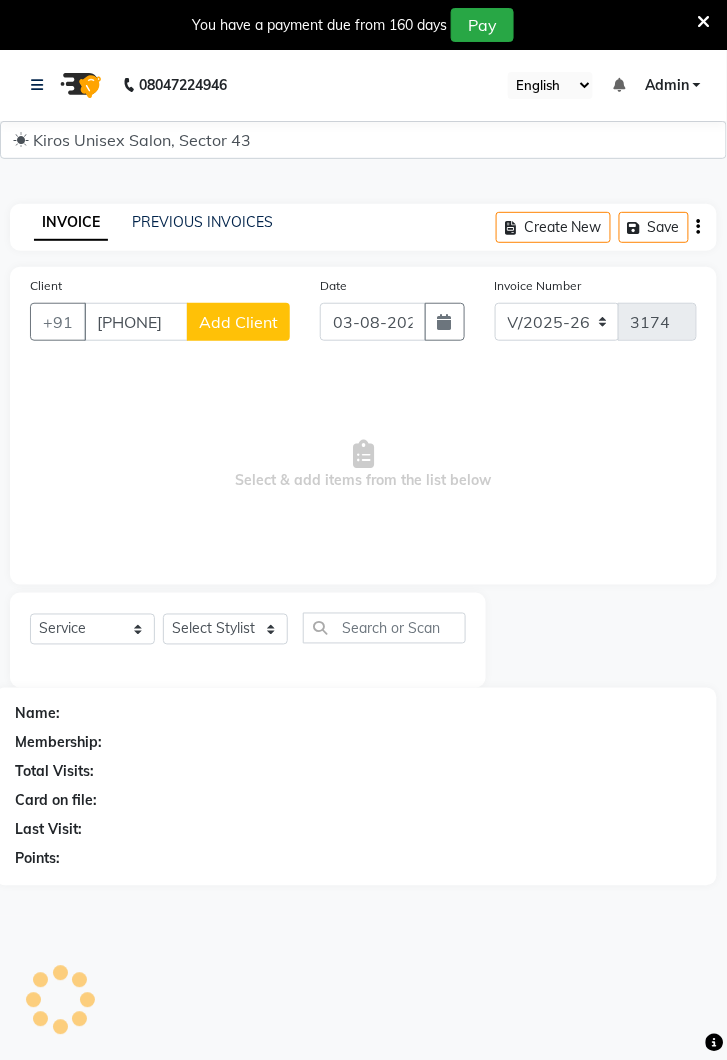 type on "9873245508" 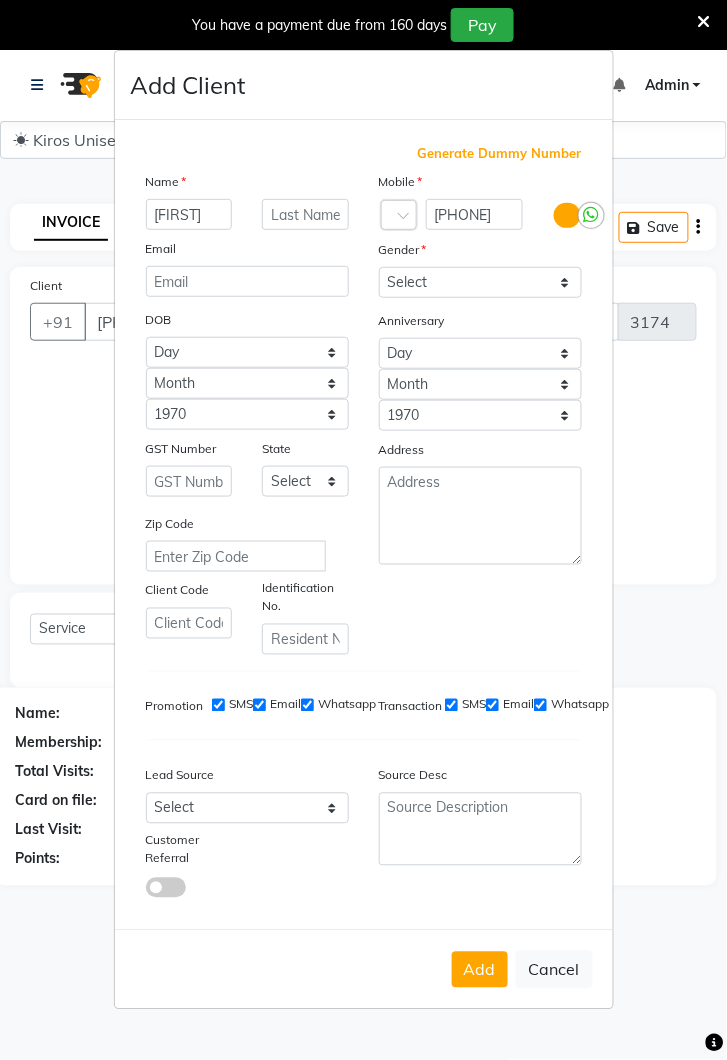 type on "Tathagar" 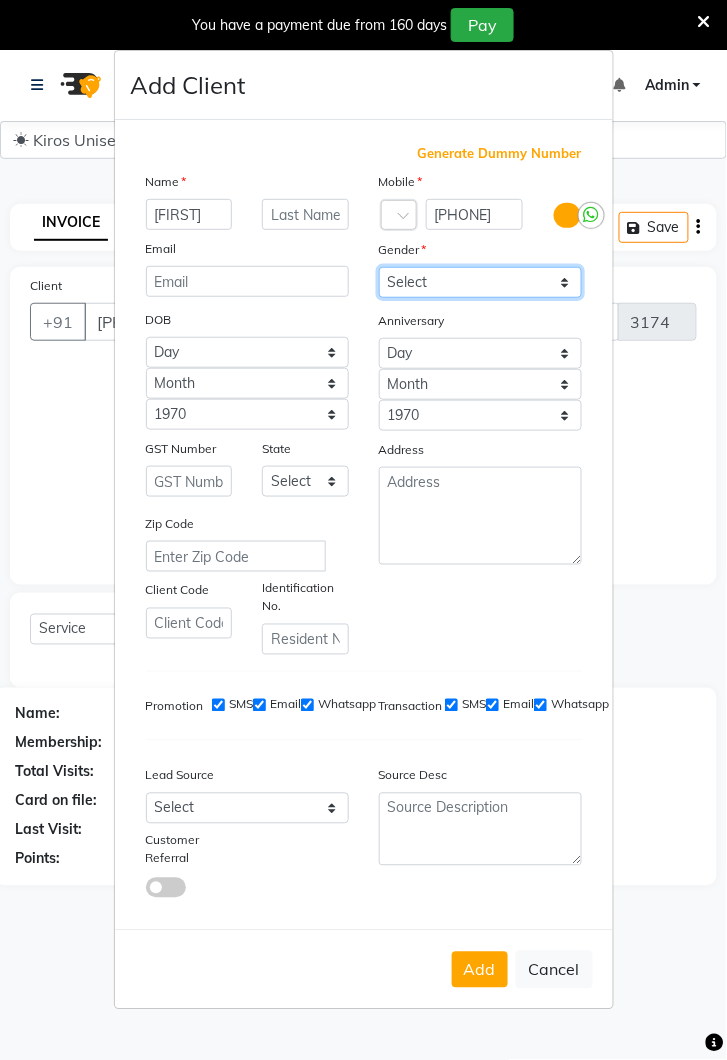 click on "Select Male Female Other Prefer Not To Say" at bounding box center (480, 282) 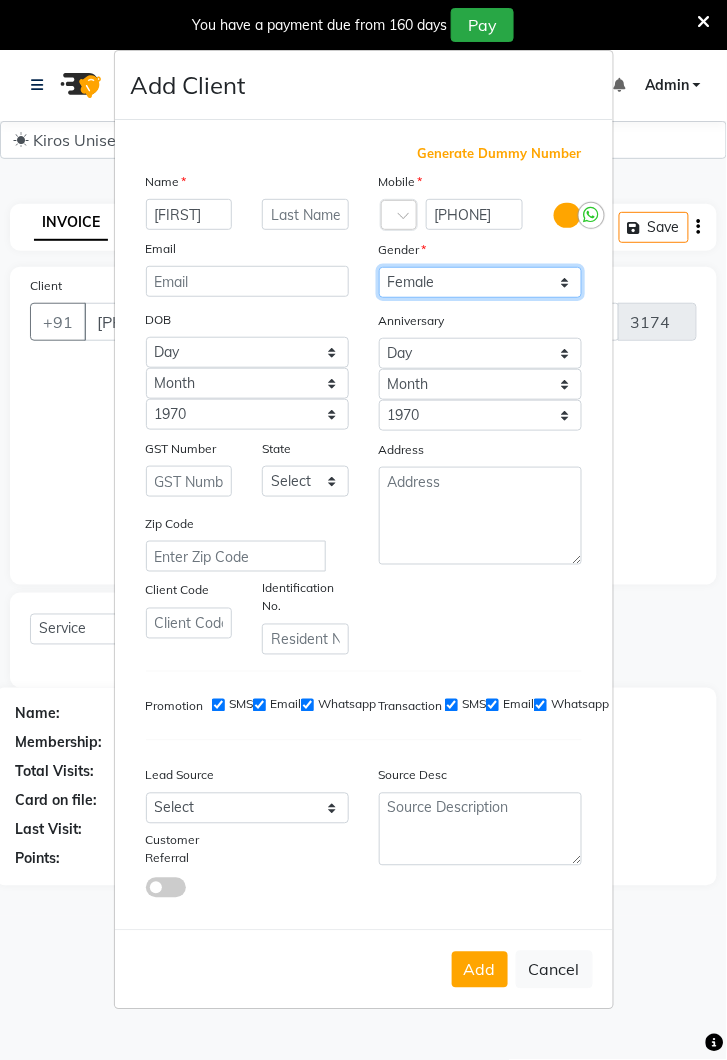 click on "Select Male Female Other Prefer Not To Say" at bounding box center (480, 282) 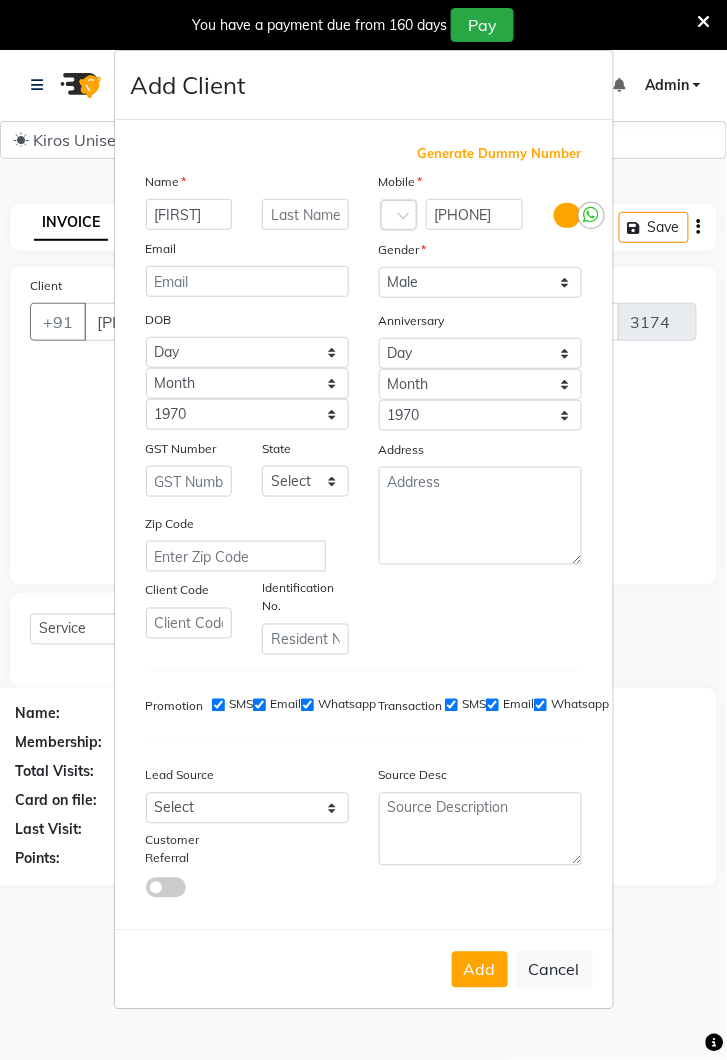 click on "Add" at bounding box center (480, 970) 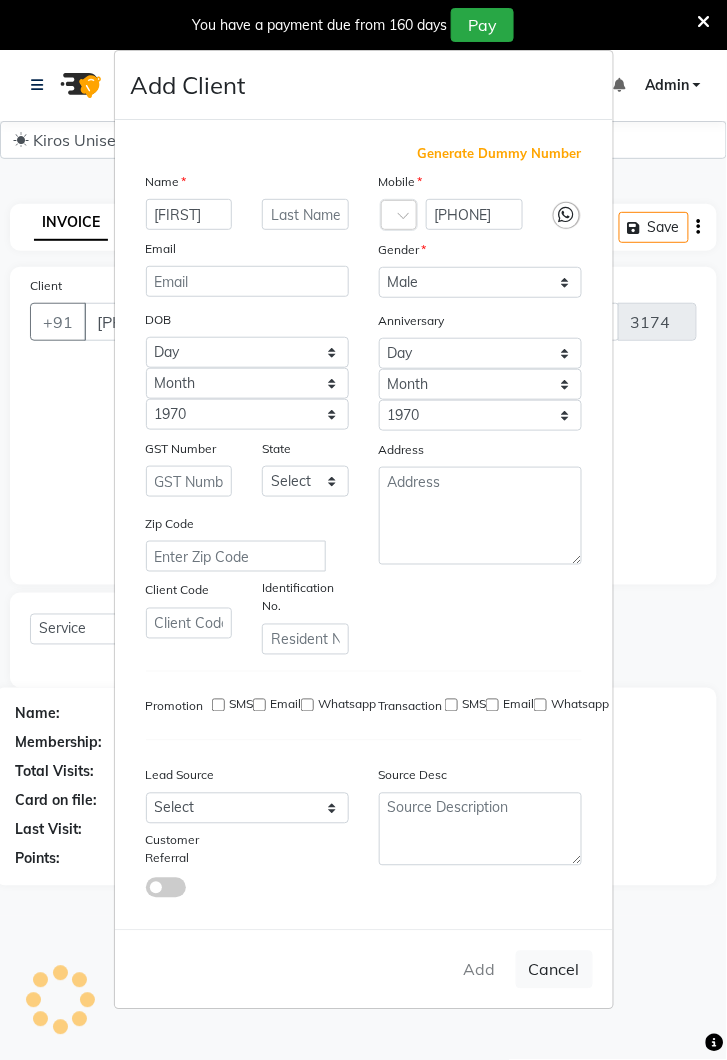 type 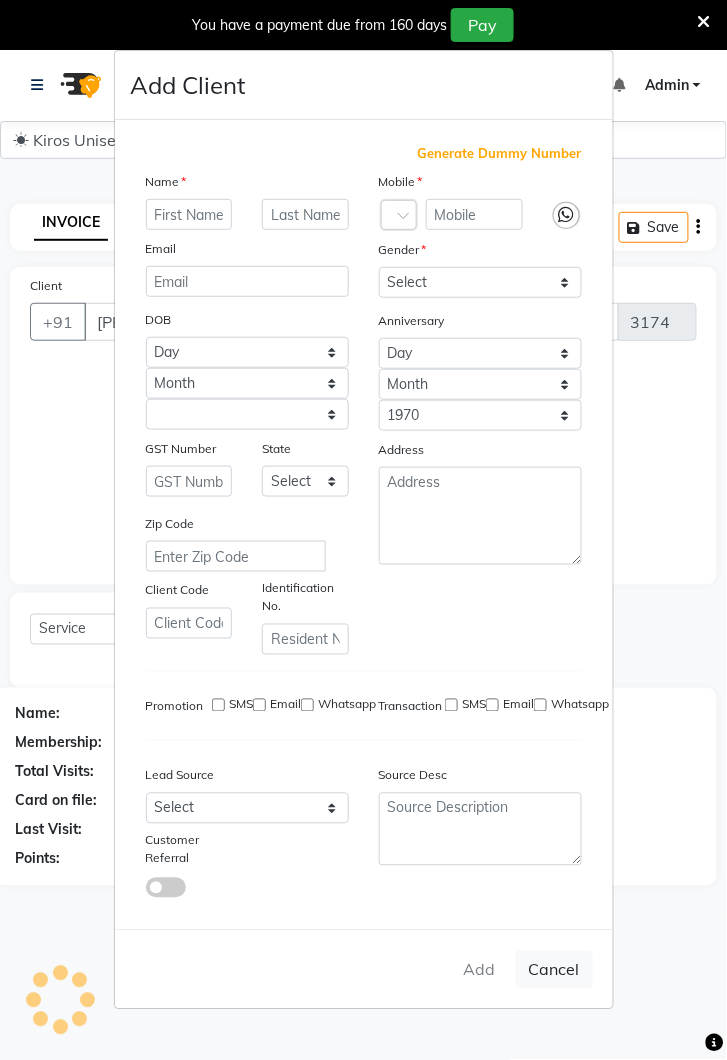 select 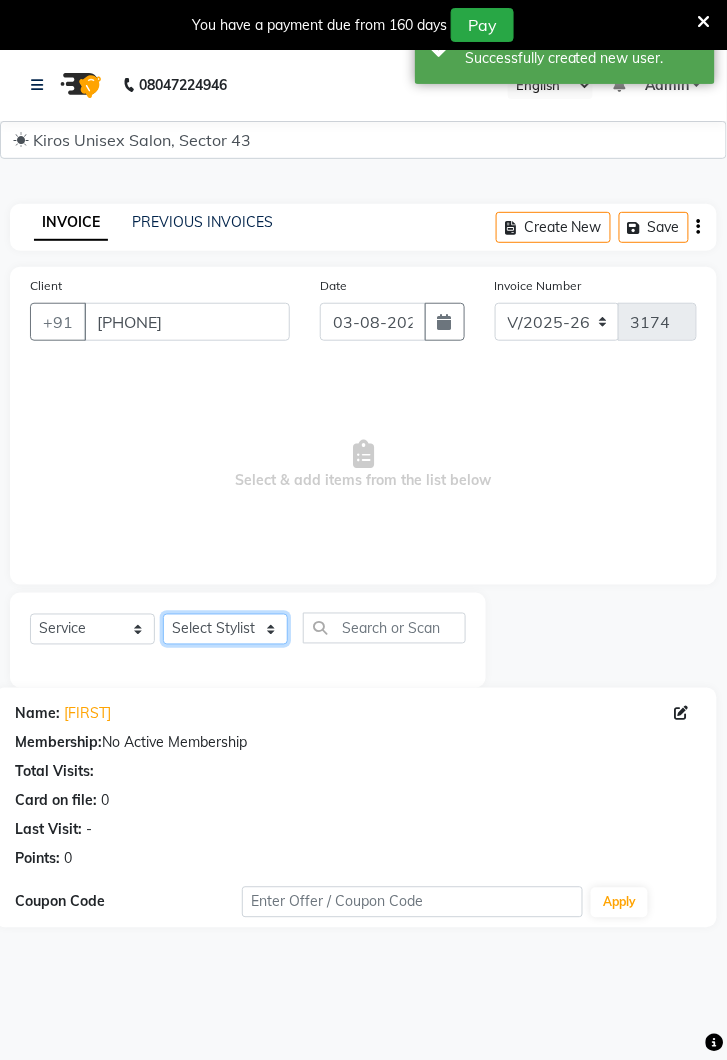 click on "Select Stylist Deepak Gunjan Habil Jeet Lalit Lamu Raj Rashmi Rony Sagar Suraj" 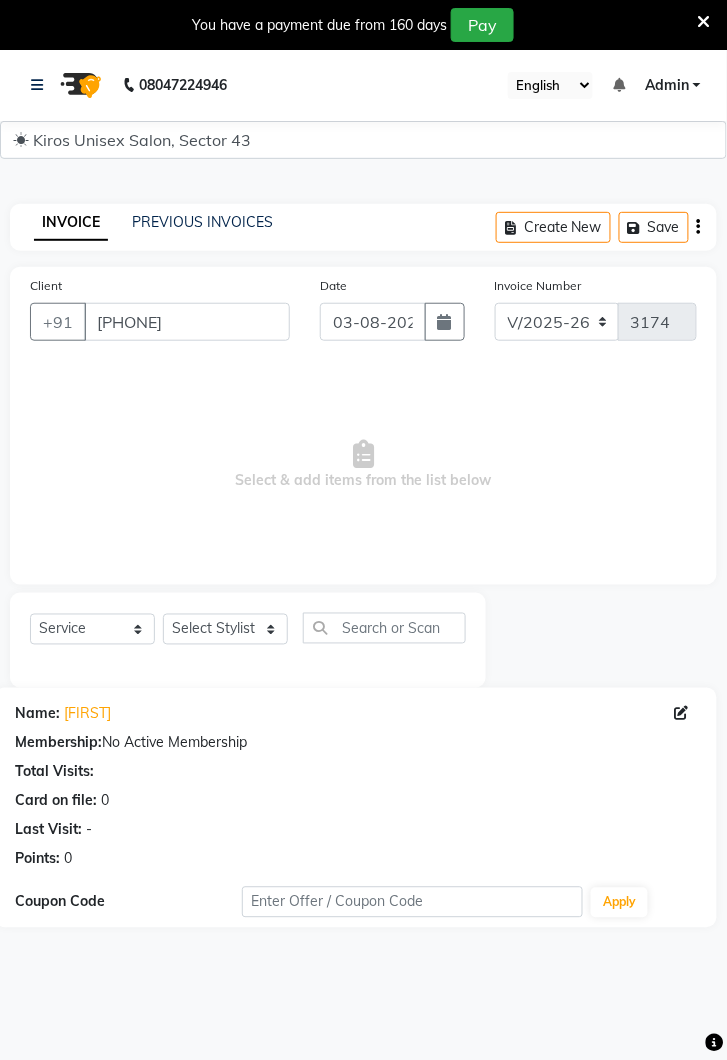 click on "Name: Tathagar  Membership:  No Active Membership  Total Visits:   Card on file:  0 Last Visit:   - Points:   0" 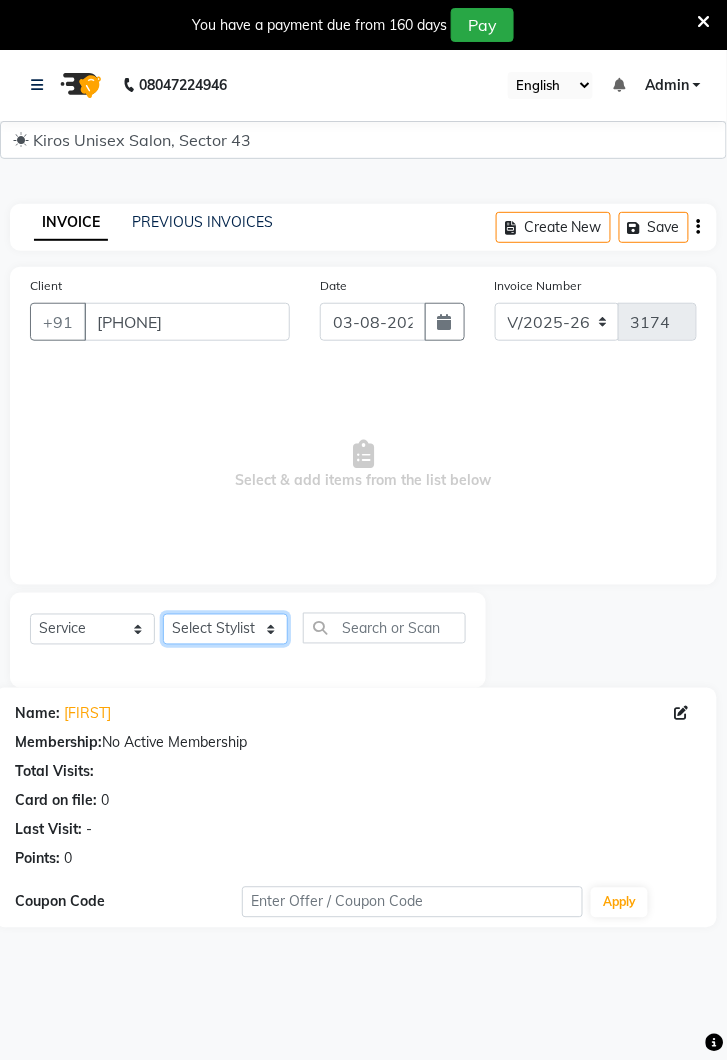 click on "Select Stylist Deepak Gunjan Habil Jeet Lalit Lamu Raj Rashmi Rony Sagar Suraj" 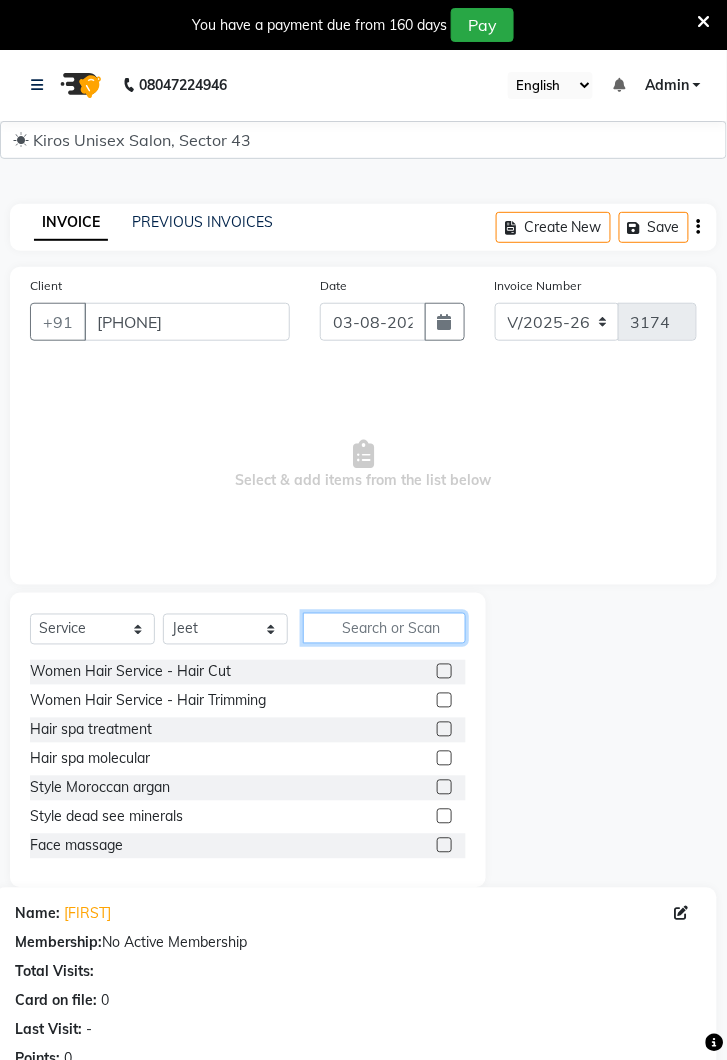 click 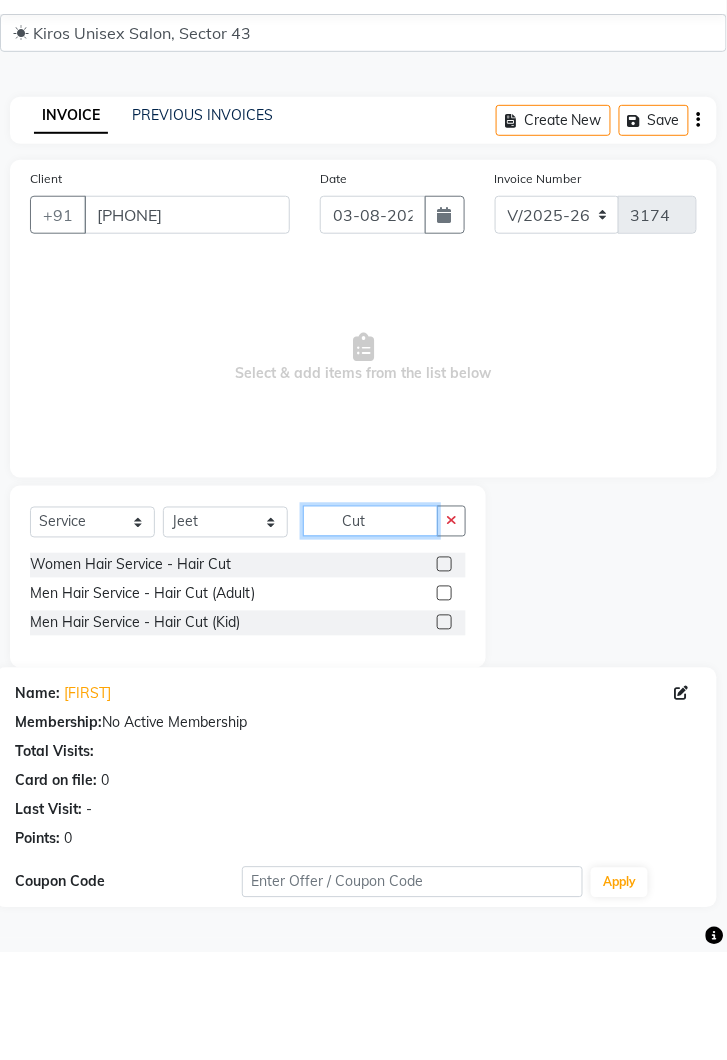type on "Cut" 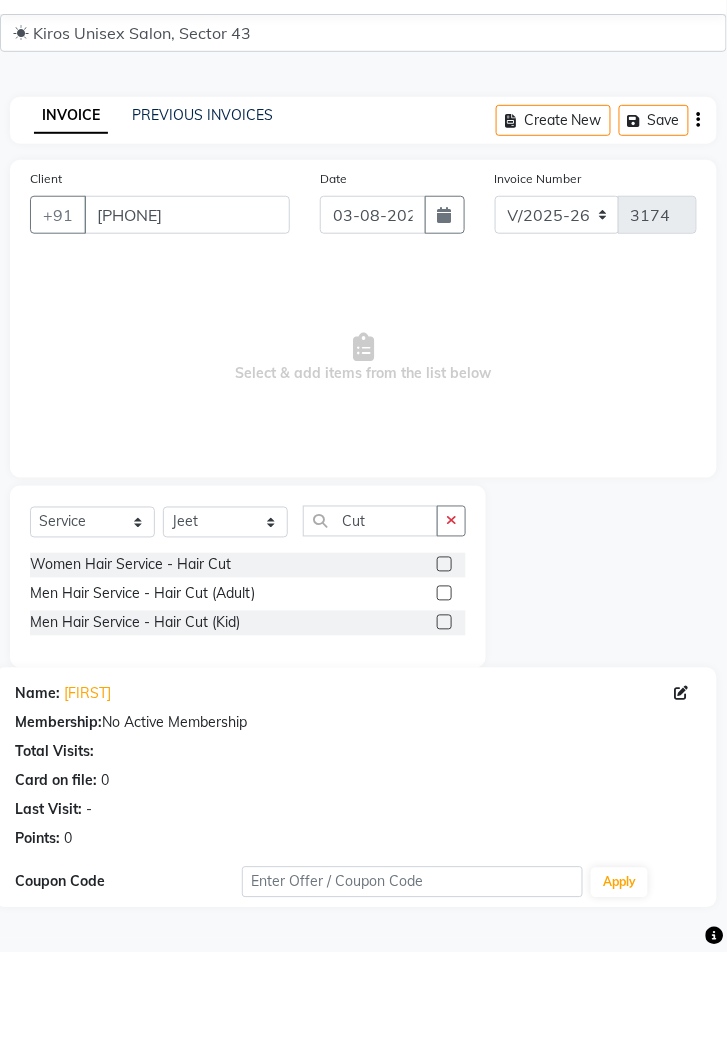 click 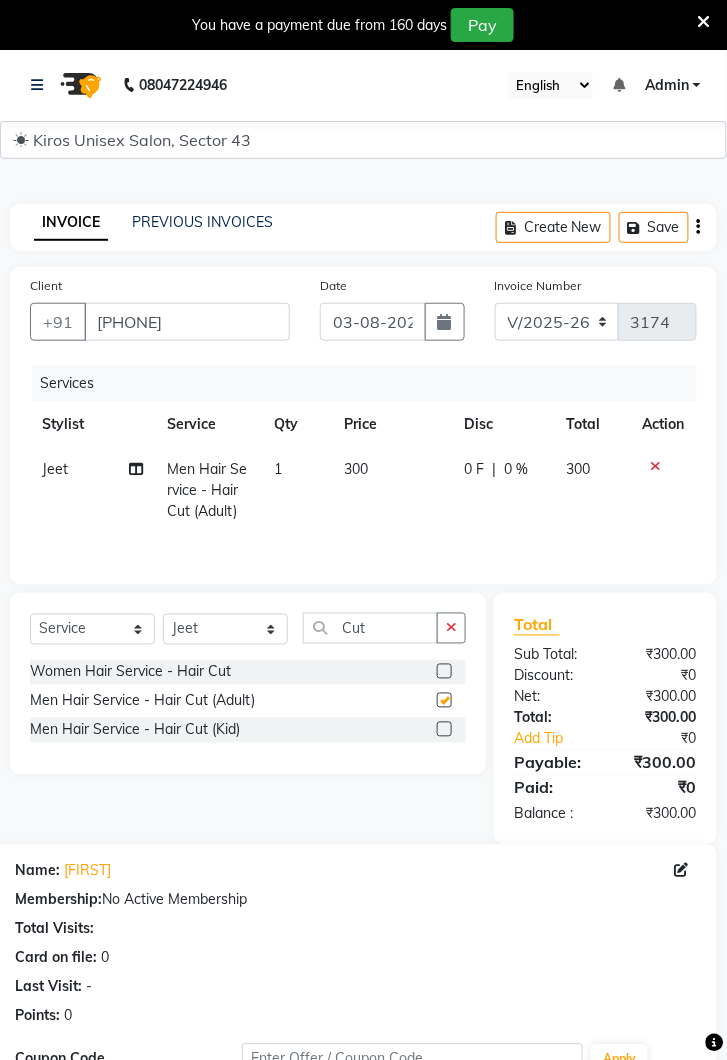 checkbox on "false" 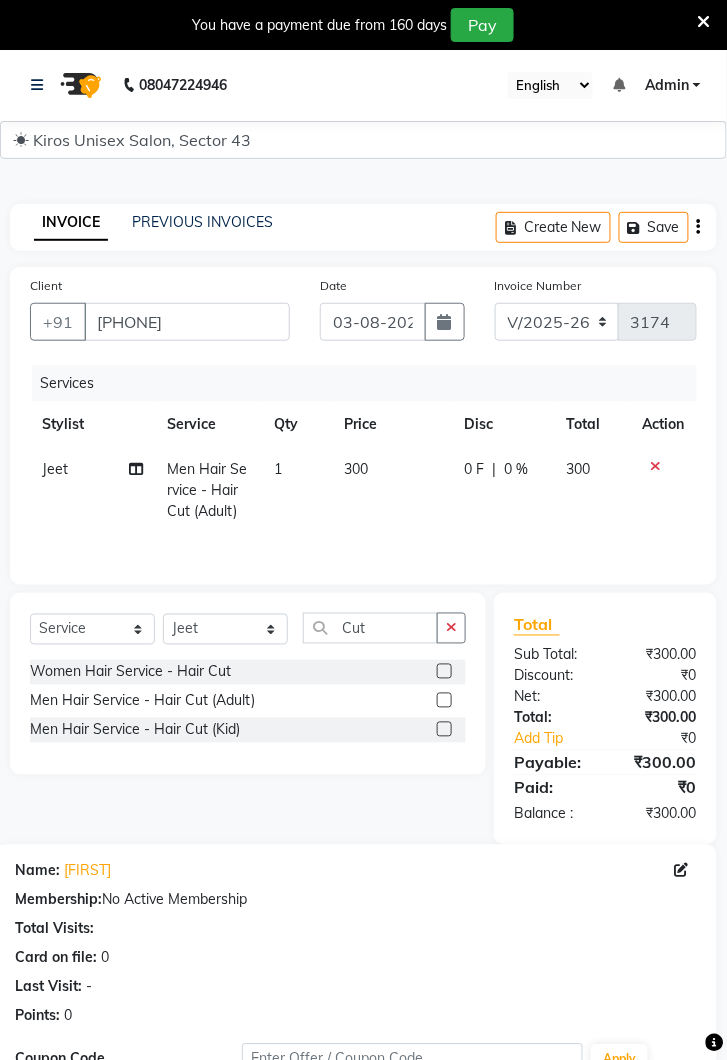 click 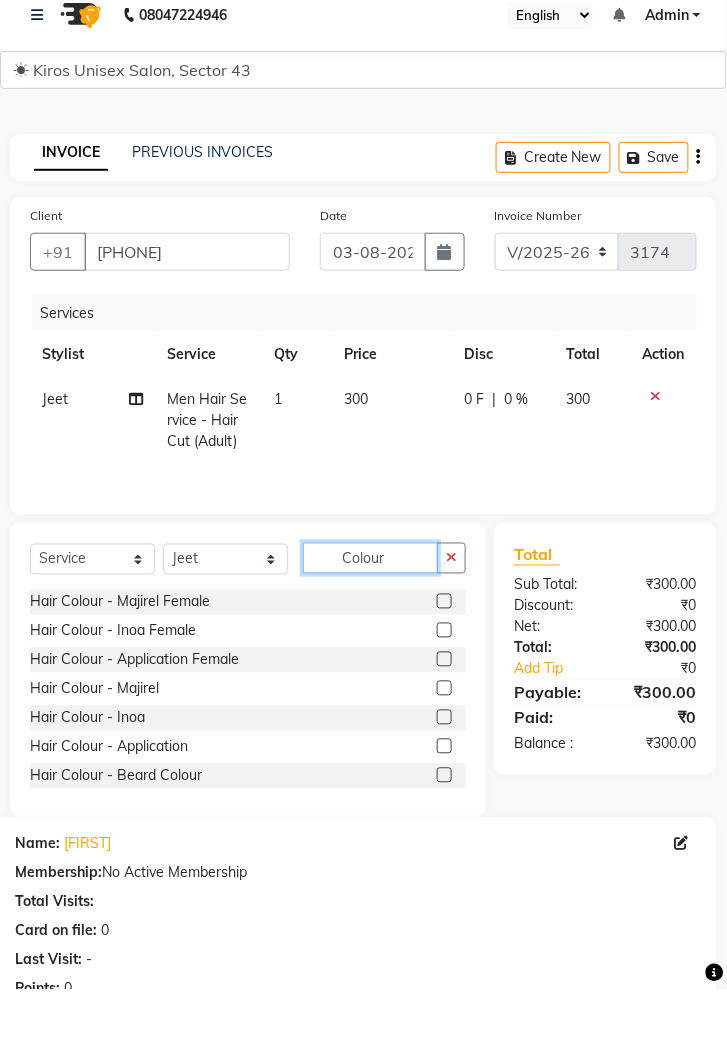 type on "Colour" 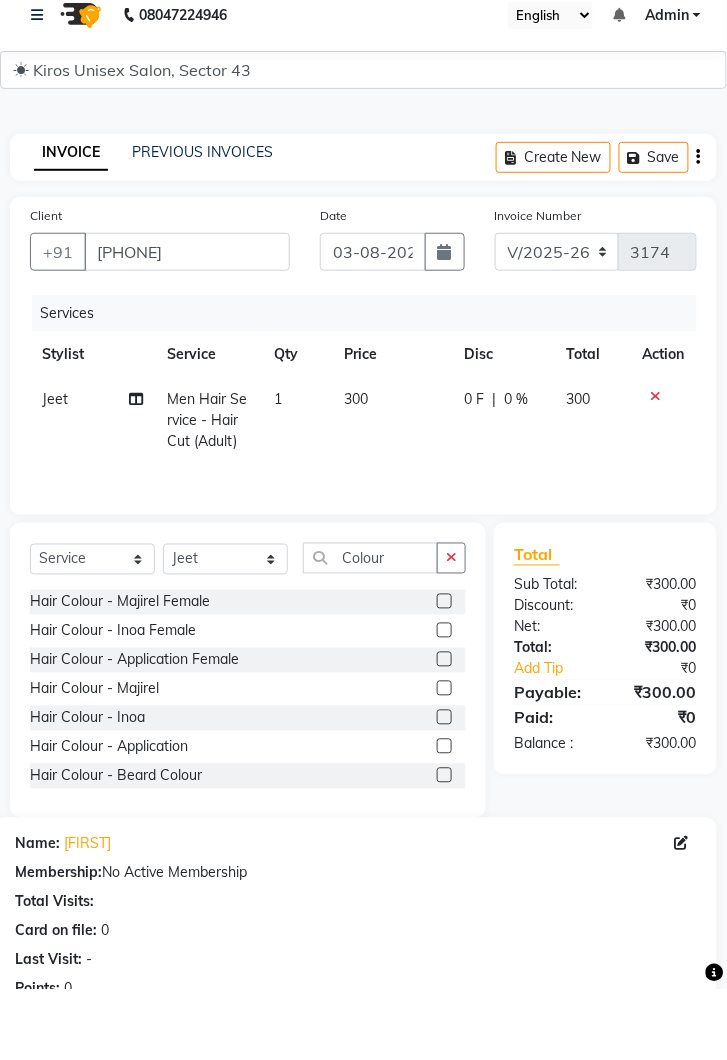 click 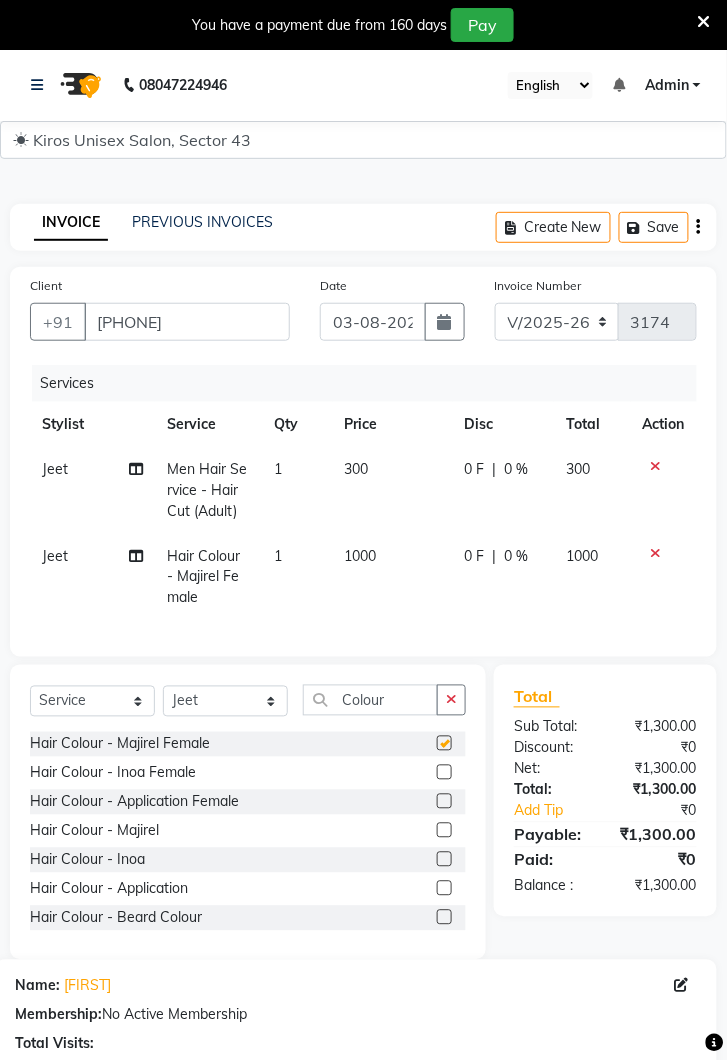 checkbox on "false" 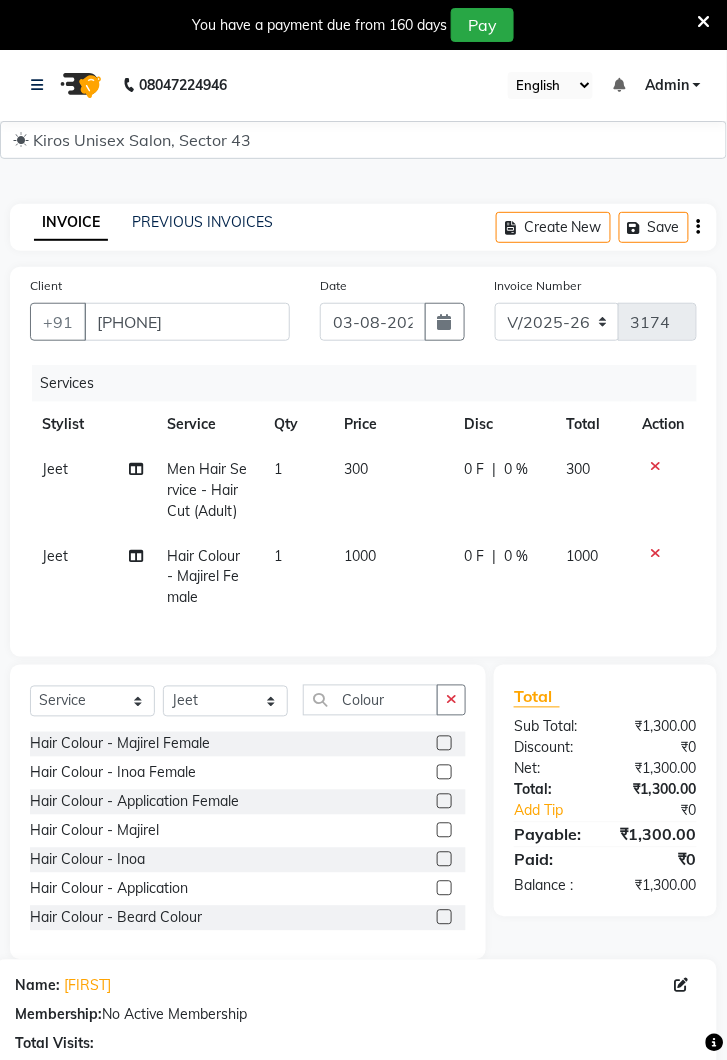 click 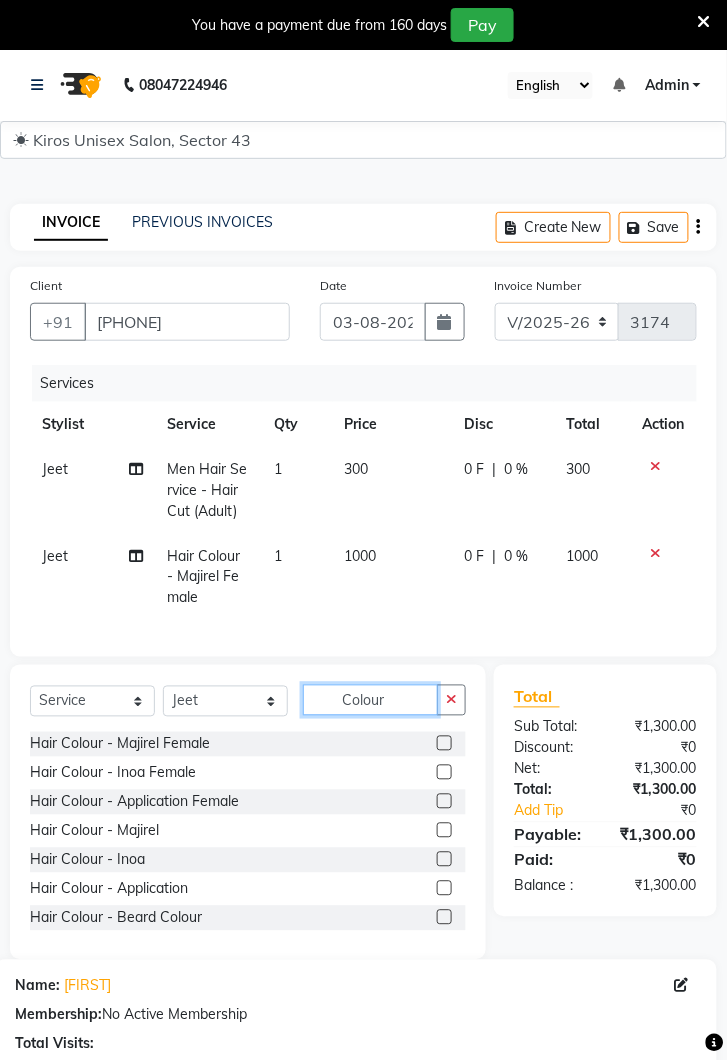 type 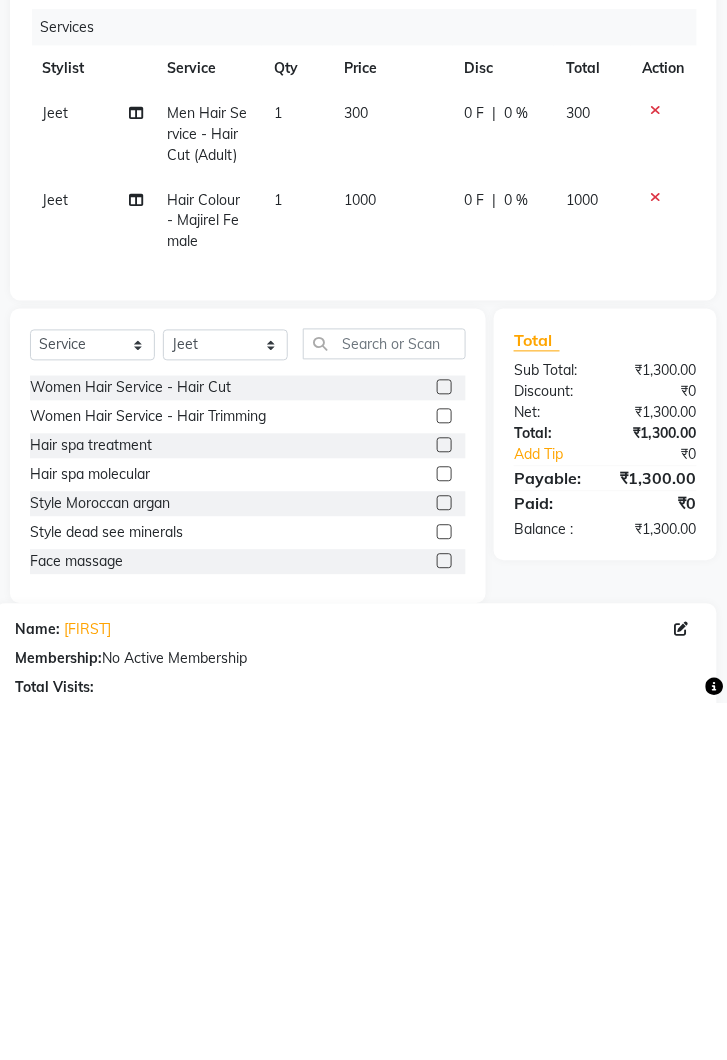 click on "1000" 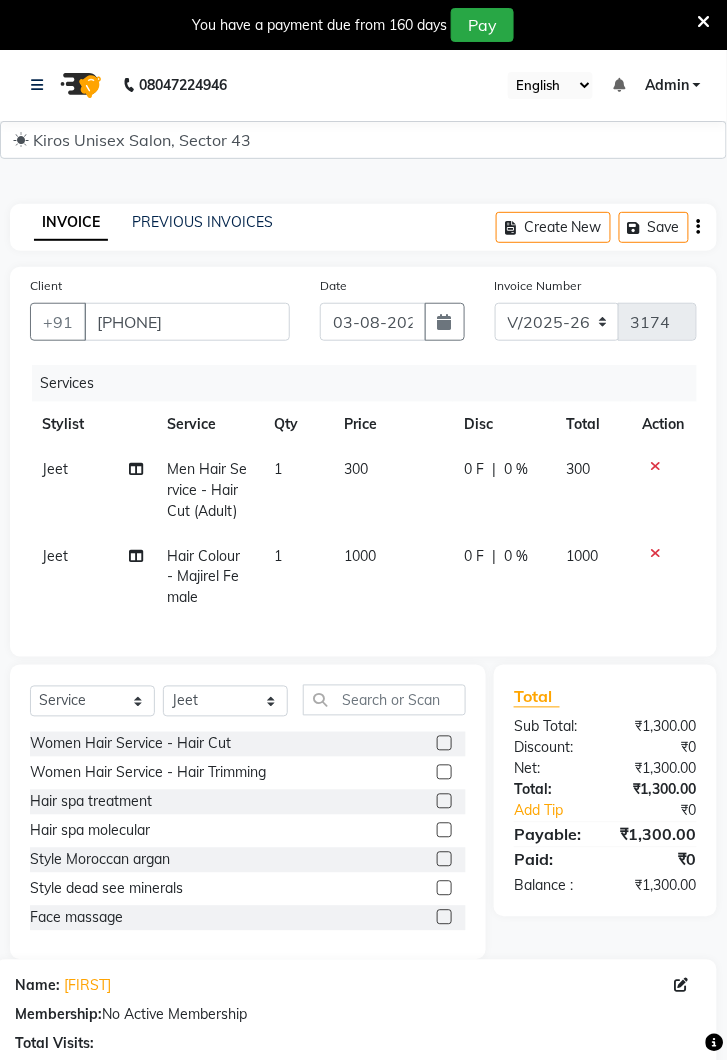 select on "39650" 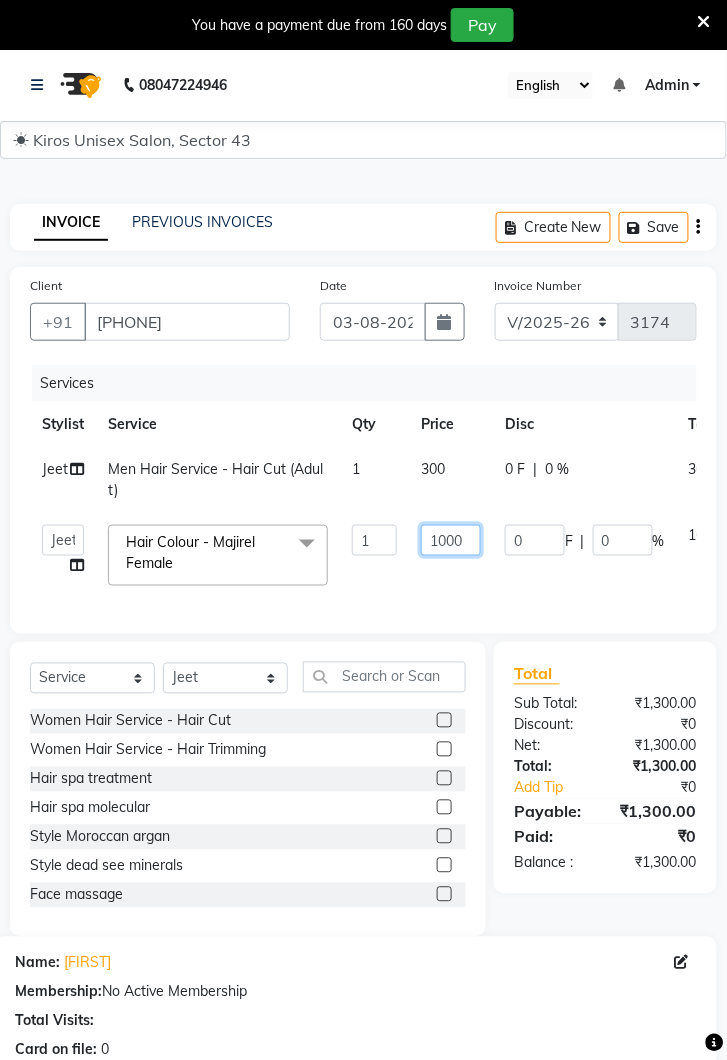 click on "1000" 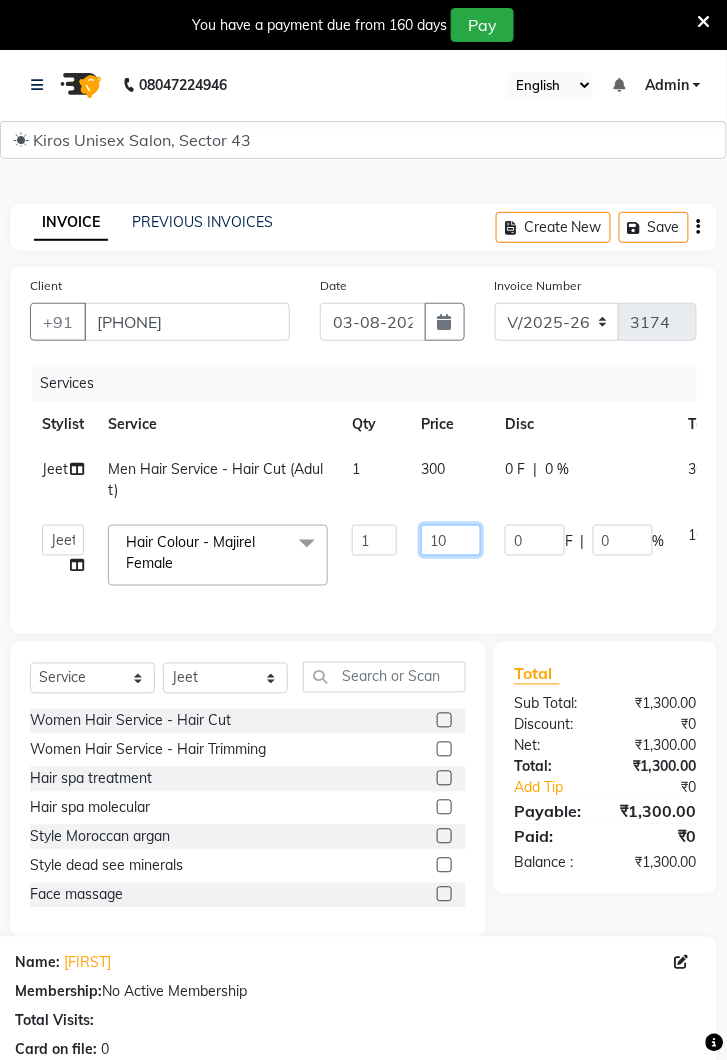 type on "1" 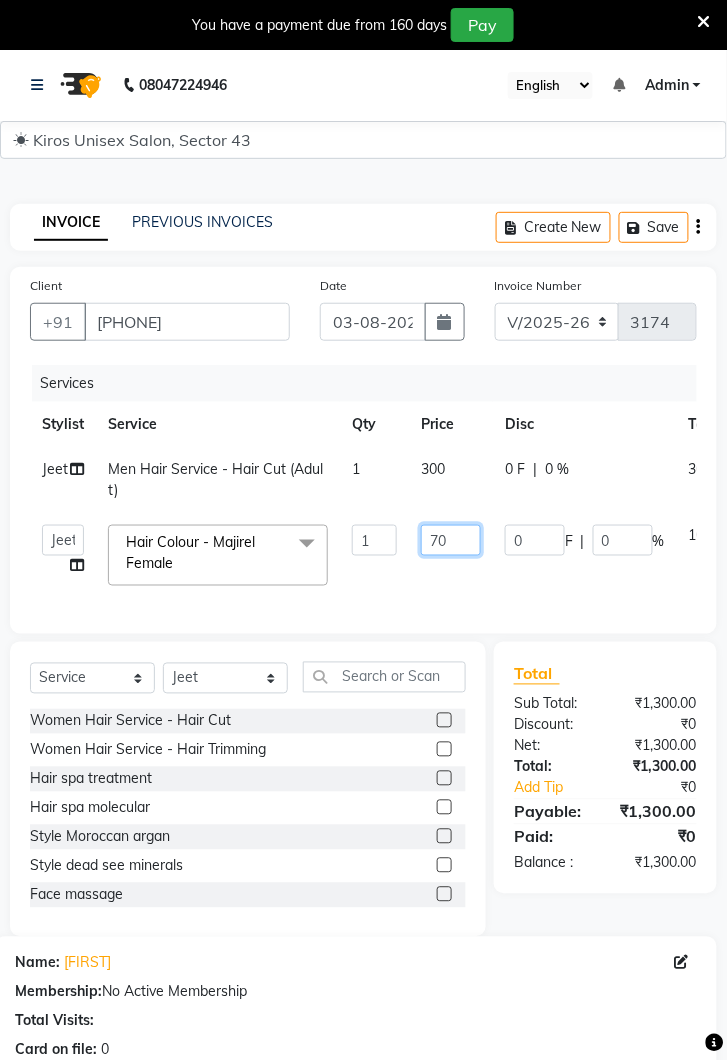 type on "700" 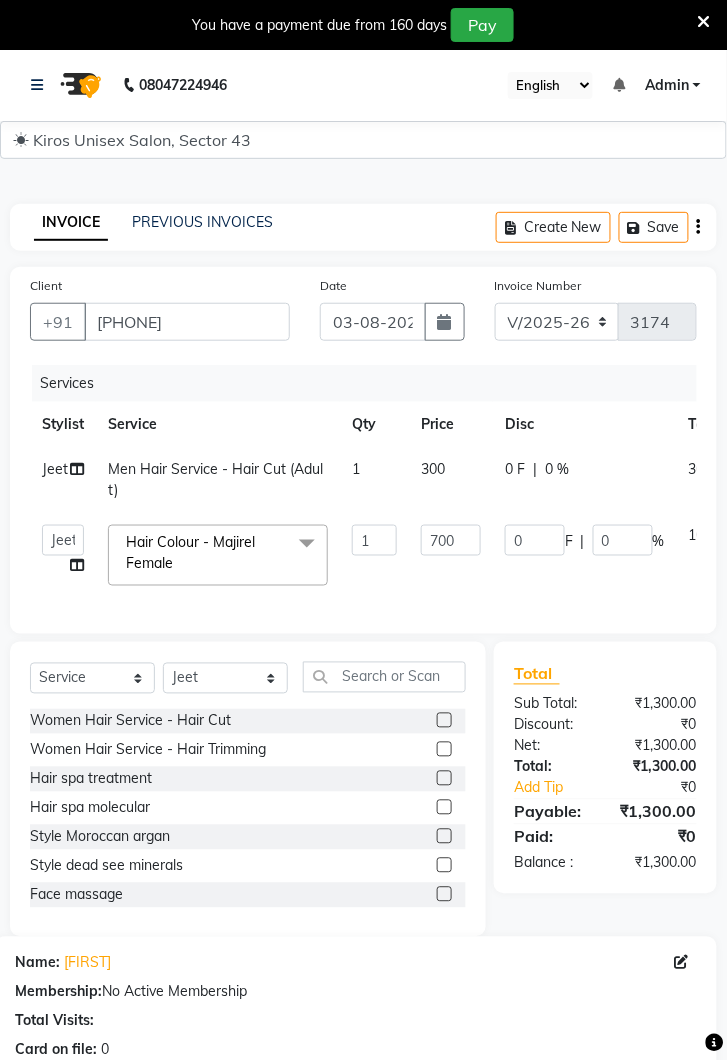 click on "0 F | 0 %" 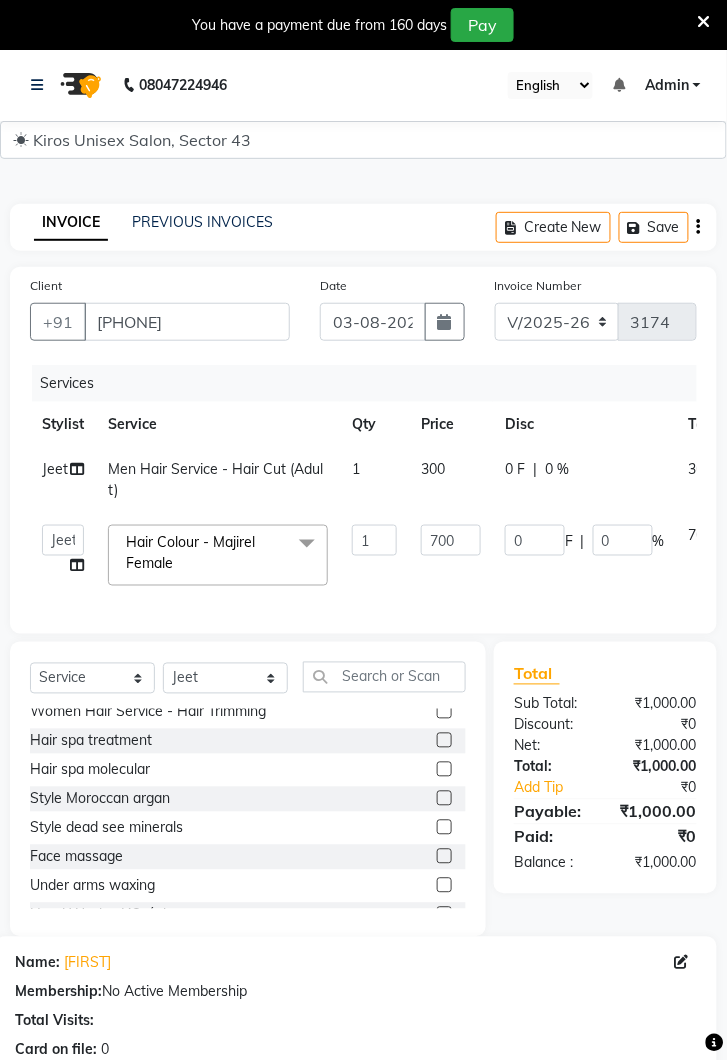 scroll, scrollTop: 0, scrollLeft: 0, axis: both 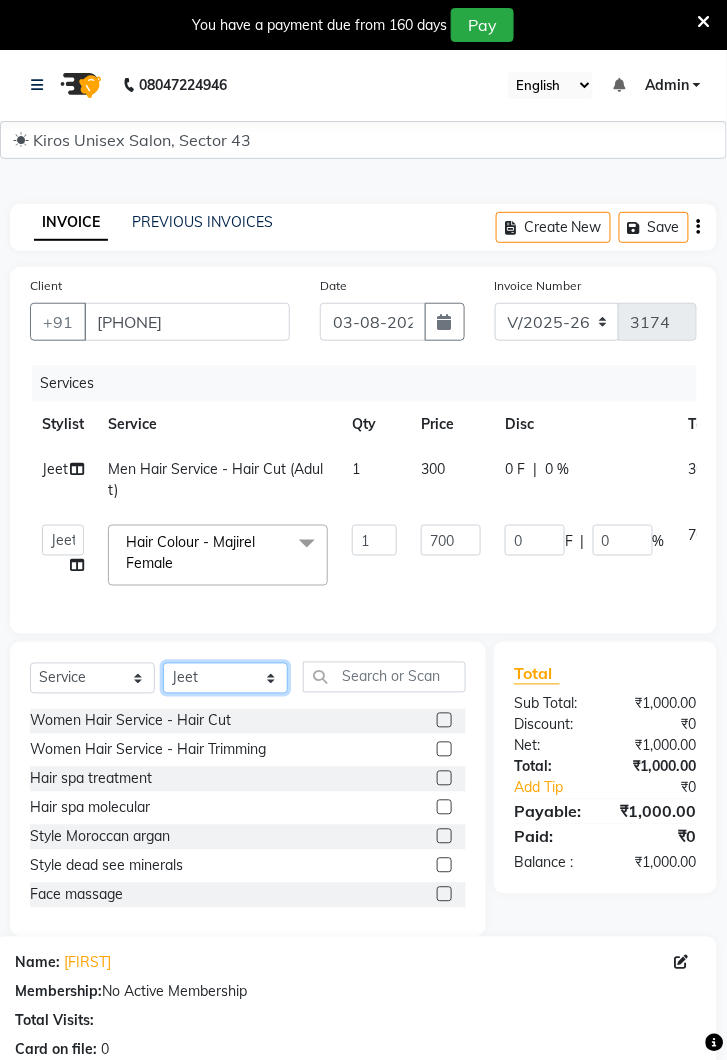 click on "Select Stylist Deepak Gunjan Habil Jeet Lalit Lamu Raj Rashmi Rony Sagar Suraj" 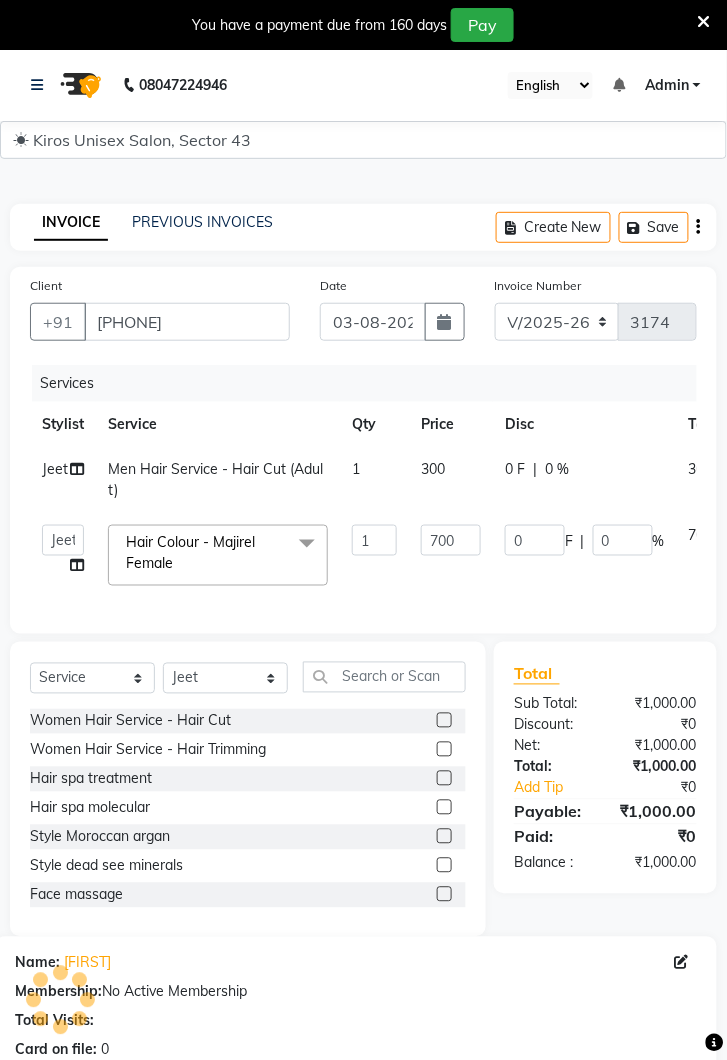 click on "Service" 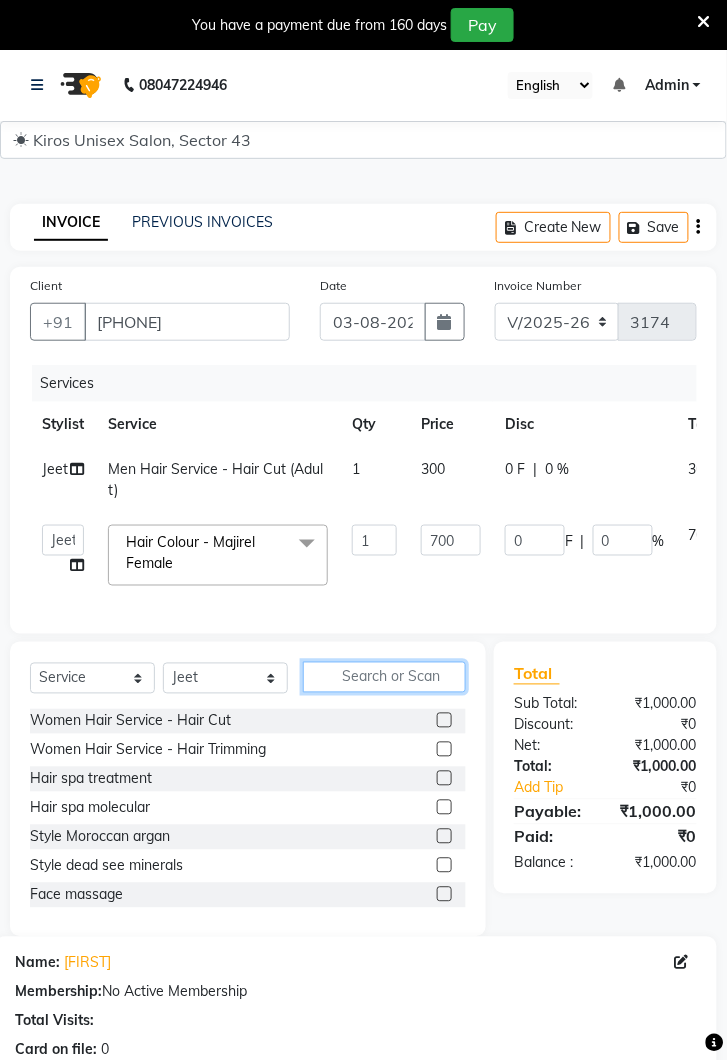 click 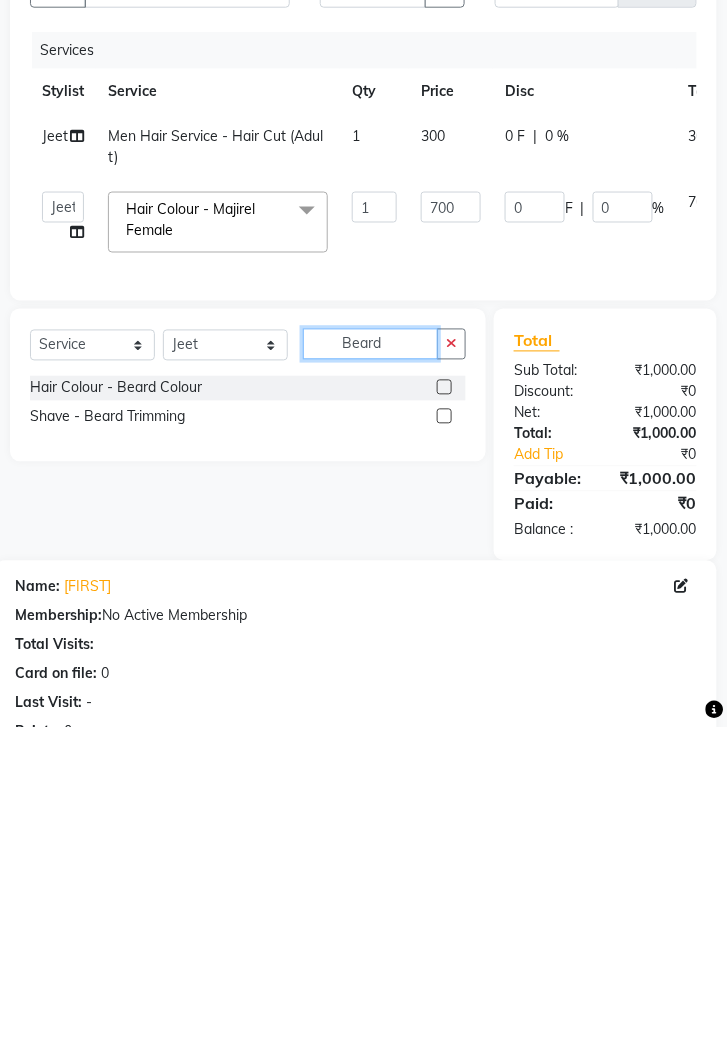 type on "Beard" 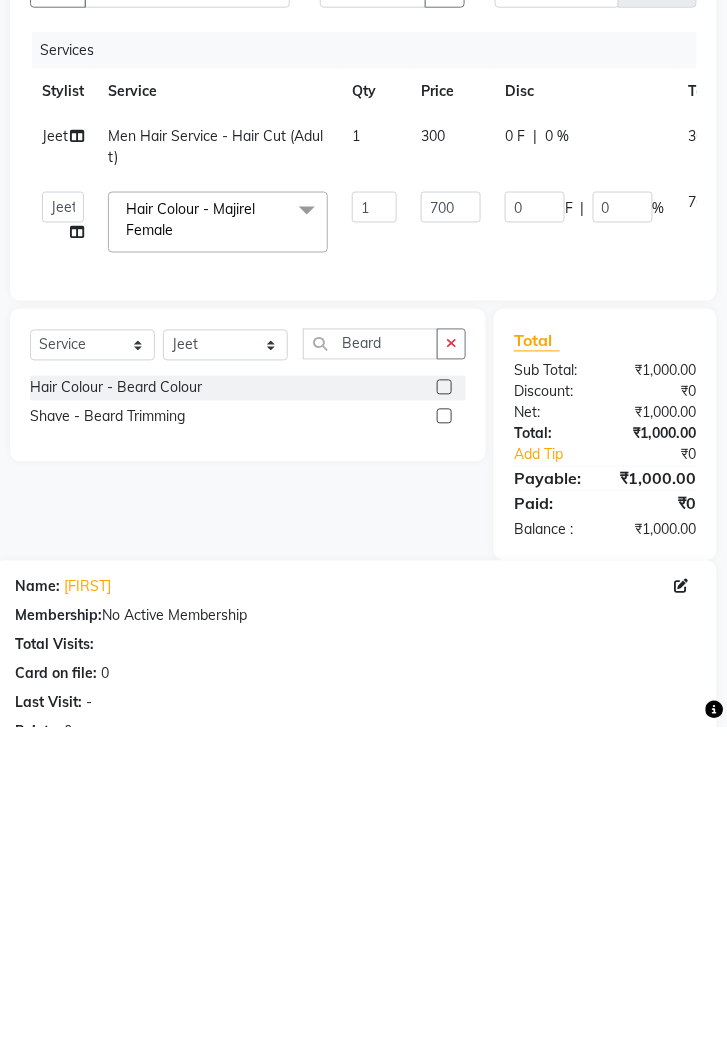 click 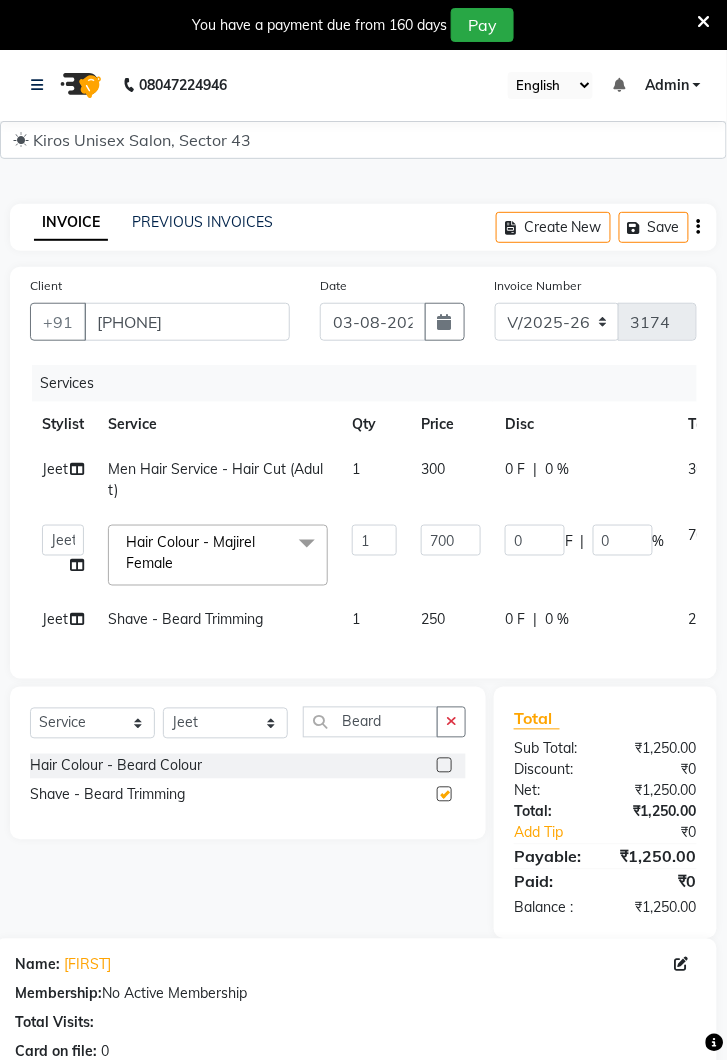 checkbox on "false" 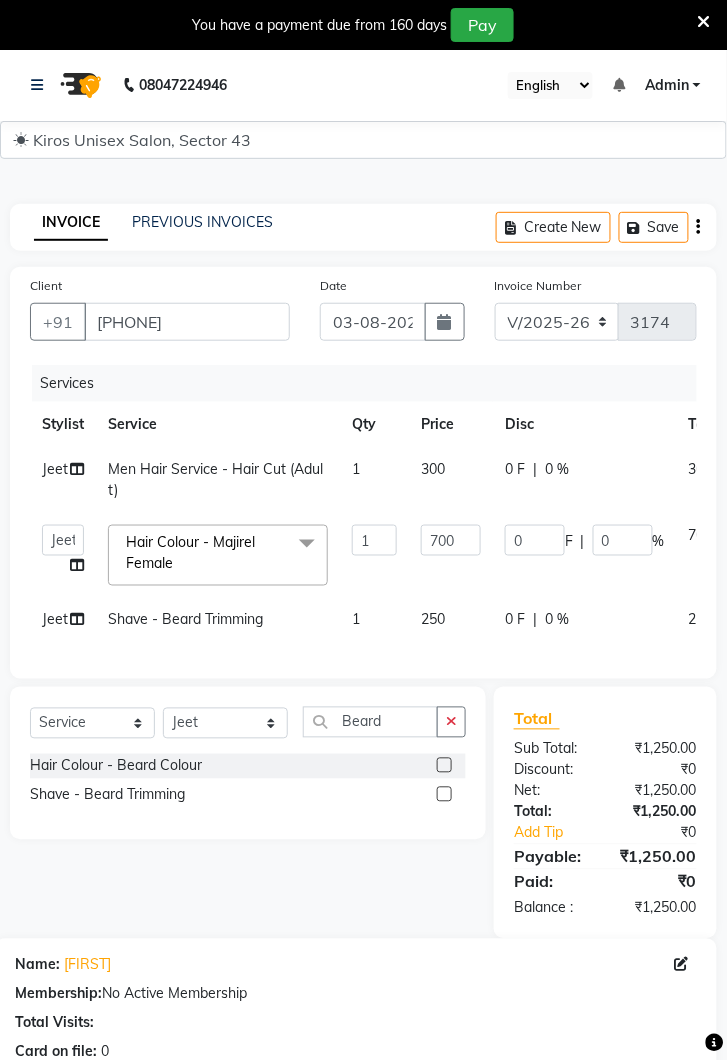 scroll, scrollTop: 334, scrollLeft: 0, axis: vertical 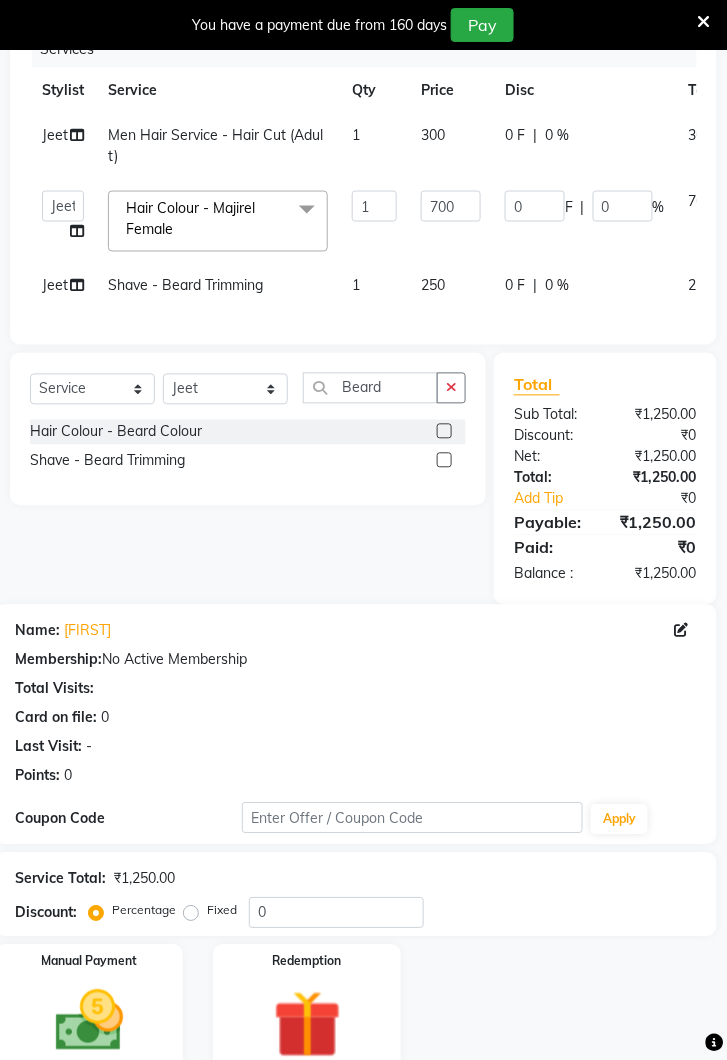 click on "Name: Tathagar  Membership:  No Active Membership  Total Visits:   Card on file:  0 Last Visit:   - Points:   0" 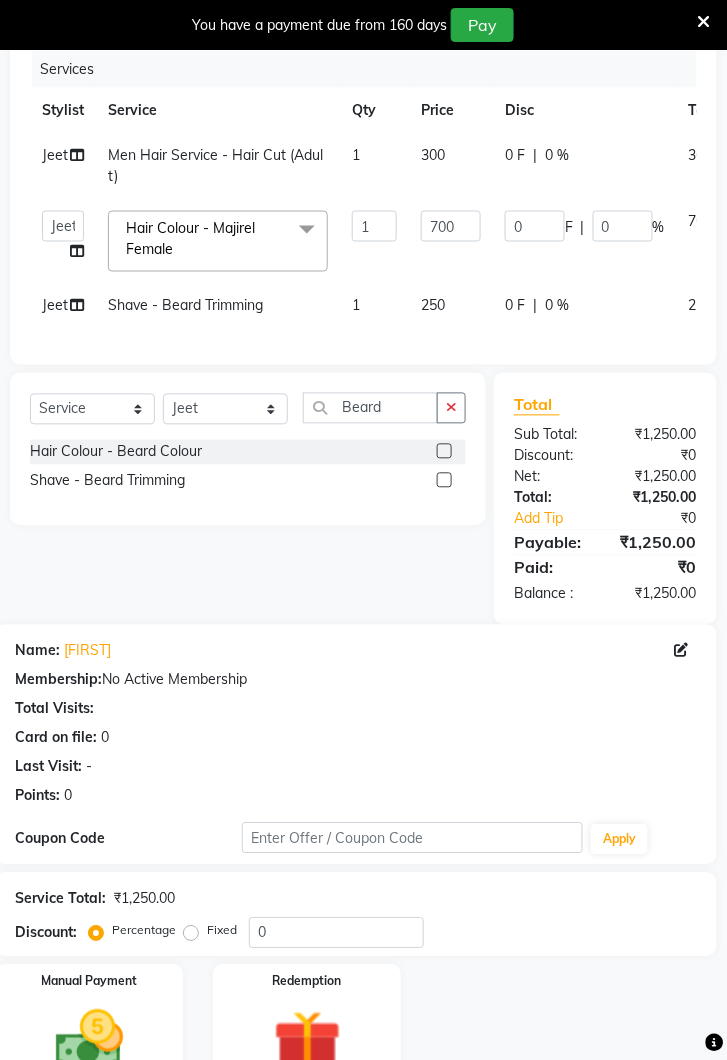 scroll, scrollTop: 334, scrollLeft: 0, axis: vertical 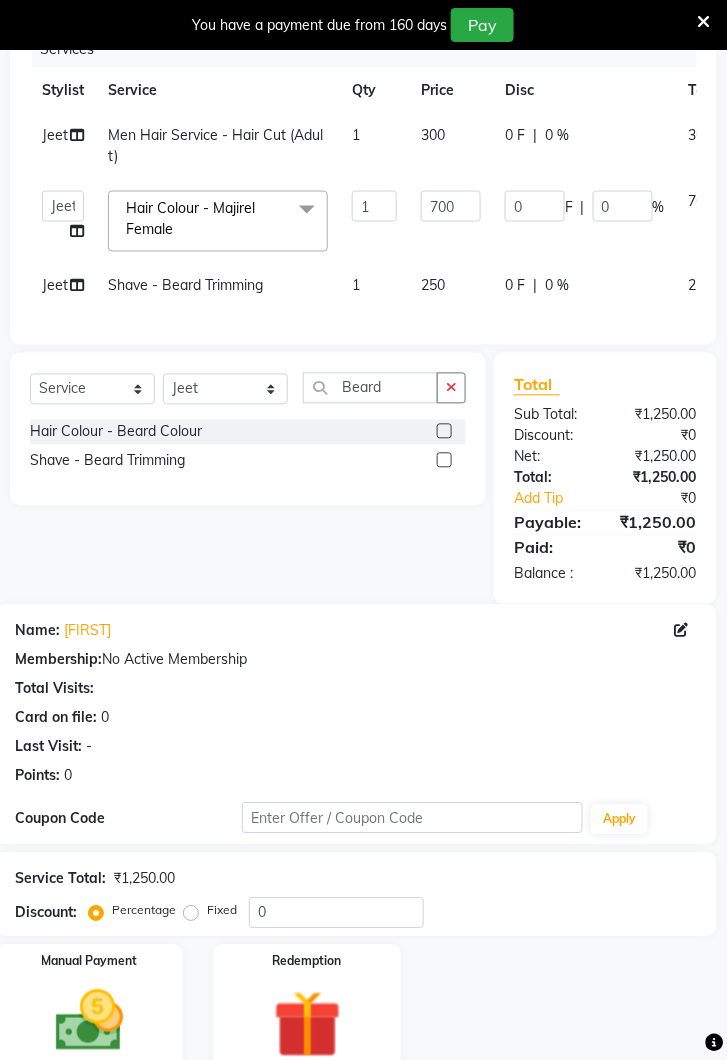 click 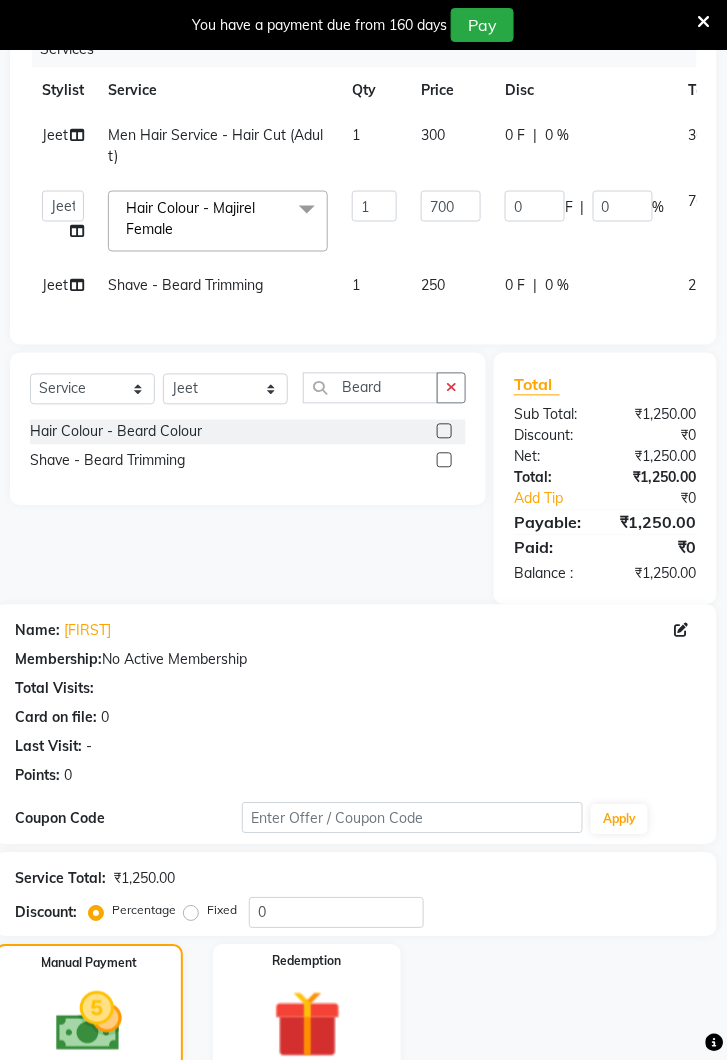 click on "UPI" 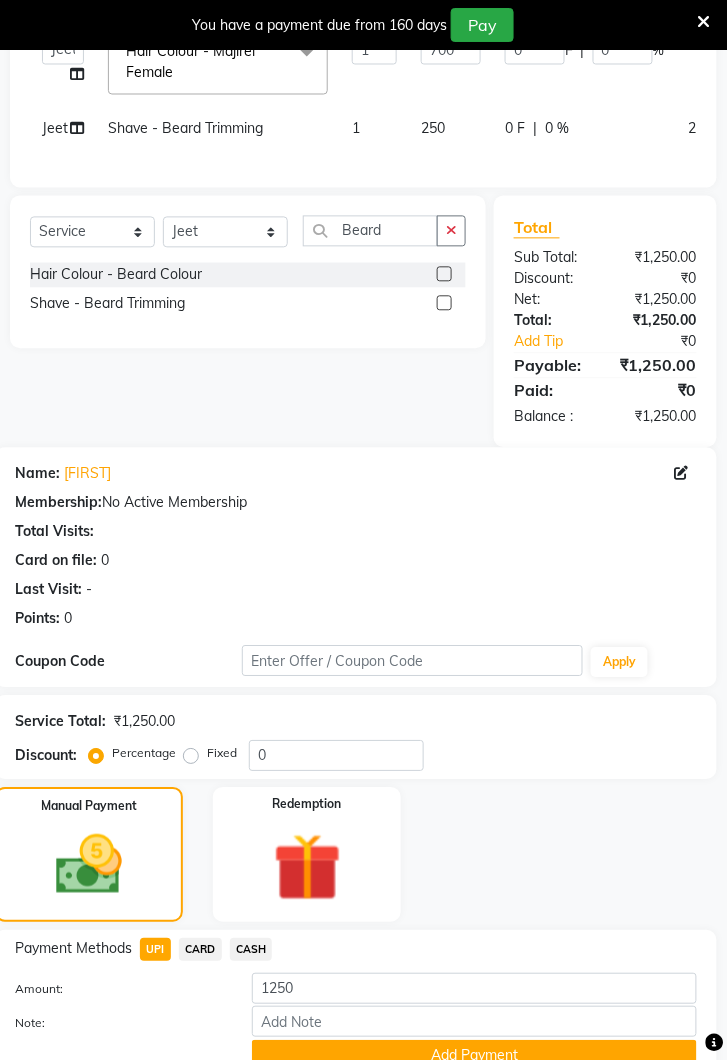 click on "Add Payment" 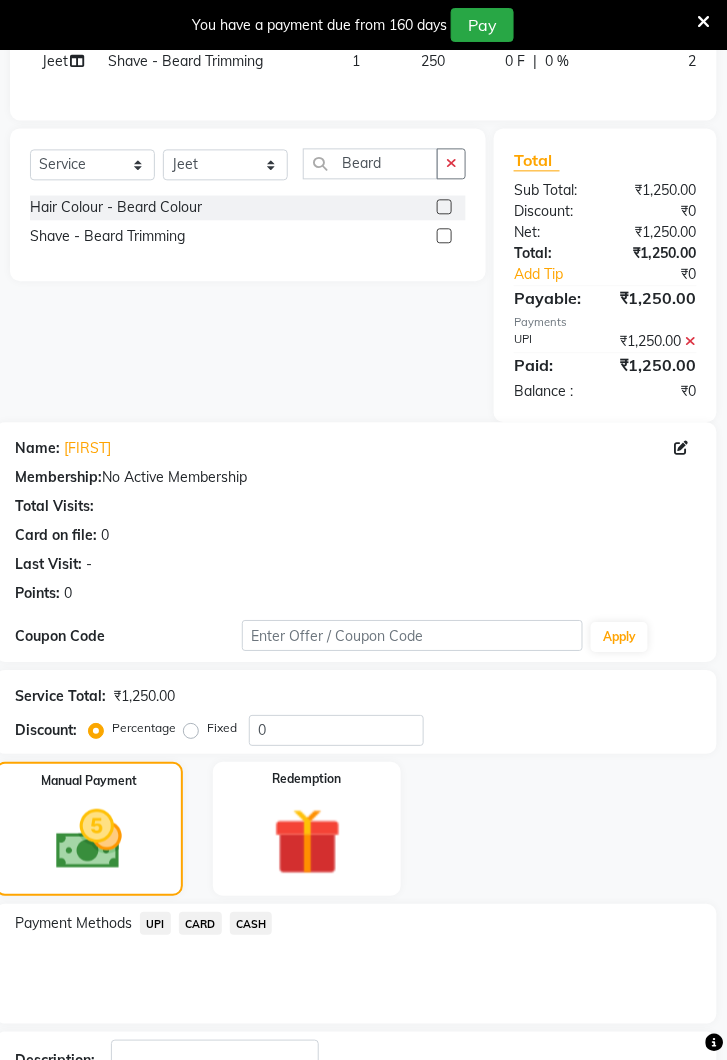 scroll, scrollTop: 637, scrollLeft: 0, axis: vertical 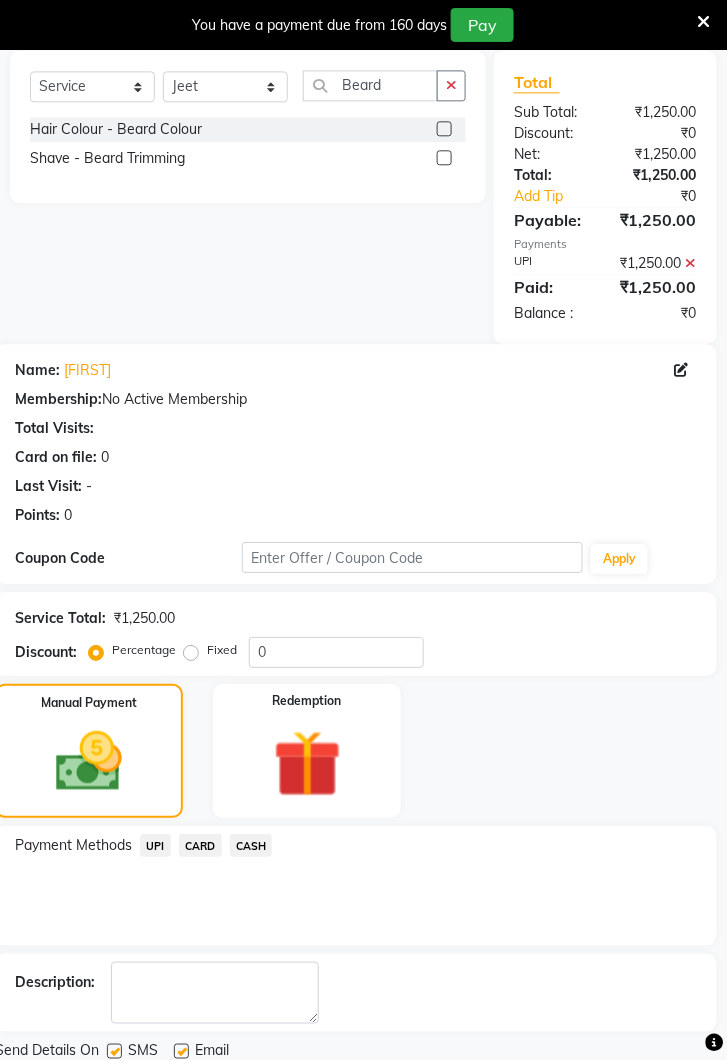 click on "Checkout" 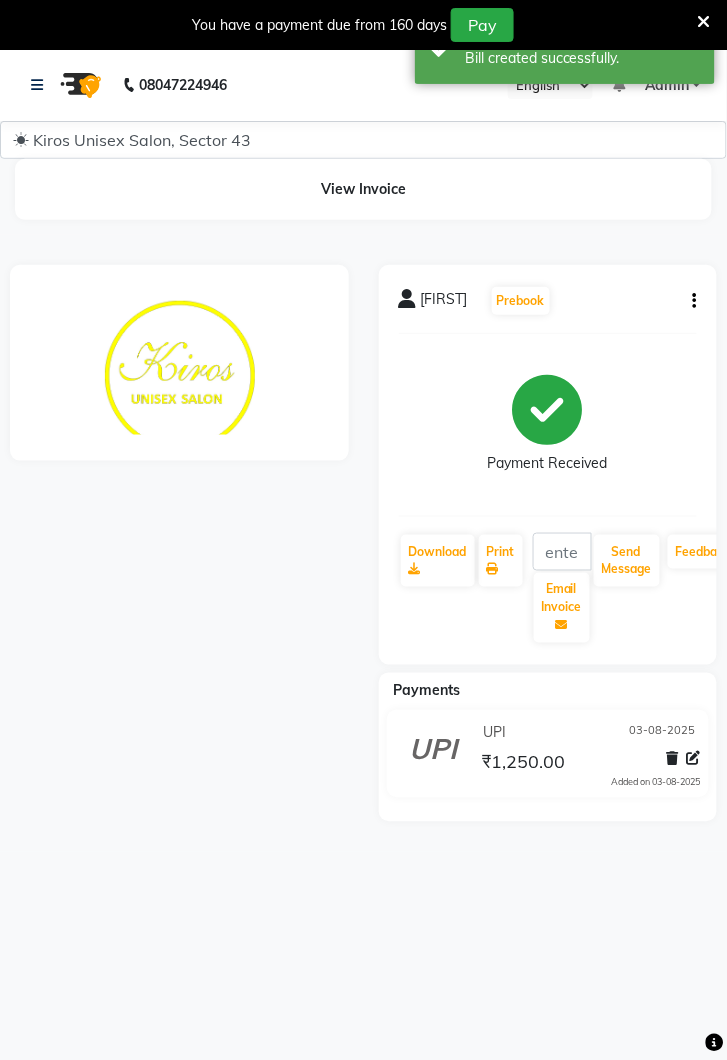 scroll, scrollTop: 0, scrollLeft: 0, axis: both 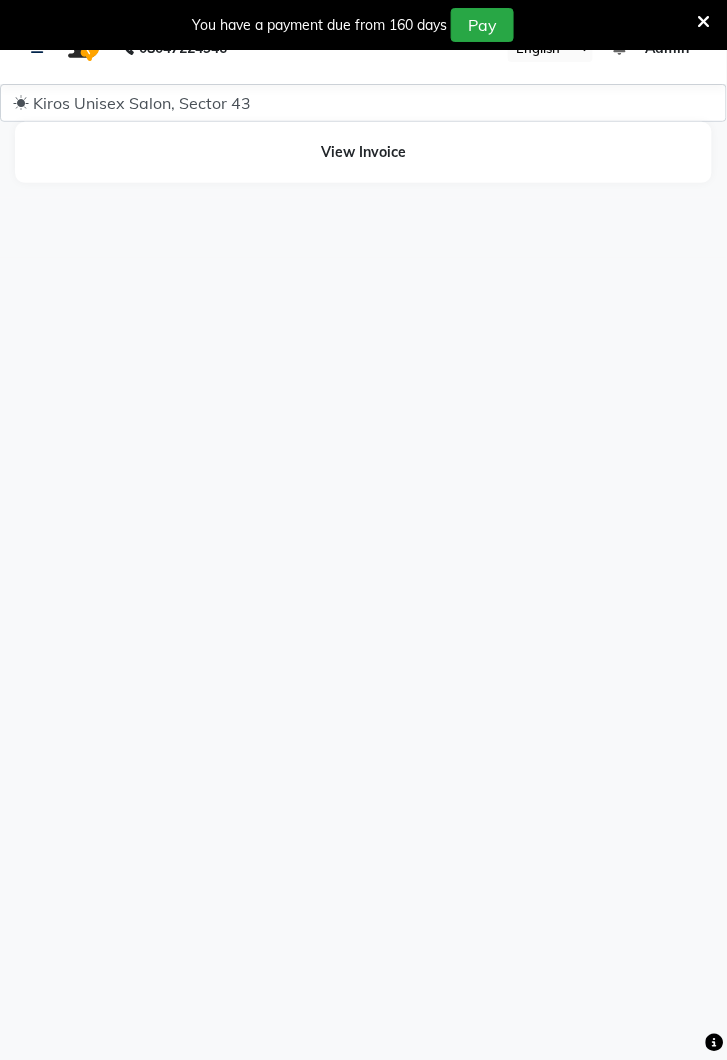 select on "5694" 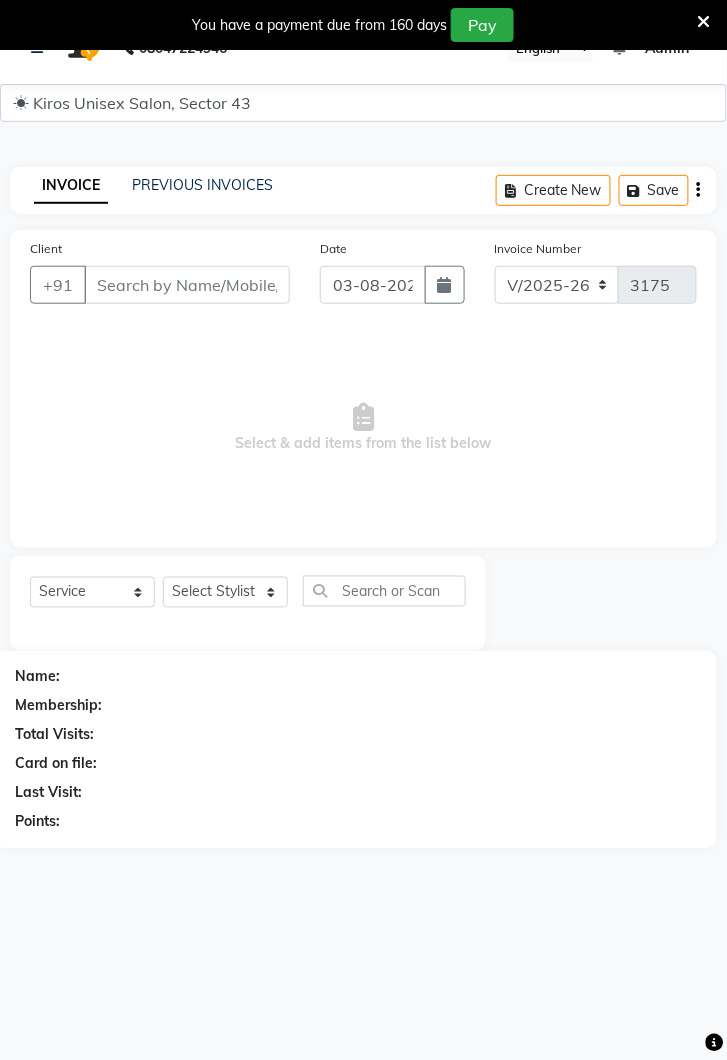 scroll, scrollTop: 49, scrollLeft: 0, axis: vertical 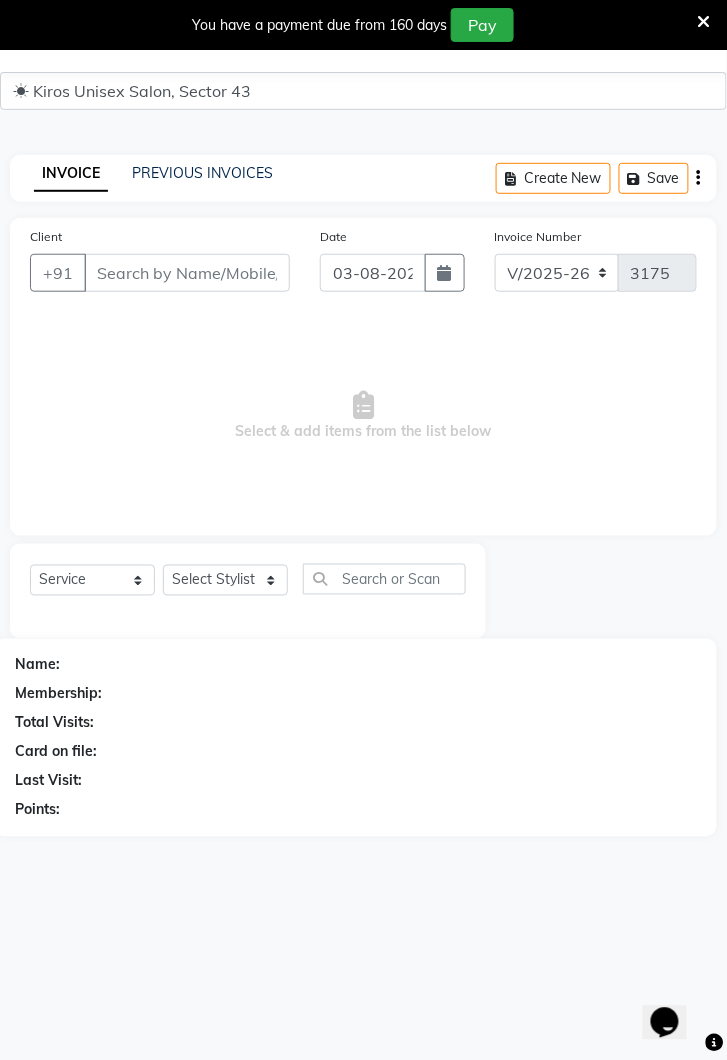 click on "Client" at bounding box center (187, 273) 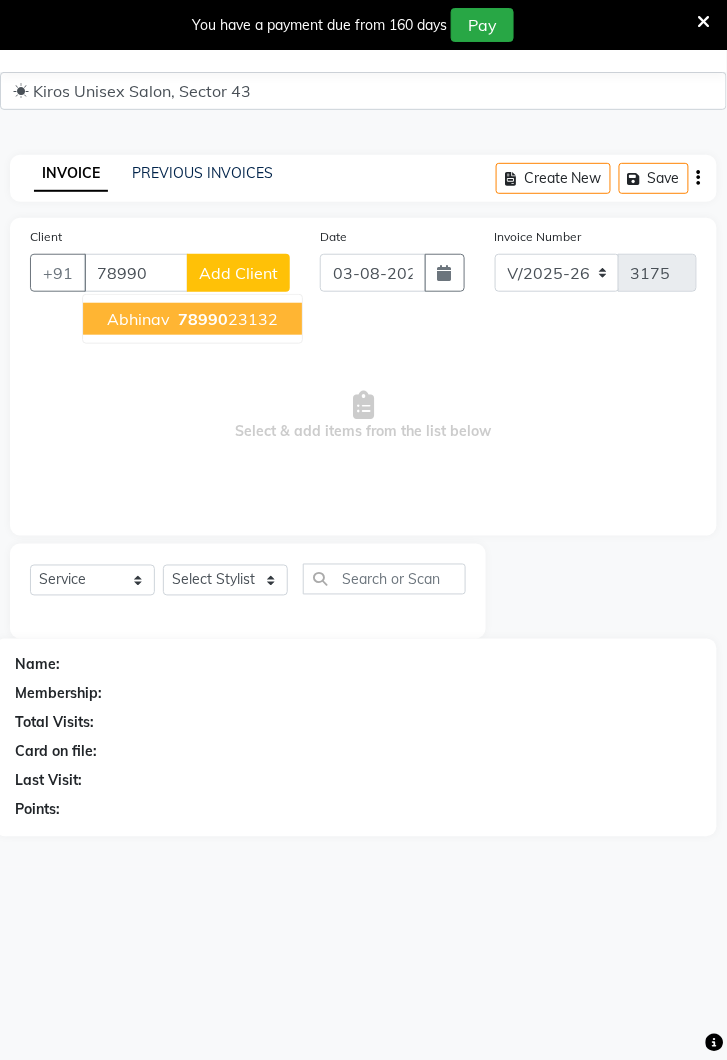 click on "[FIRST] [PHONE]" at bounding box center [192, 319] 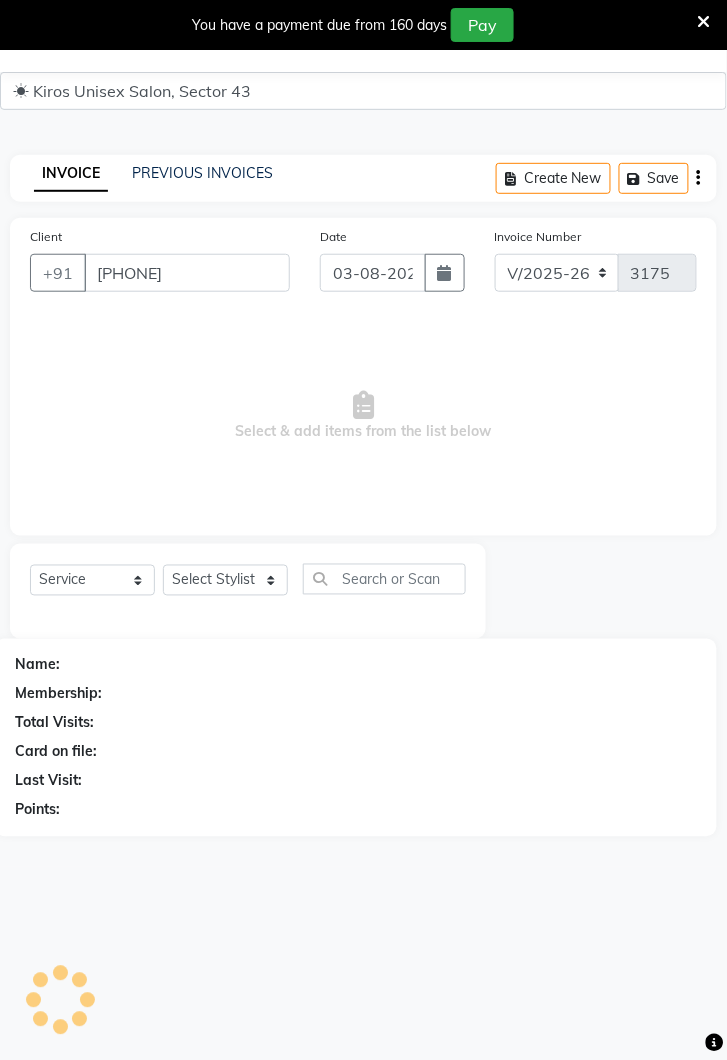 type on "[PHONE]" 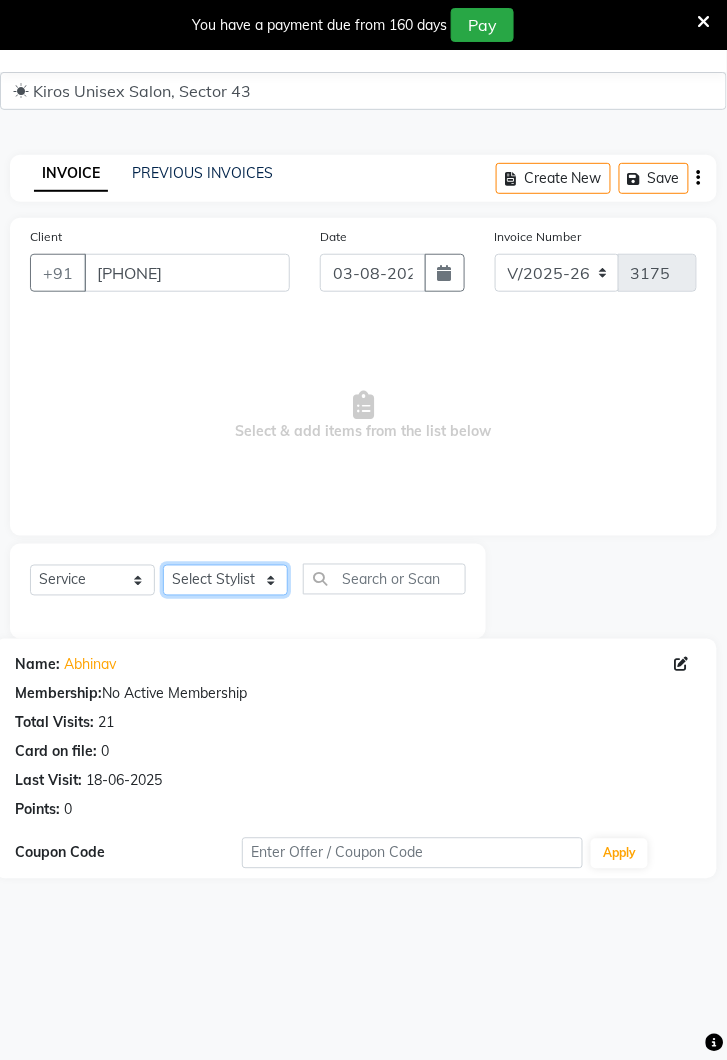click on "Select Stylist Deepak Gunjan Habil Jeet Lalit Lamu Raj Rashmi Rony Sagar Suraj" 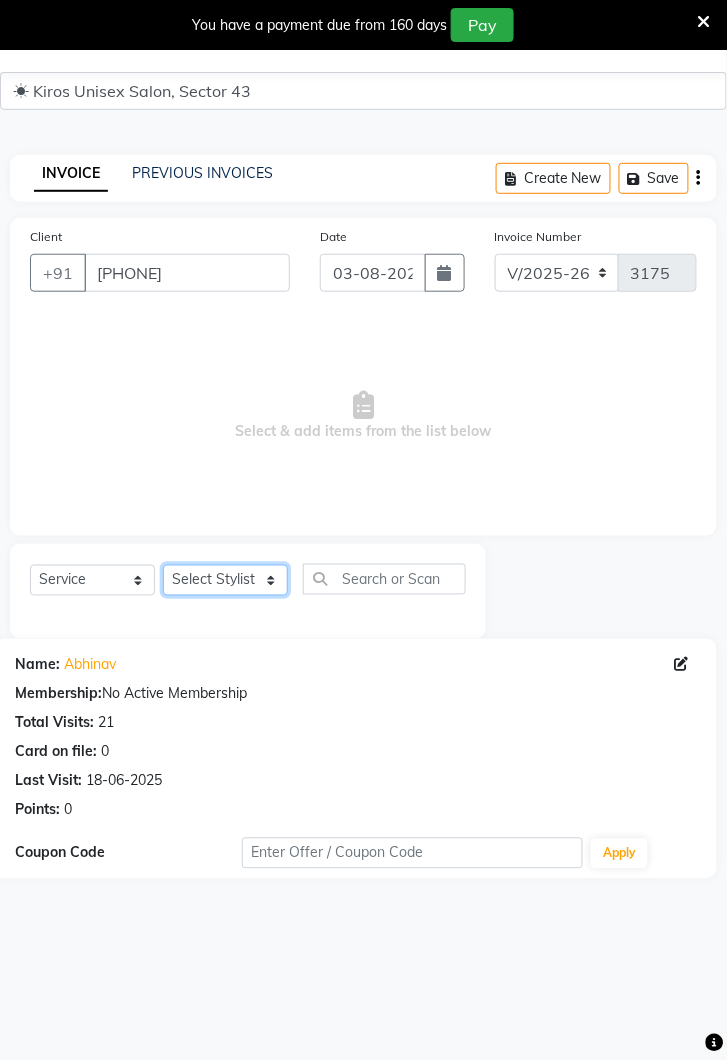 select on "39653" 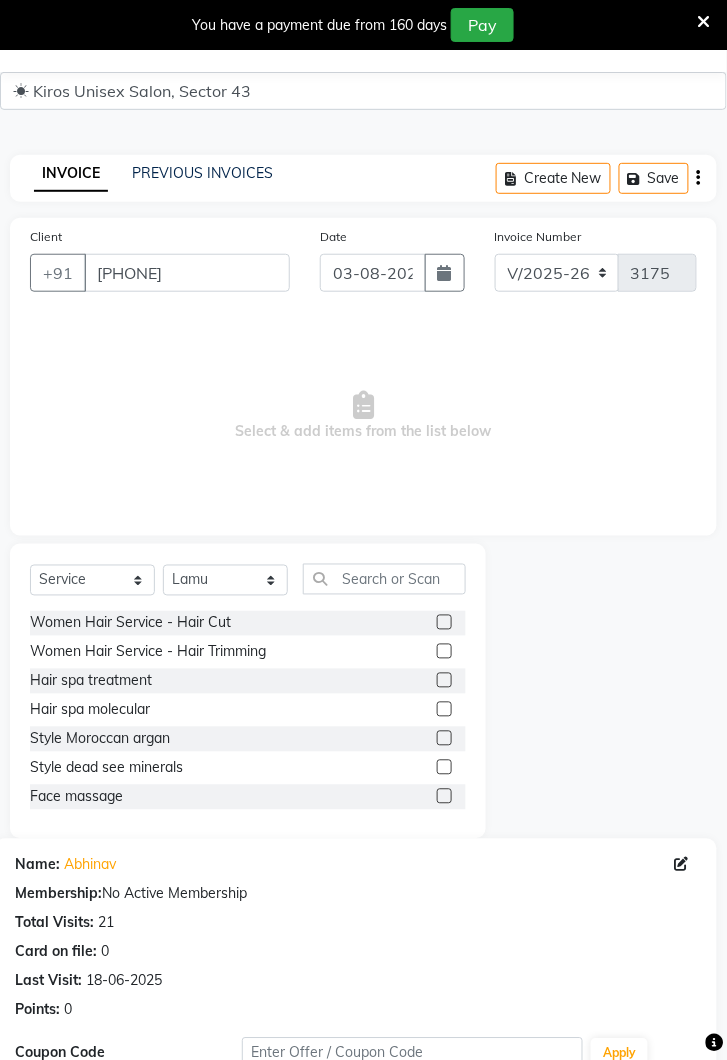 click 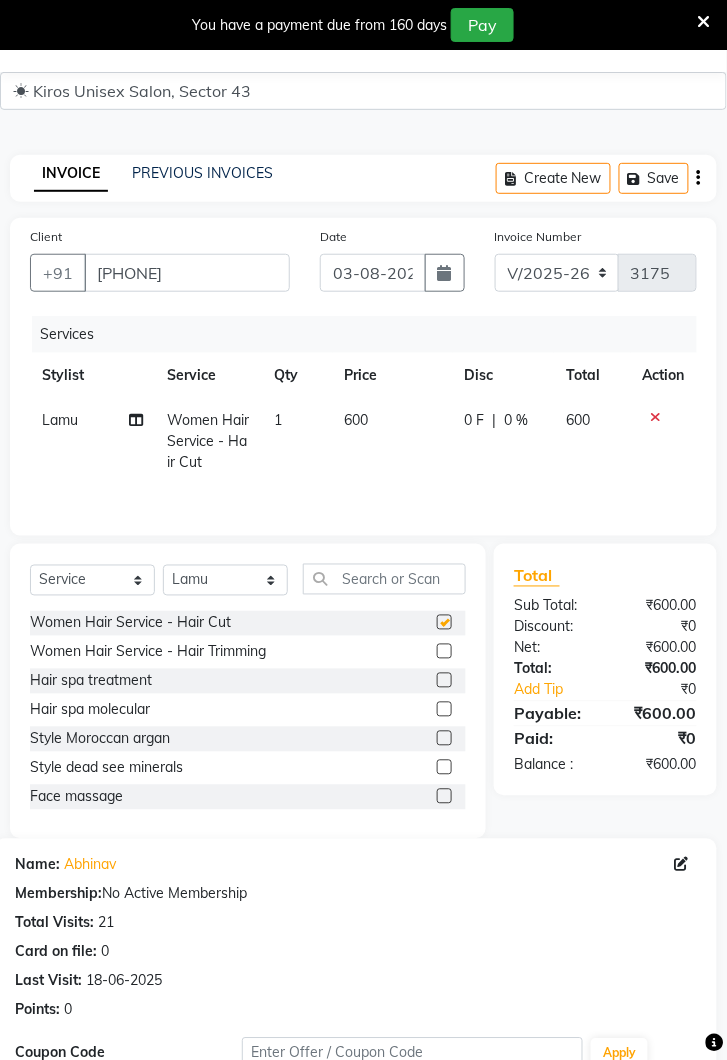 checkbox on "false" 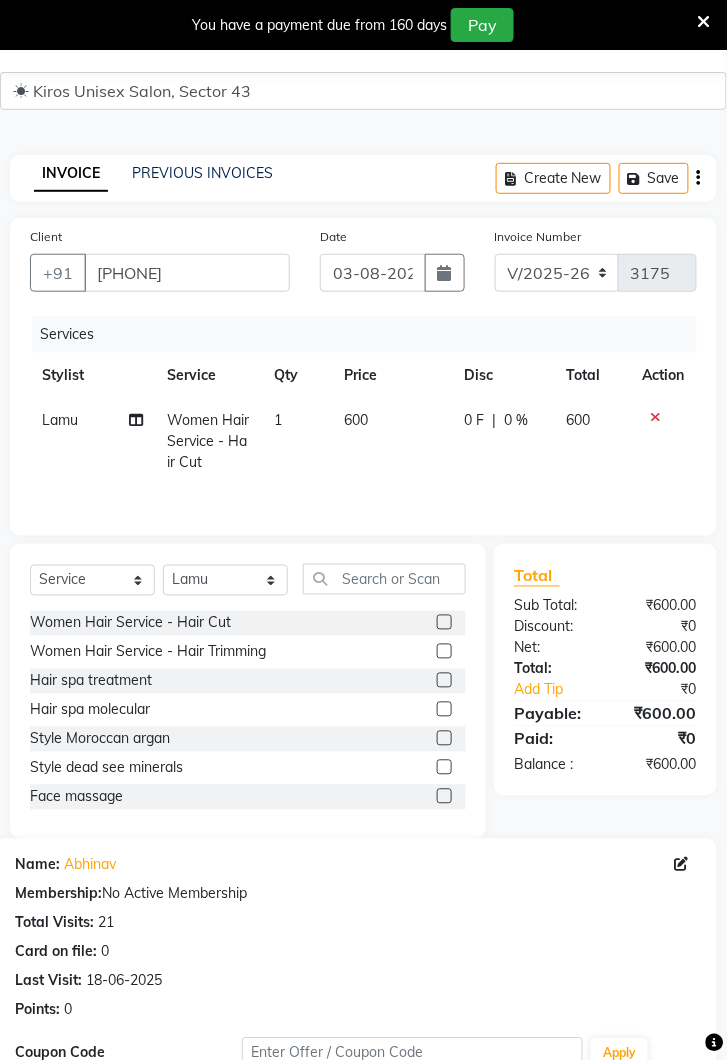 scroll, scrollTop: 285, scrollLeft: 0, axis: vertical 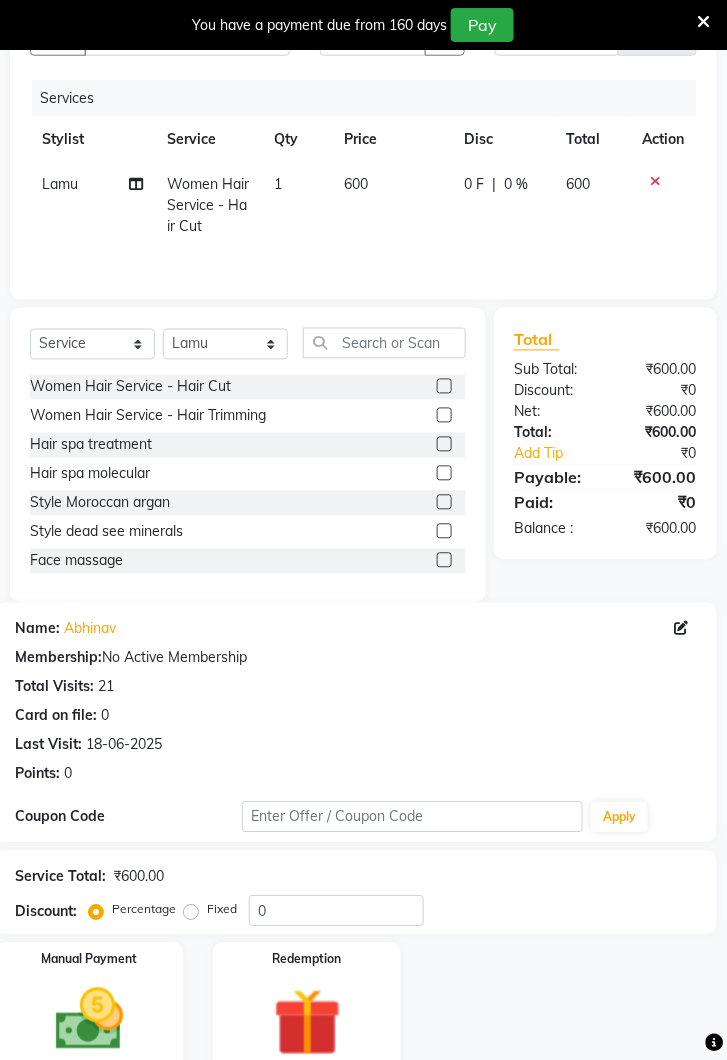 click 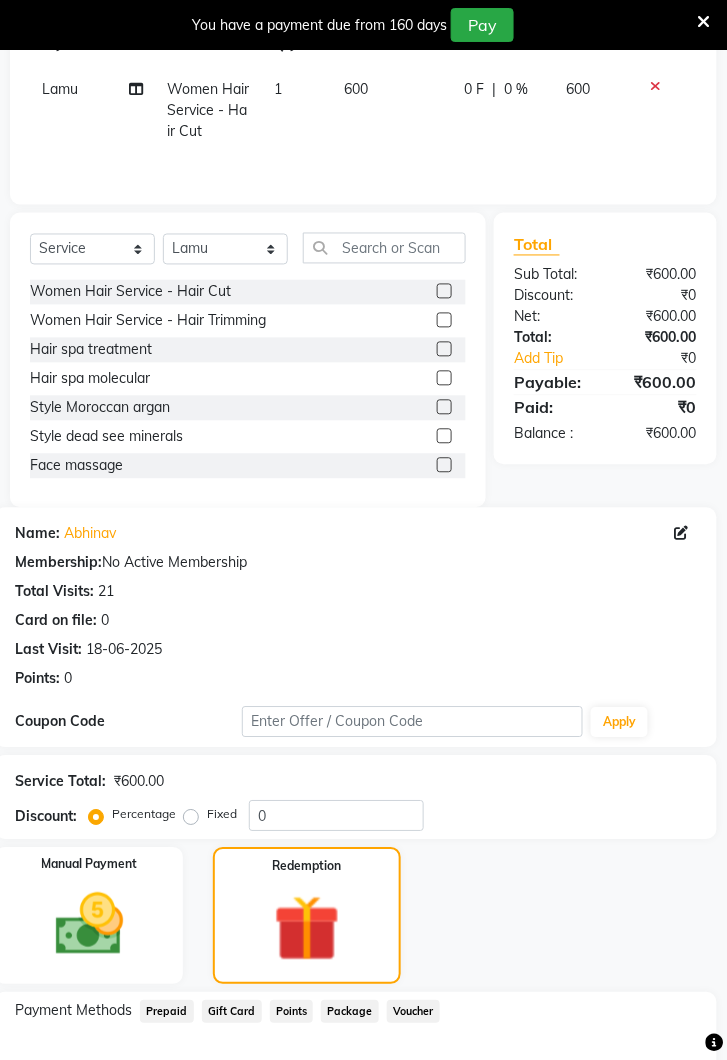 scroll, scrollTop: 415, scrollLeft: 0, axis: vertical 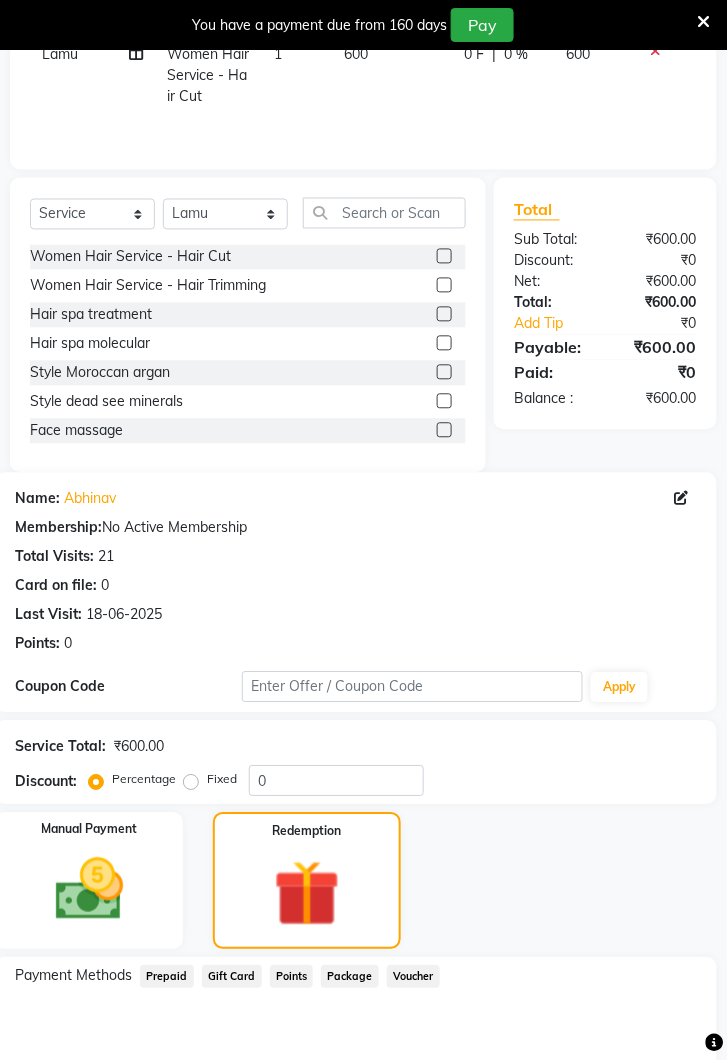 click on "Prepaid" 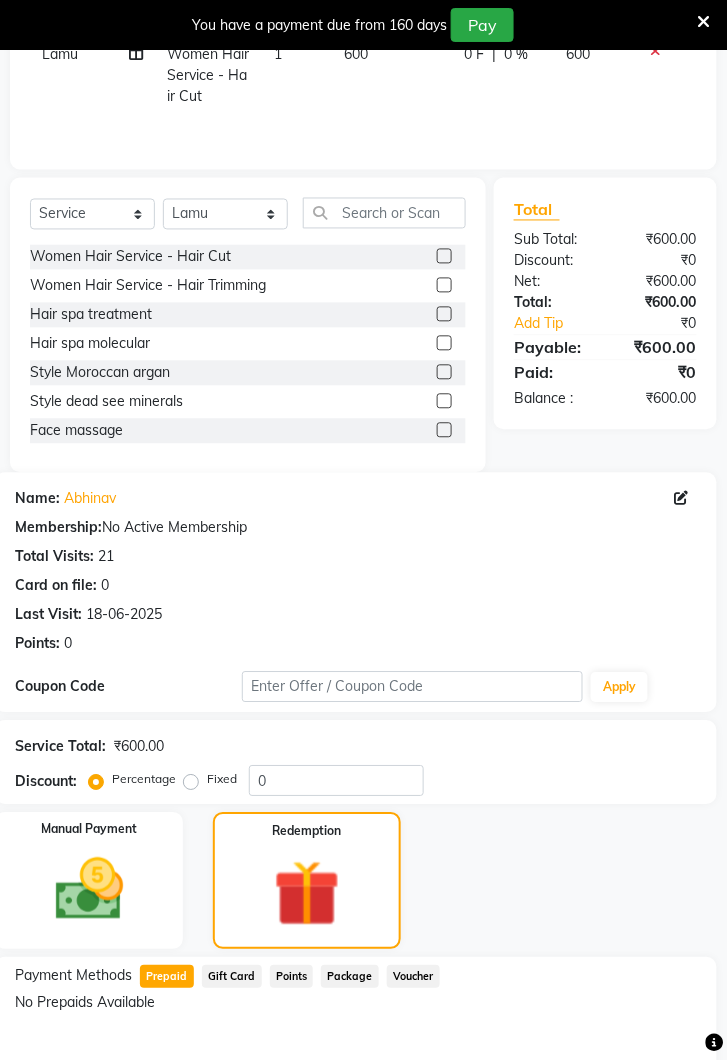 scroll, scrollTop: 0, scrollLeft: 0, axis: both 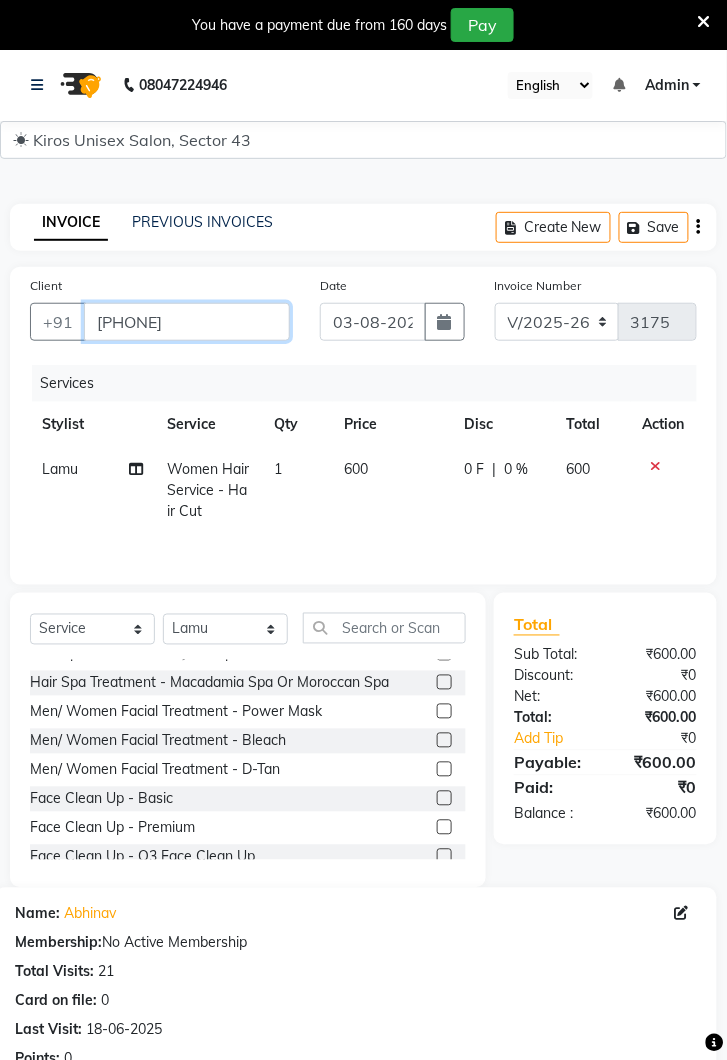 click on "[PHONE]" at bounding box center [187, 322] 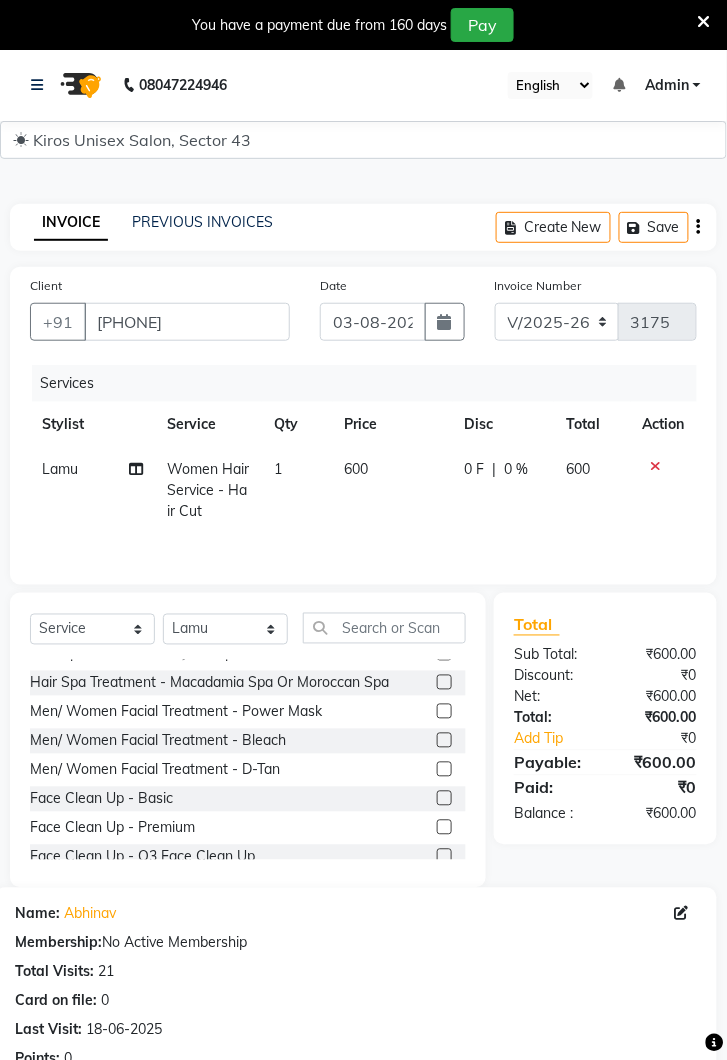 click 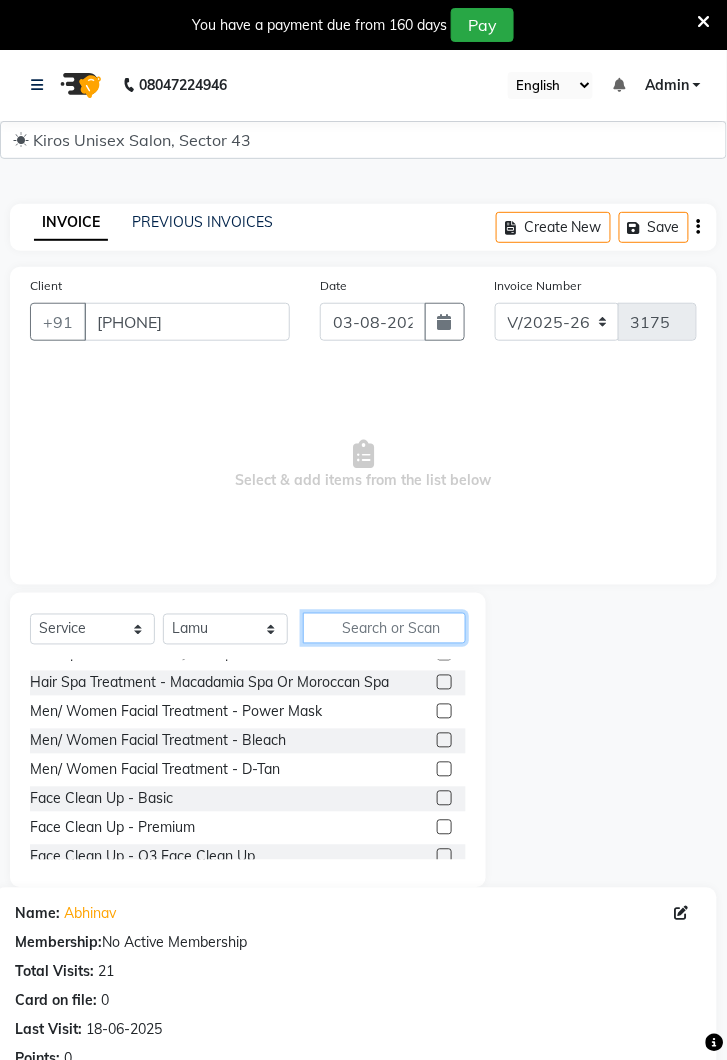 click 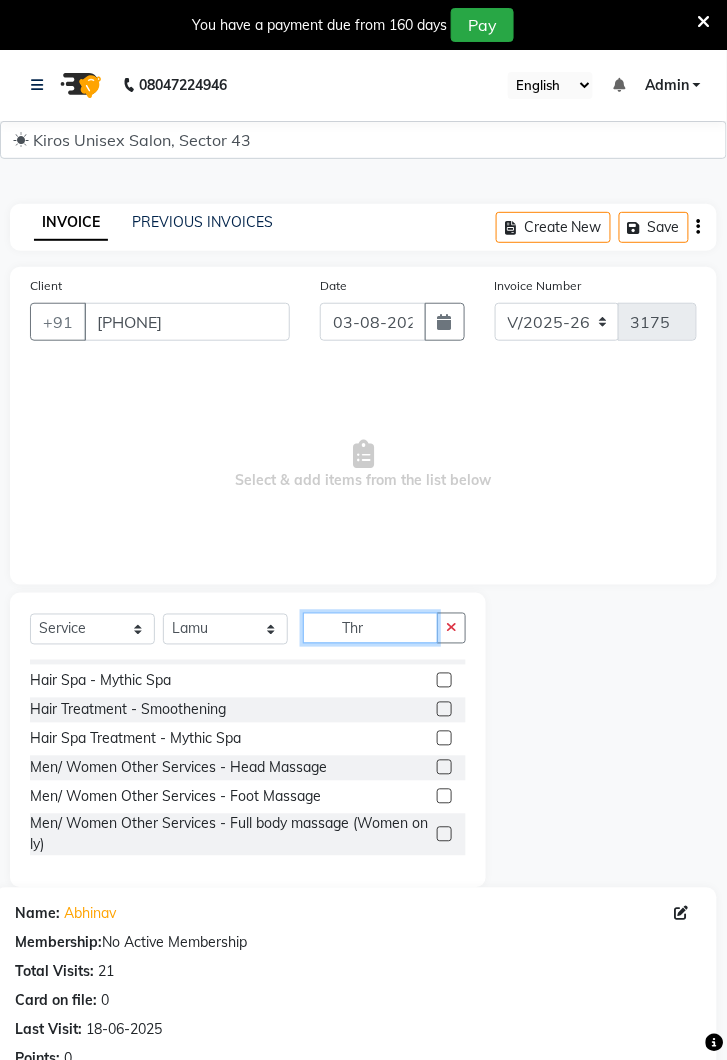 scroll, scrollTop: 0, scrollLeft: 0, axis: both 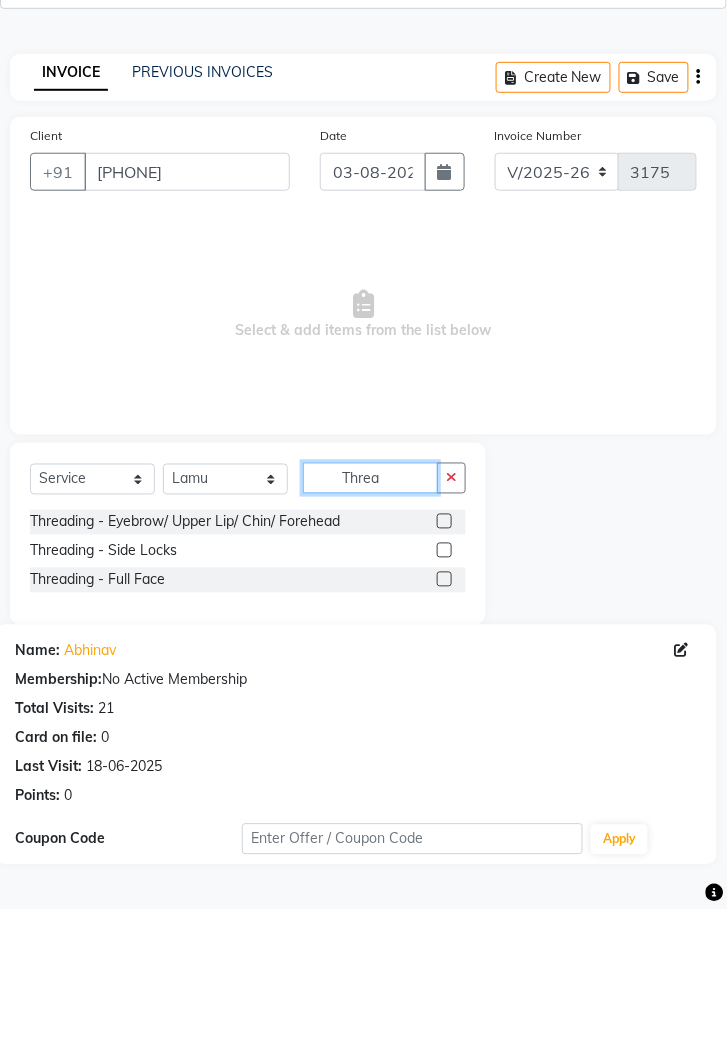 type on "Threa" 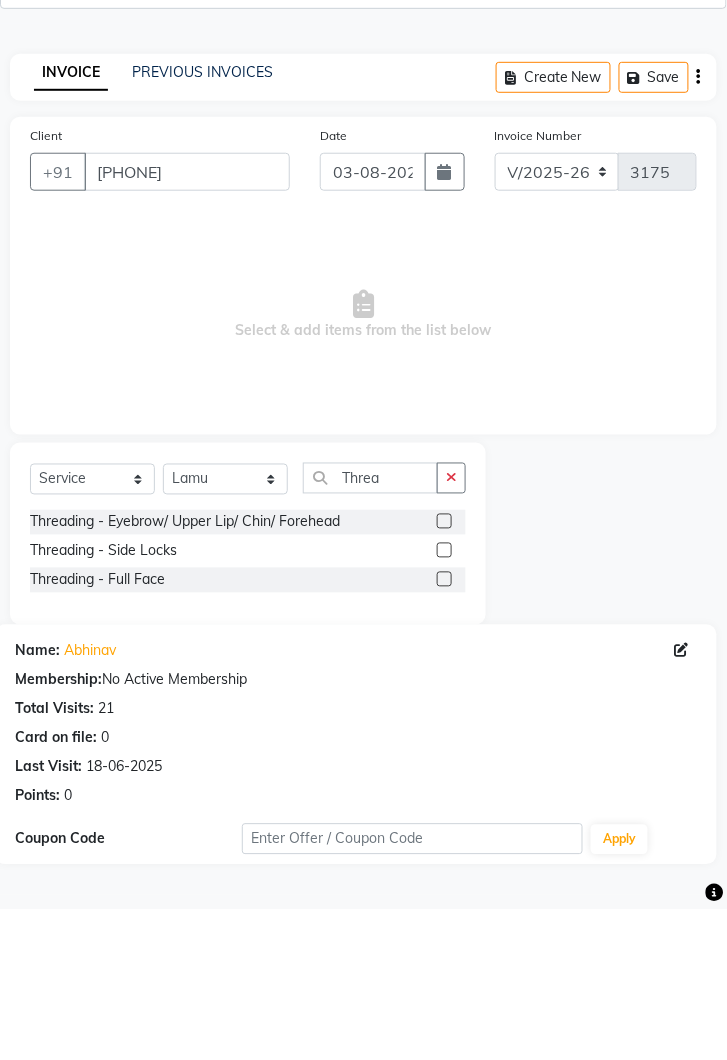 click 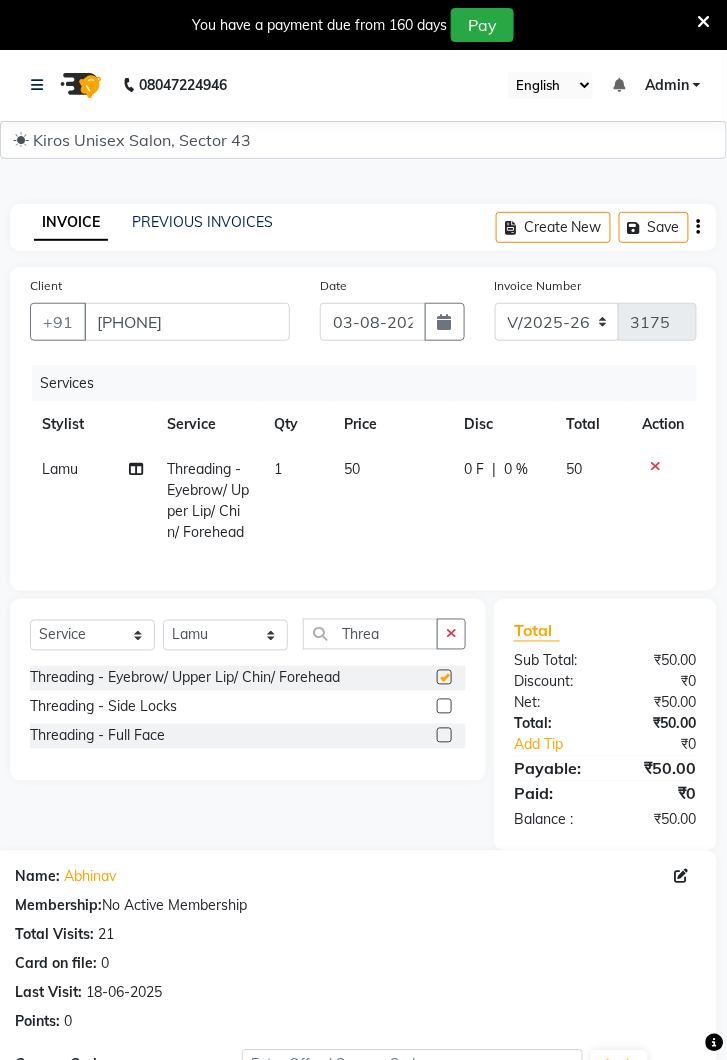 checkbox on "false" 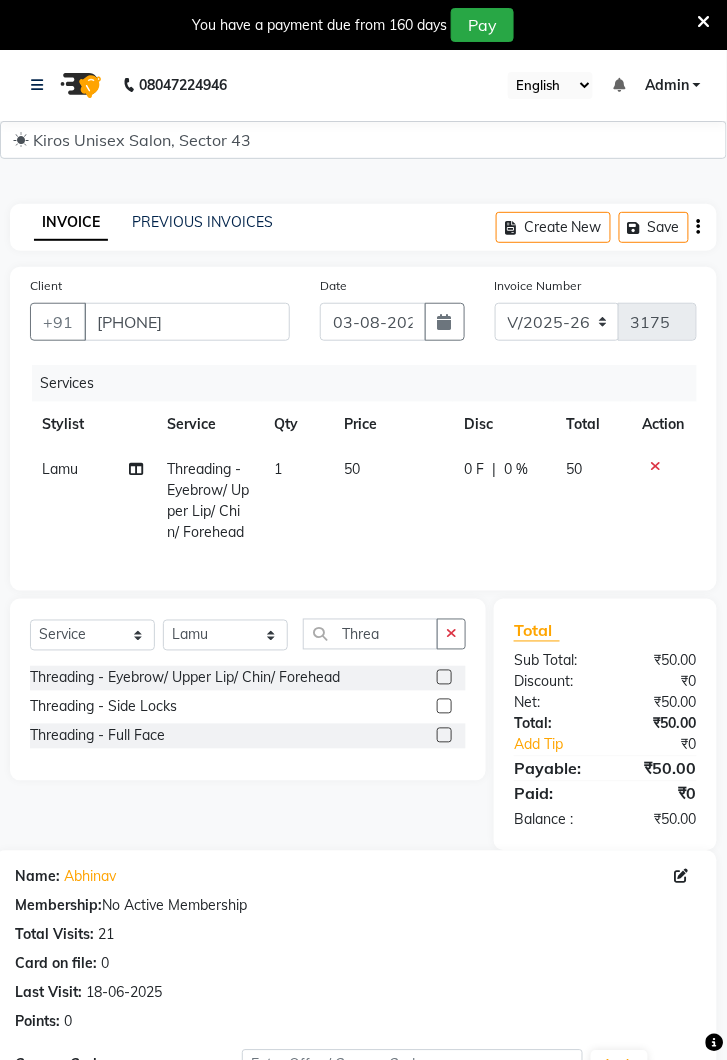 click on "50" 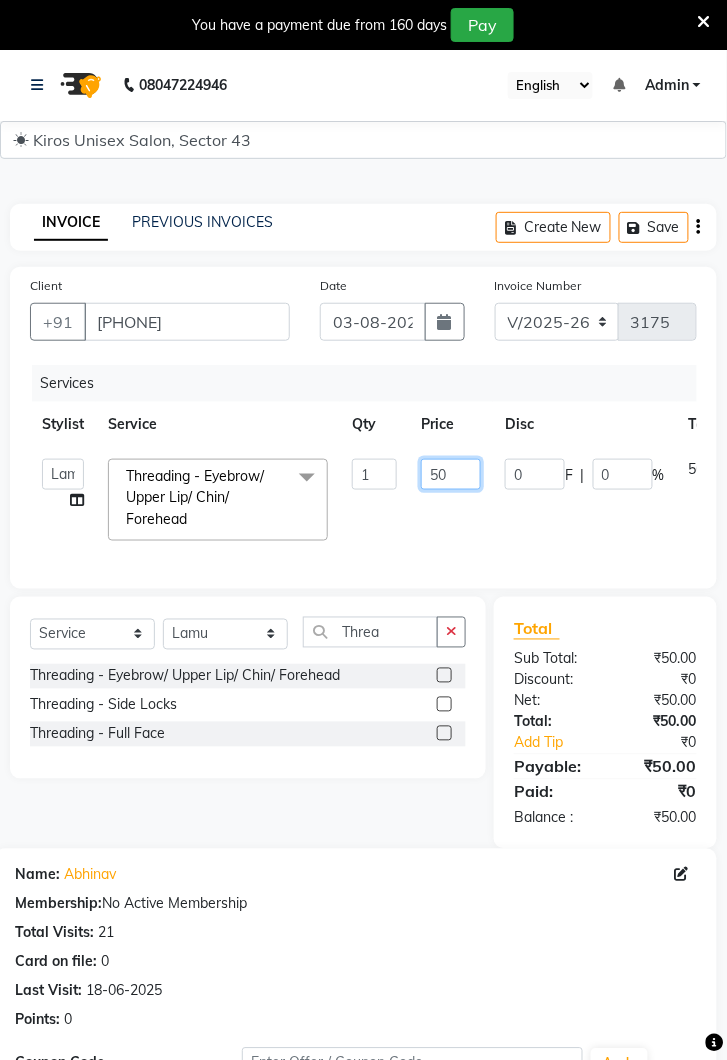 click on "50" 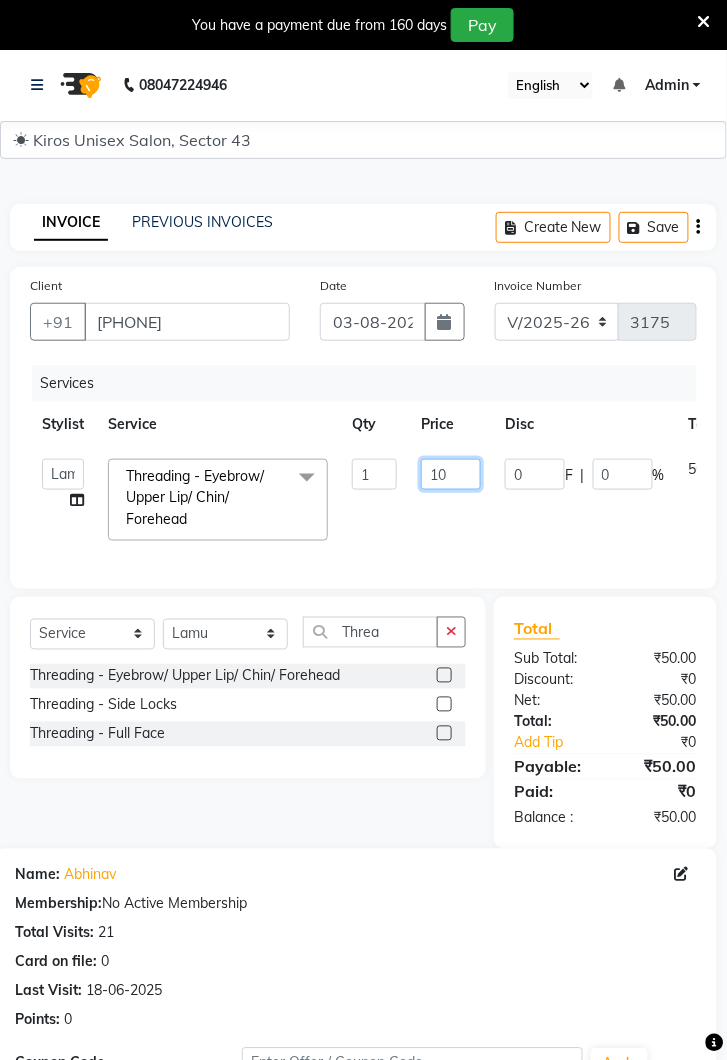 type on "100" 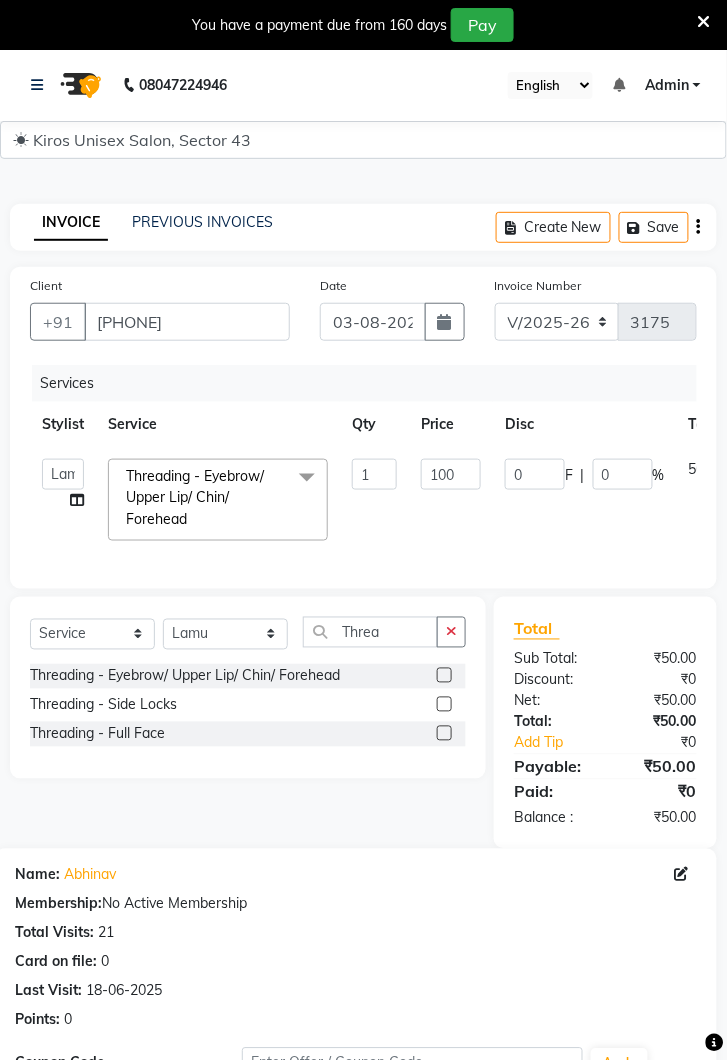 click on "Services Stylist Service Qty Price Disc Total Action Deepak Gunjan Habil Jeet Lalit Lamu Raj Rashmi Rony Sagar Suraj Threading - Eyebrow/ Upper Lip/ Chin/ Forehead x Women Hair Service - Hair Cut Women Hair Service - Hair Trimming Hair spa treatment Hair spa molecular Style Moroccan argan Style dead see minerals Face massage Under arms waxing Head Wash - L’Oréal Head Wash - Sulphate Free Head Wash - Gk Styling - Blow Dry Styling - Ironing Styling - Curls Styling - Combo: Head Wash (L’Oréal) And Blow Dry Threading - Eyebrow/ Upper Lip/ Chin/ Forehead Threading - Side Locks Threading - Full Face Hair Colour - Majirel Female Hair Colour - Inoa Female Hair Colour - Application Female Hair Colour - Majirel Hair Colour - Inoa Hair Colour - Application Hair Colour - Beard Colour Hair Spa - L’Oréal Basic Hair Spa - Mythic Spa Hair Spa - Macadamia Spa / Moroccan Hair Treatment Hair Spa - Ola Plex Hair Treatment - Dandruff/ Hair Fall Treatment Hair Treatment - Smoothening Shave - Clean" 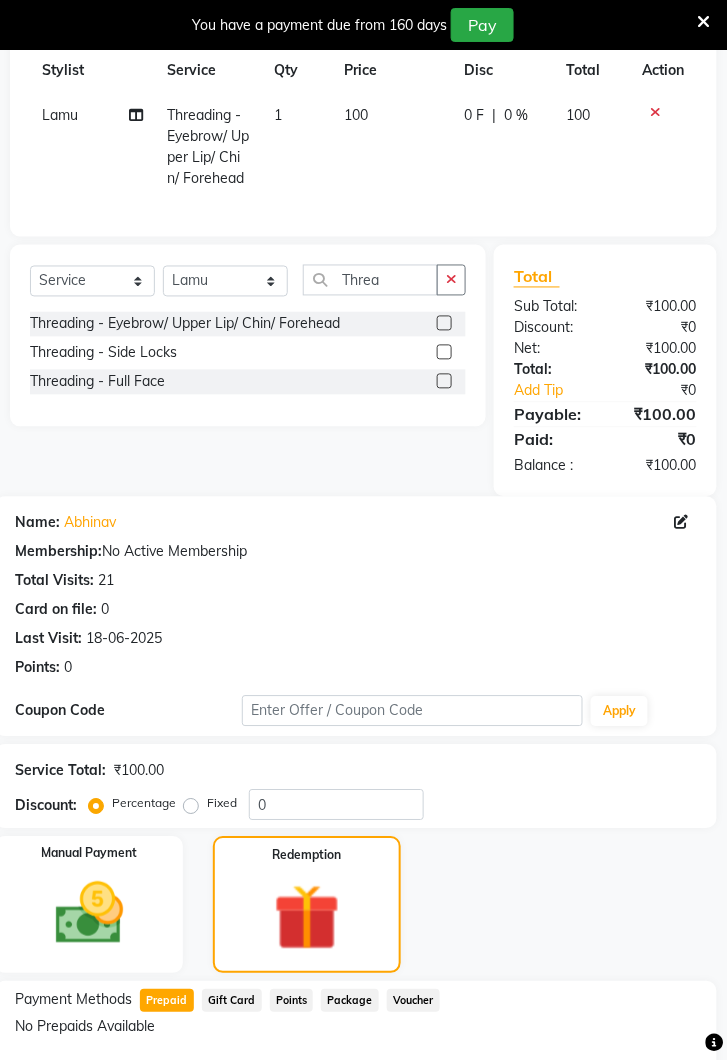 scroll, scrollTop: 377, scrollLeft: 0, axis: vertical 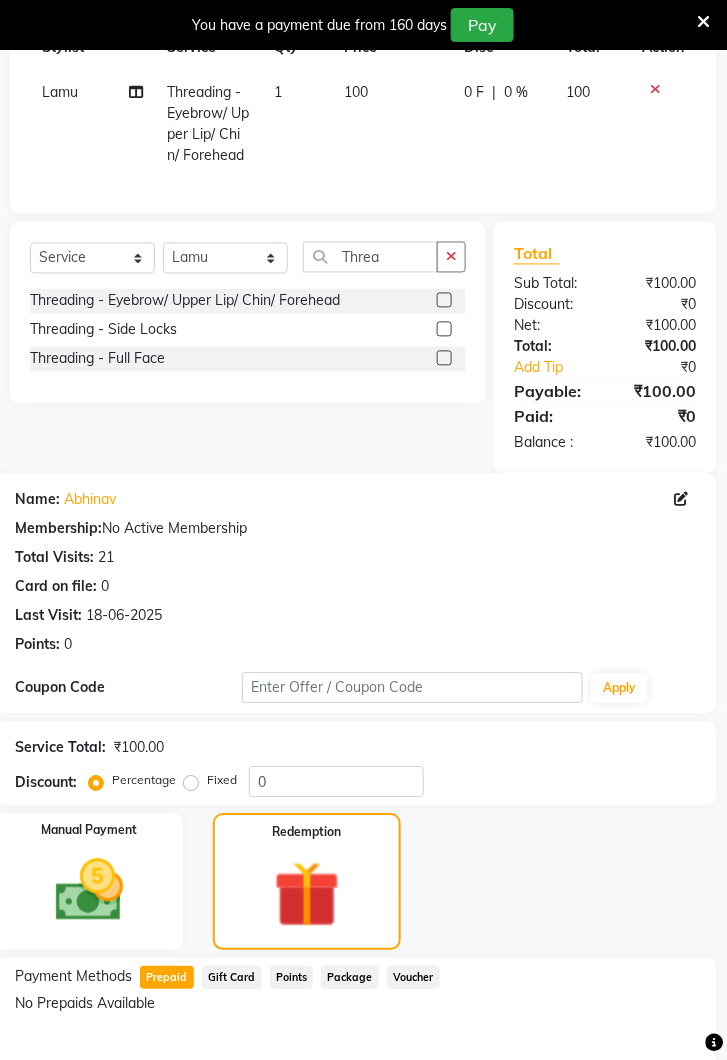 click 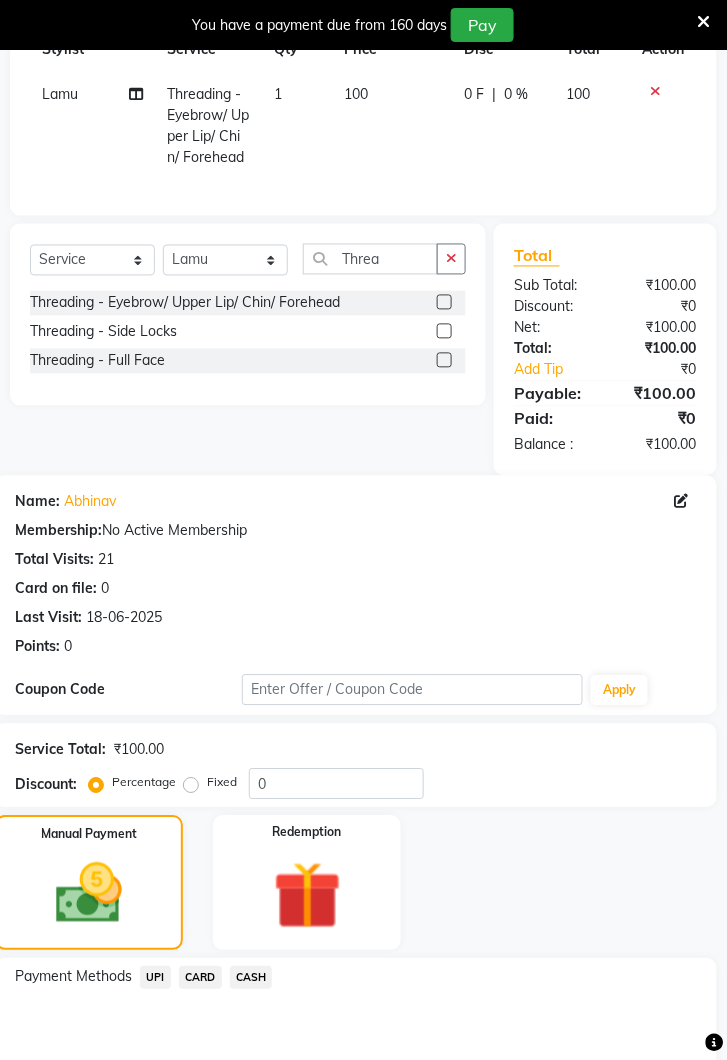 click on "UPI" 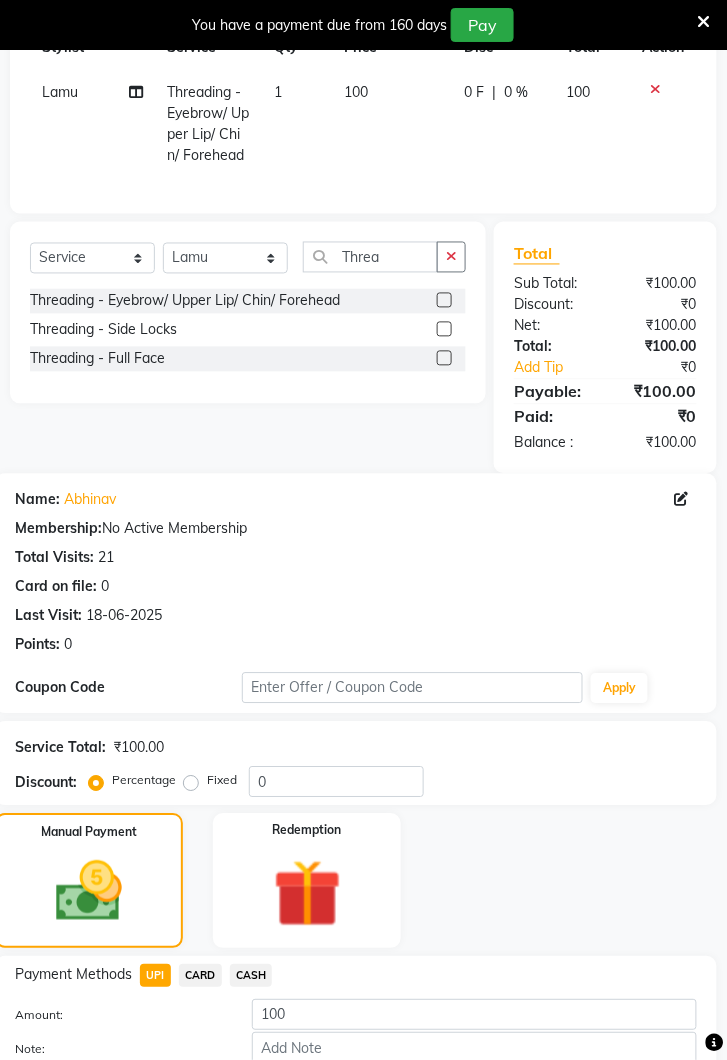 click on "Add Payment" 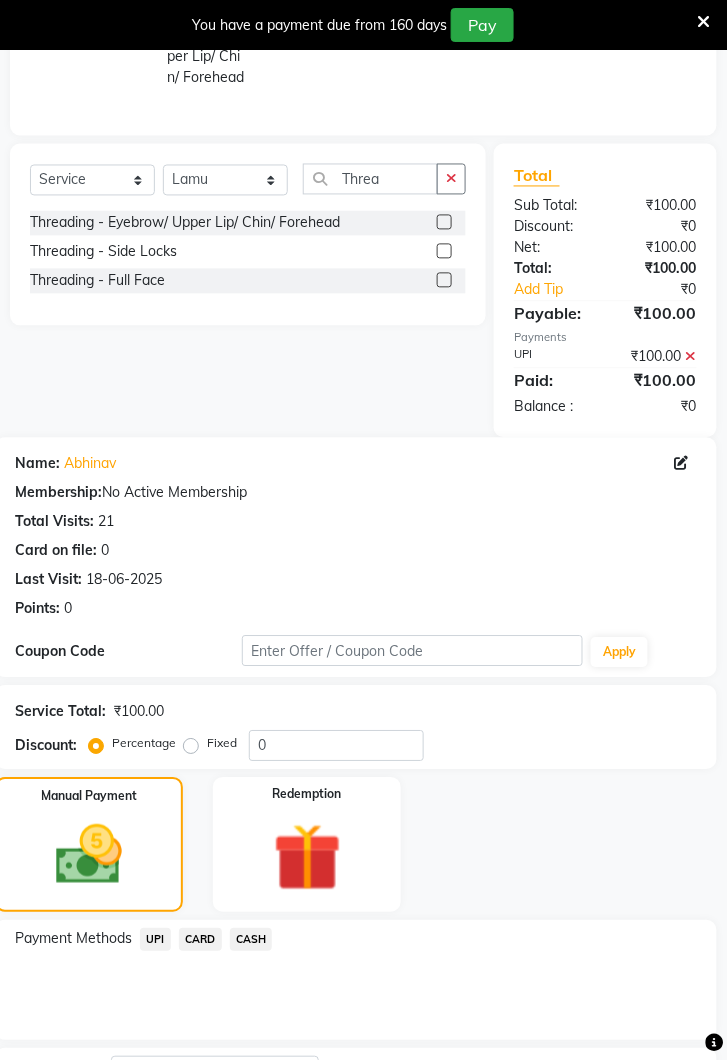 scroll, scrollTop: 529, scrollLeft: 0, axis: vertical 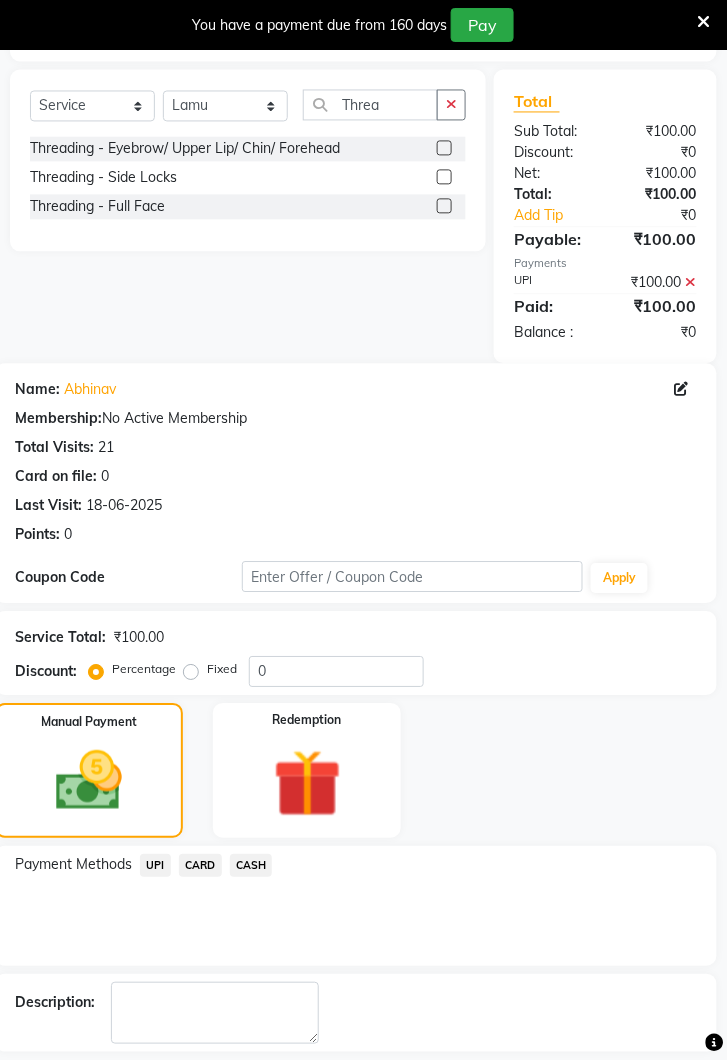 click on "Checkout" 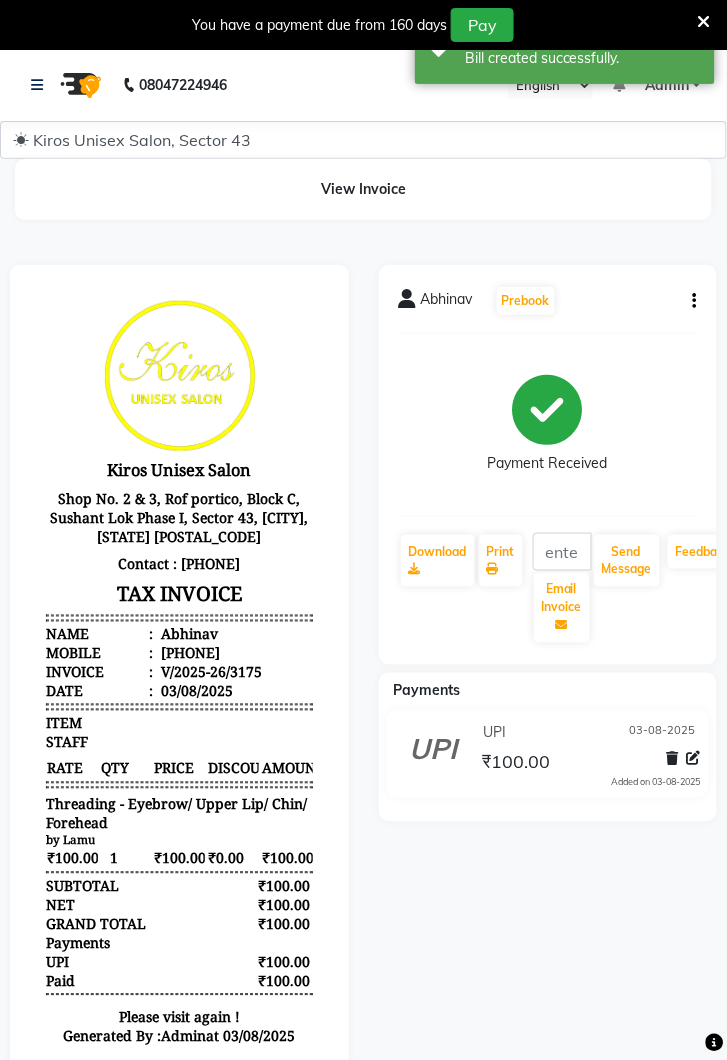 scroll, scrollTop: 0, scrollLeft: 0, axis: both 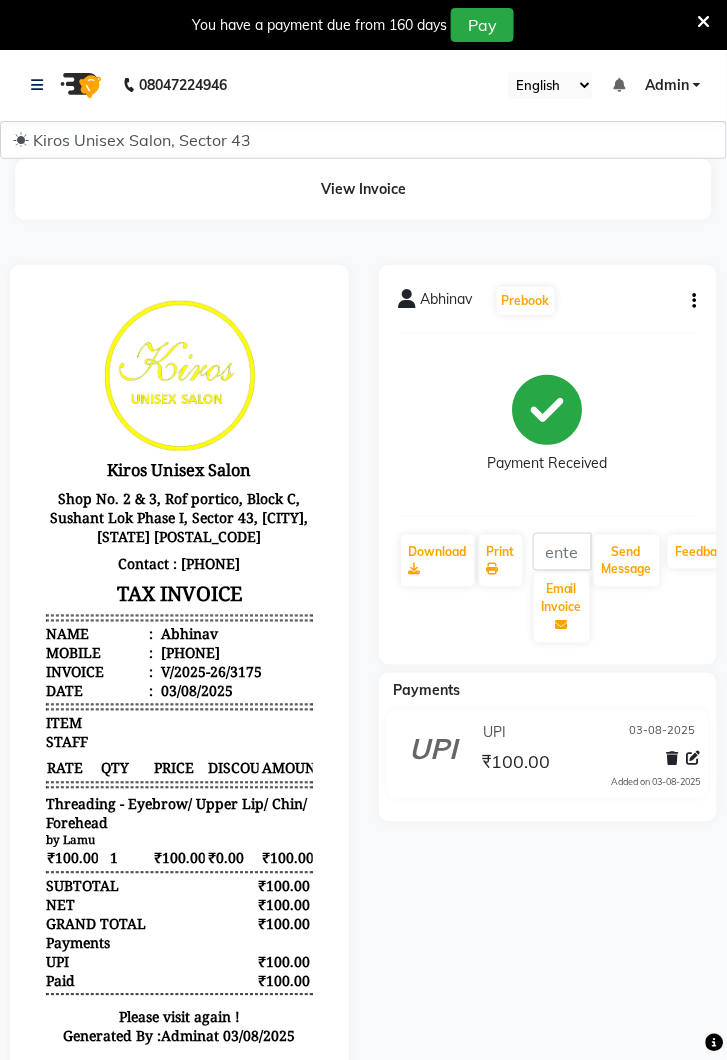 click 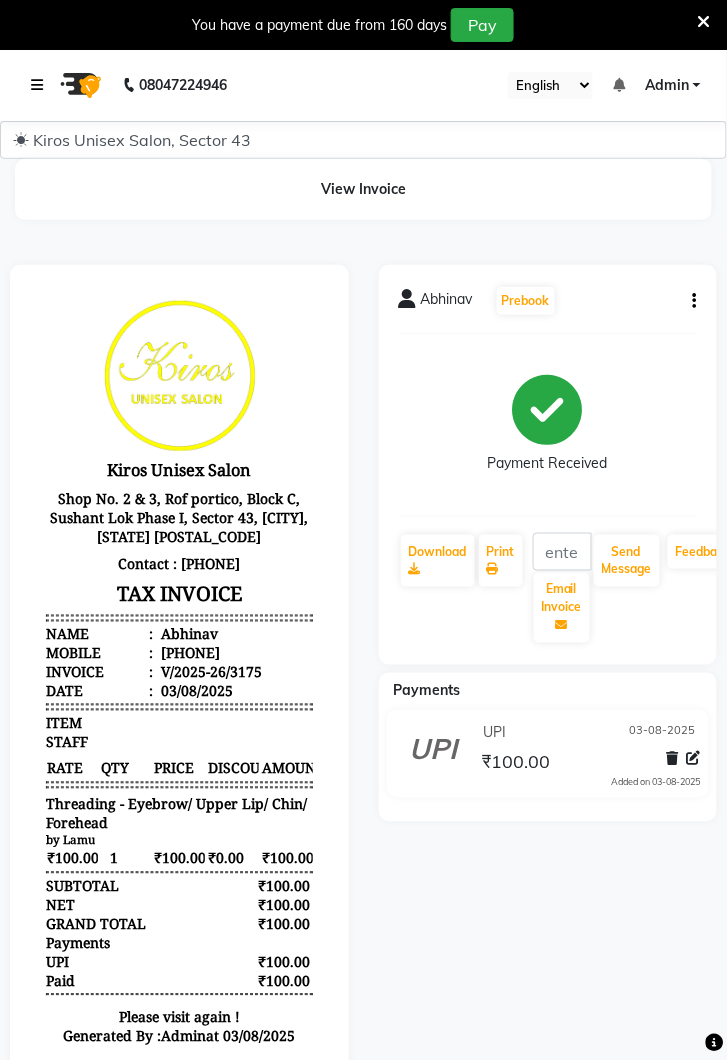 click at bounding box center [37, 85] 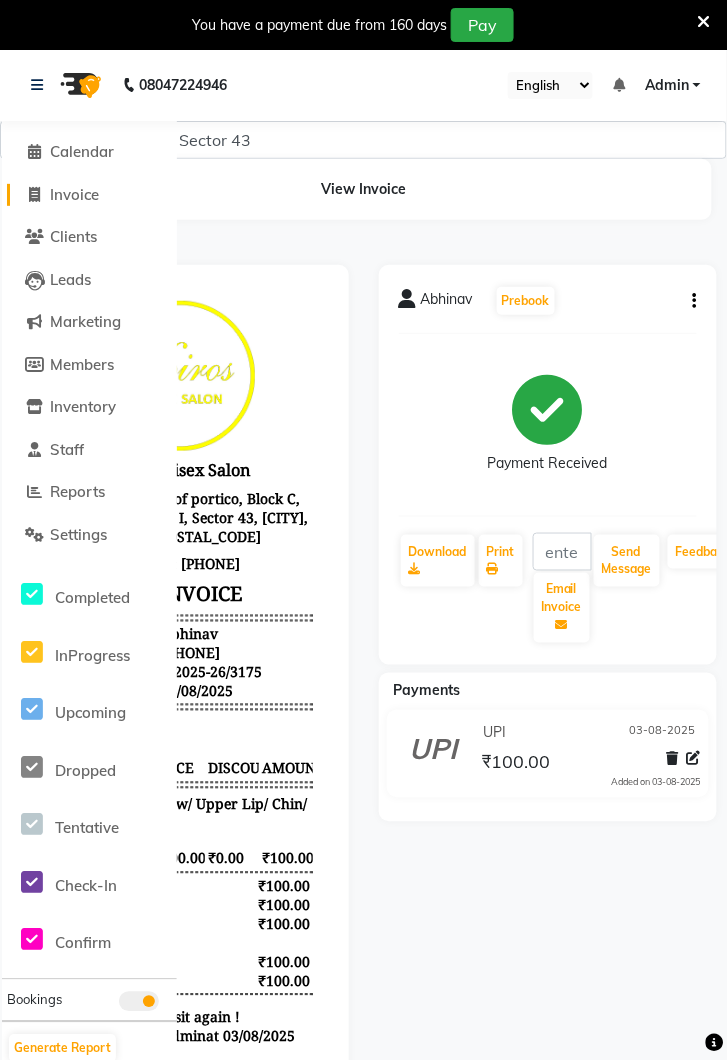 click on "Invoice" 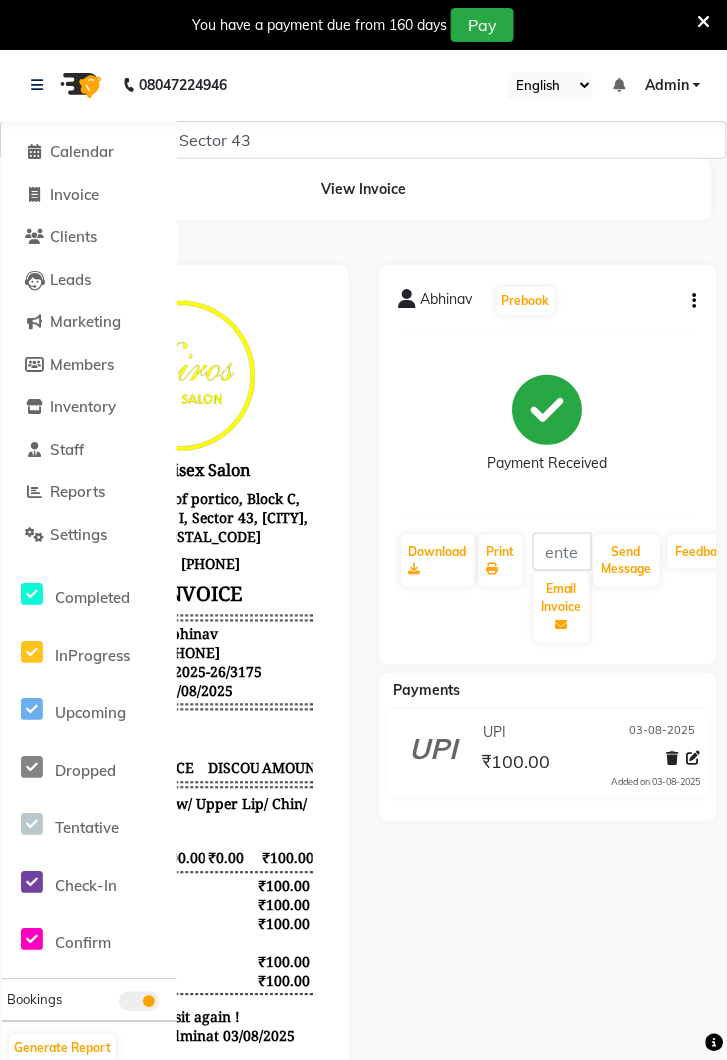 select on "service" 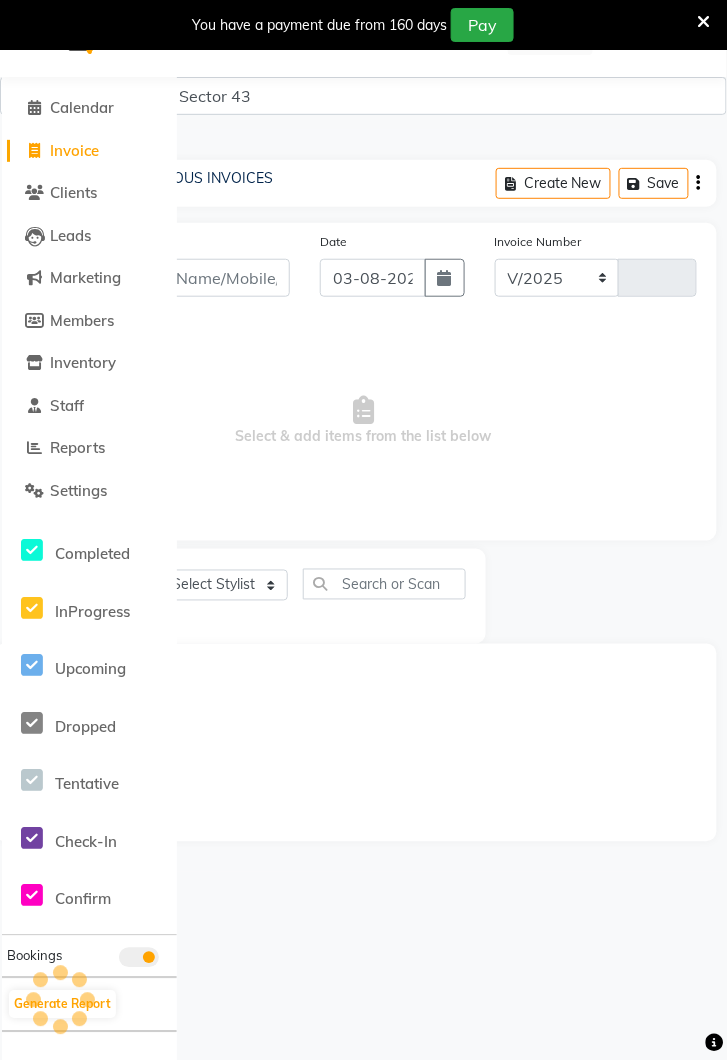 select on "5694" 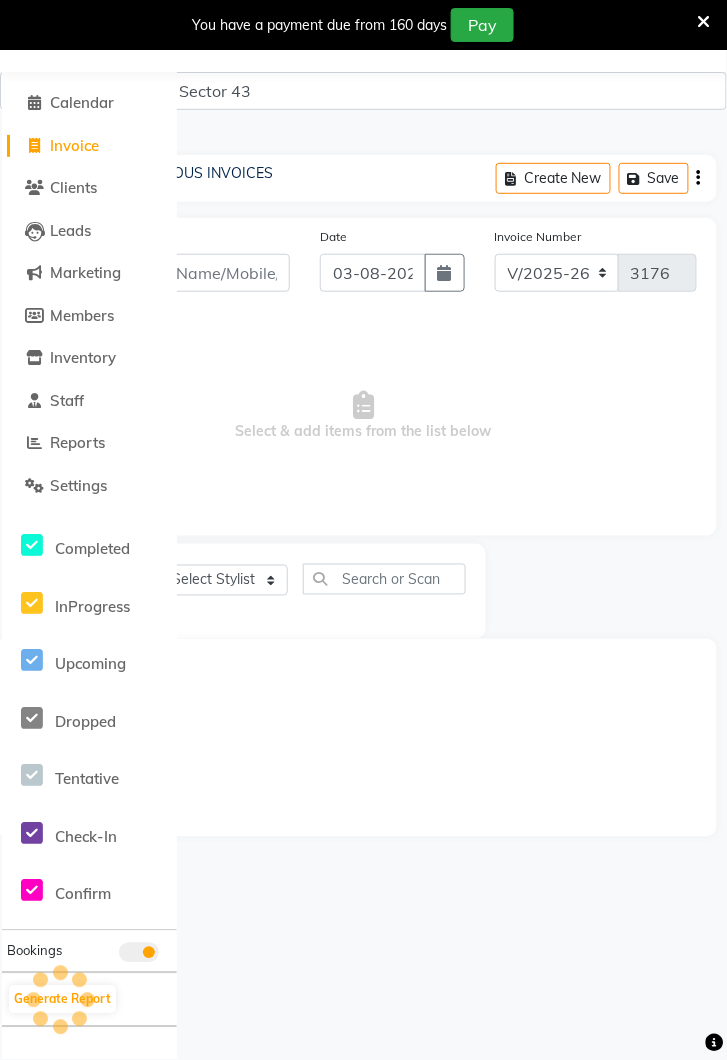 scroll, scrollTop: 0, scrollLeft: 0, axis: both 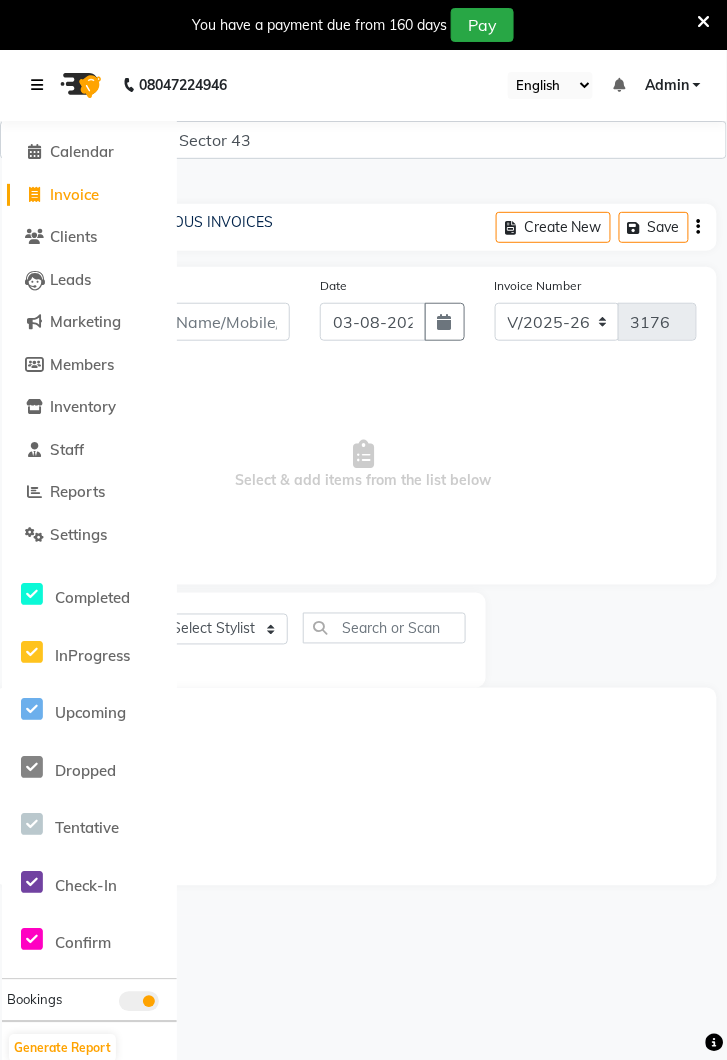 click at bounding box center (37, 85) 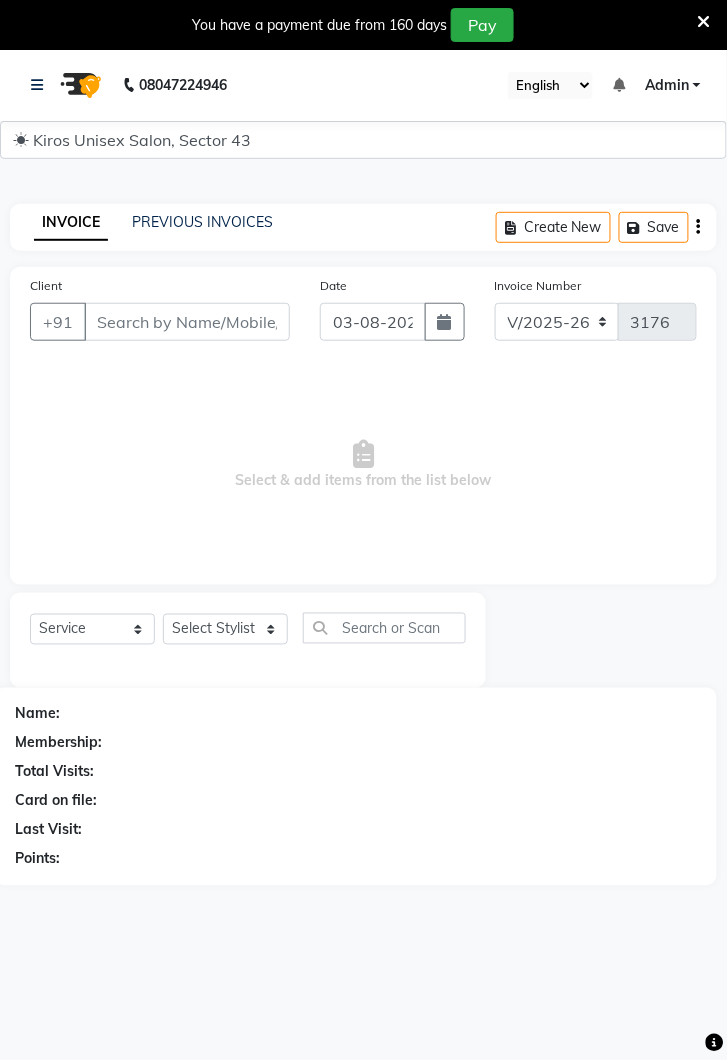 click on "INVOICE PREVIOUS INVOICES Create New Save Client +[COUNTRY_CODE] Date [DATE] Invoice Number V/2025 V/2025-26 3176 Select & add items from the list below Select Service Product Membership Package Voucher Prepaid Gift Card Select Stylist Deepak Gunjan Habil Jeet Lalit Lamu Raj Rashmi Rony Sagar Suraj Name: Membership: Total Visits: Card on file: Last Visit: Points:" 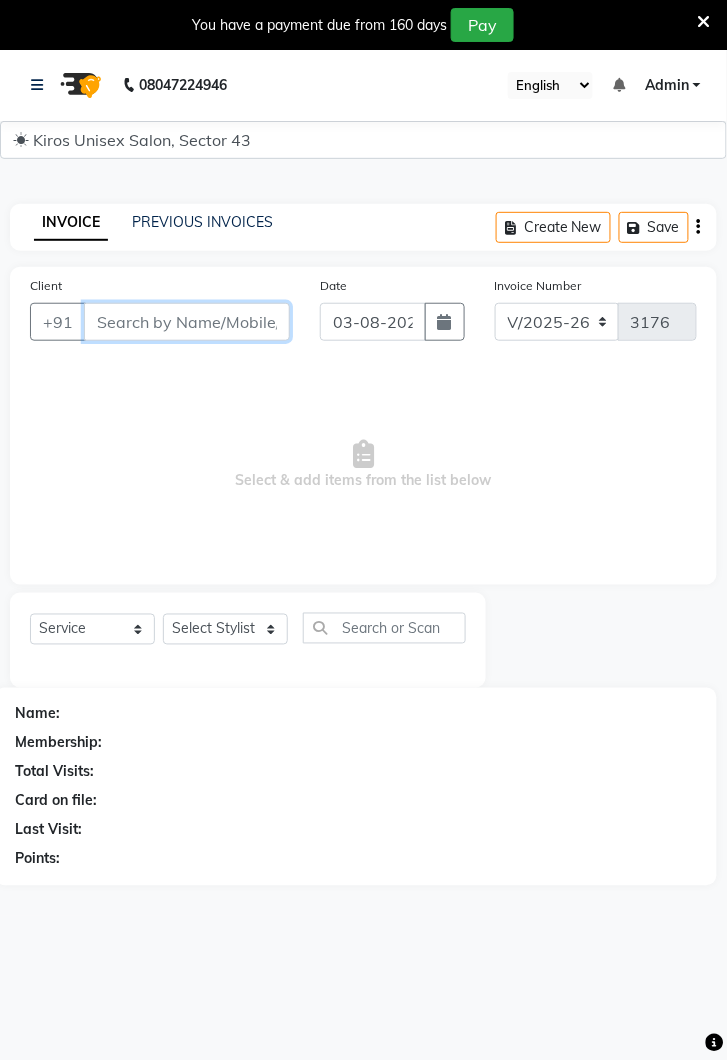 click on "Client" at bounding box center (187, 322) 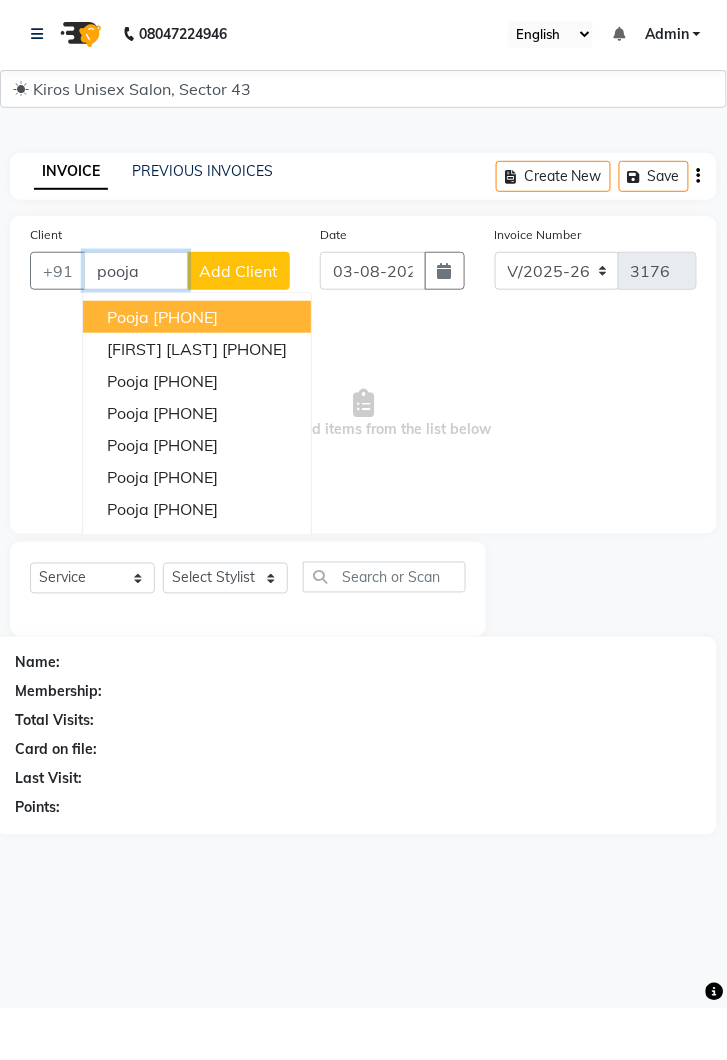 click on "[FIRST] [PHONE]" at bounding box center [197, 432] 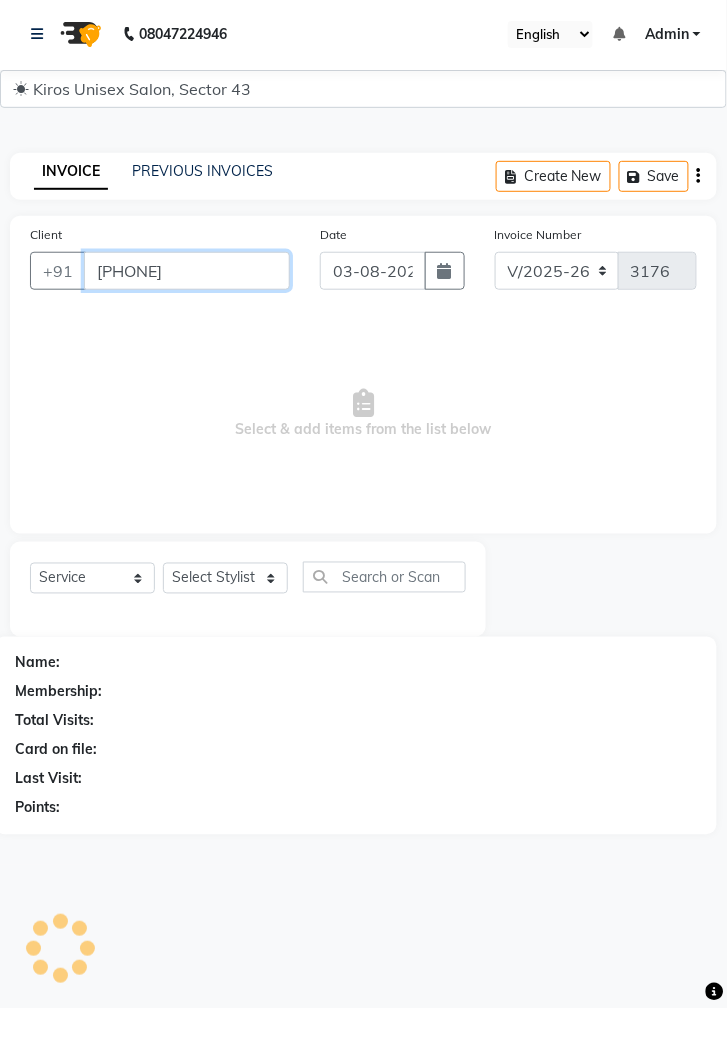 type on "[PHONE]" 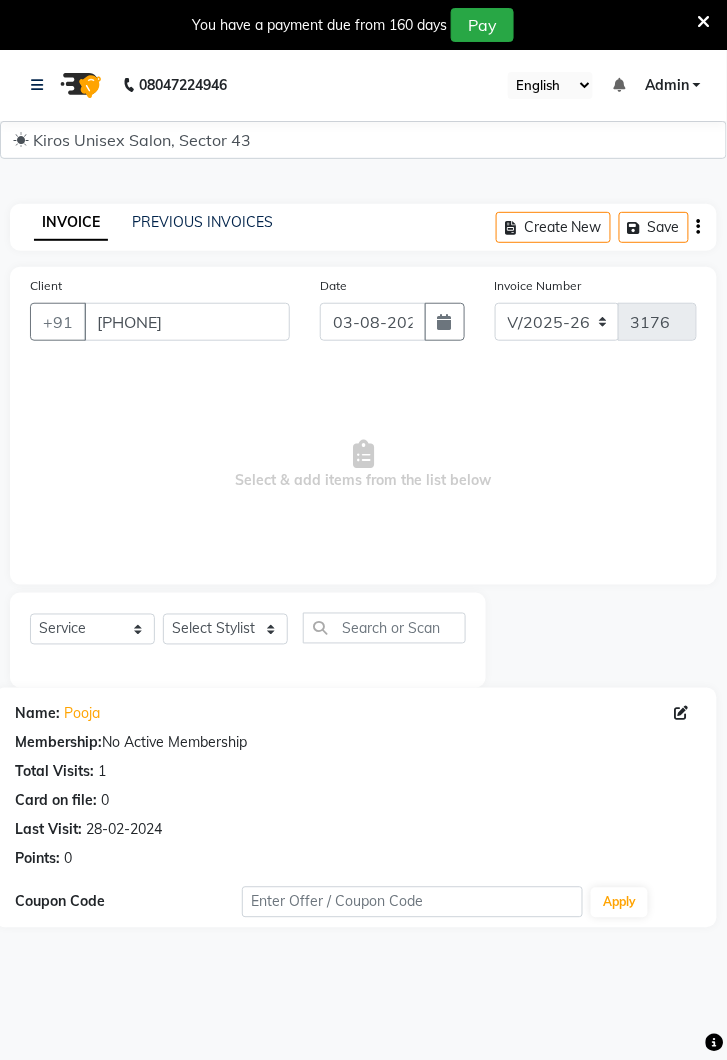 click on "+[COUNTRY_CODE] [PHONE] Select Location × Kiros Unisex Salon, Sector 43 English ENGLISH Español العربية मराठी हिंदी ગુજરાતી தமிழ் 中文 Notifications nothing to show Admin Manage Profile Change Password Sign out Version:3.15.11 ☀ Kiros Unisex Salon, Sector 43 Calendar Invoice Clients Leads Marketing Members Inventory Staff Reports Settings Completed InProgress Upcoming Dropped Tentative Check-In Confirm Bookings Generate Report Segments Page Builder INVOICE PREVIOUS INVOICES Create New Save Client +[COUNTRY_CODE] [PHONE] Date [DATE] Invoice Number V/2025 V/2025-26 3176 Select & add items from the list below Select Service Product Membership Package Voucher Prepaid Gift Card Select Stylist Deepak Gunjan Habil Jeet Lalit Lamu Raj Rashmi Rony Sagar Suraj Name: Membership: No Active Membership Total Visits: 1 Card on file: 0 Last Visit: [DATE] Points: 0 Coupon Code Apply" at bounding box center [363, 579] 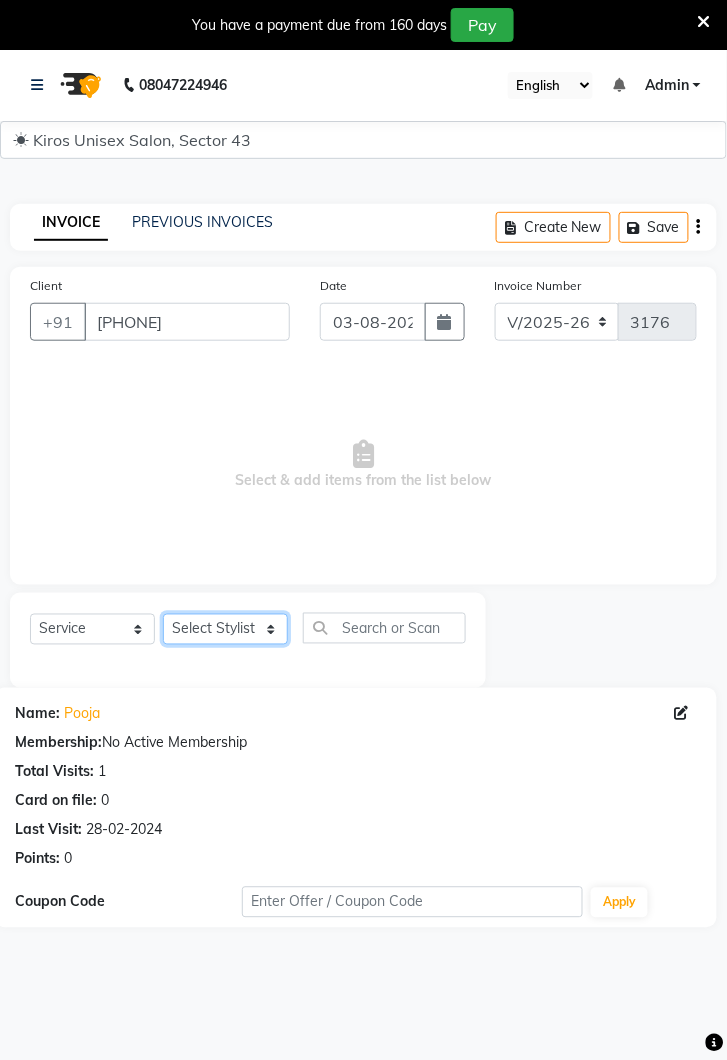 click on "Select Stylist Deepak Gunjan Habil Jeet Lalit Lamu Raj Rashmi Rony Sagar Suraj" 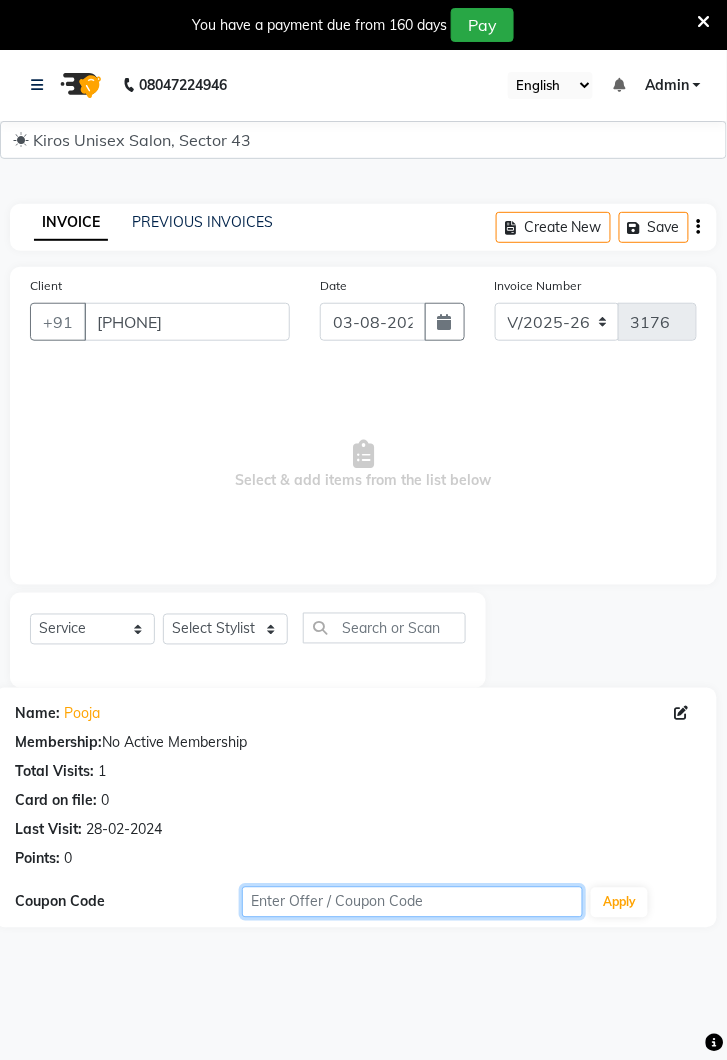 click 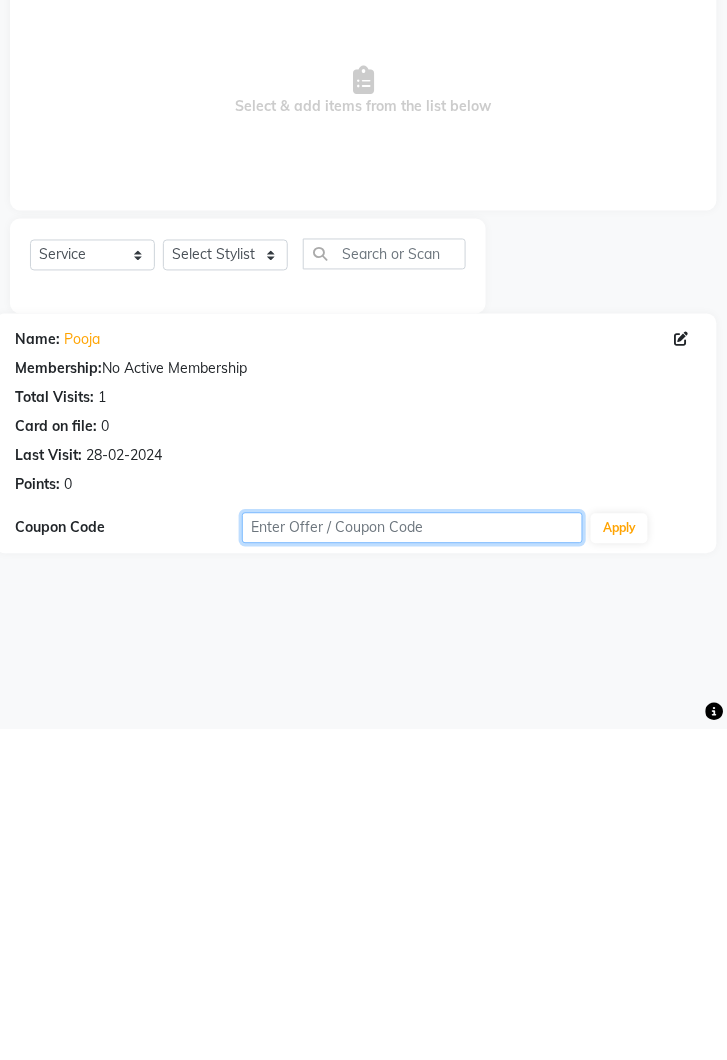 scroll, scrollTop: 49, scrollLeft: 0, axis: vertical 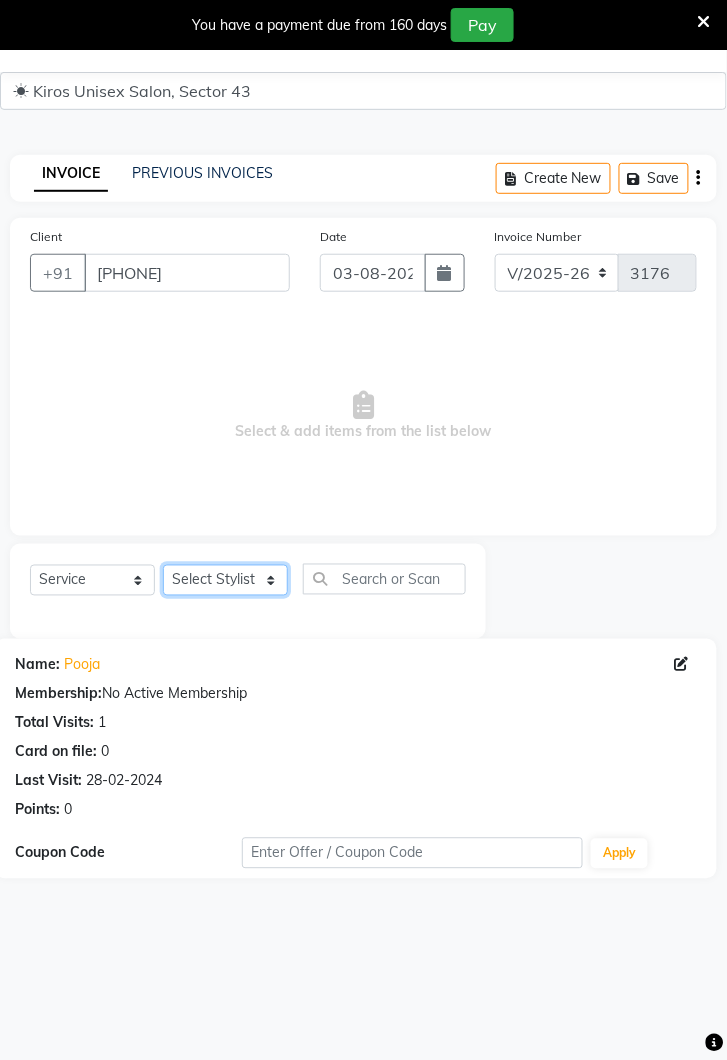 click on "Select Stylist Deepak Gunjan Habil Jeet Lalit Lamu Raj Rashmi Rony Sagar Suraj" 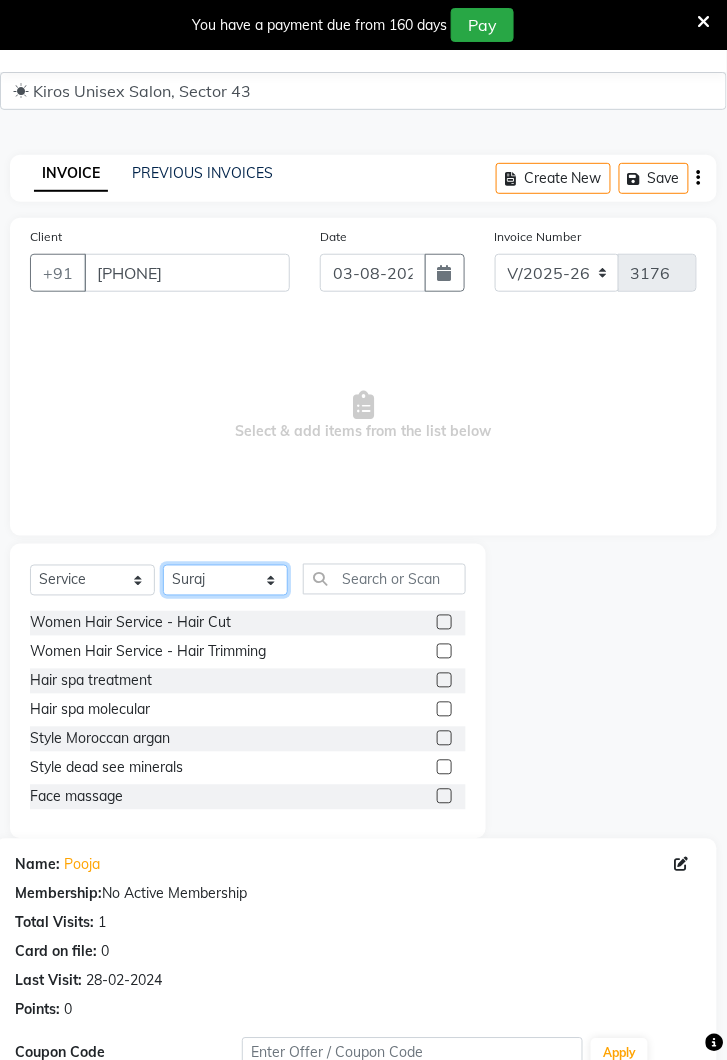 click on "Select Stylist Deepak Gunjan Habil Jeet Lalit Lamu Raj Rashmi Rony Sagar Suraj" 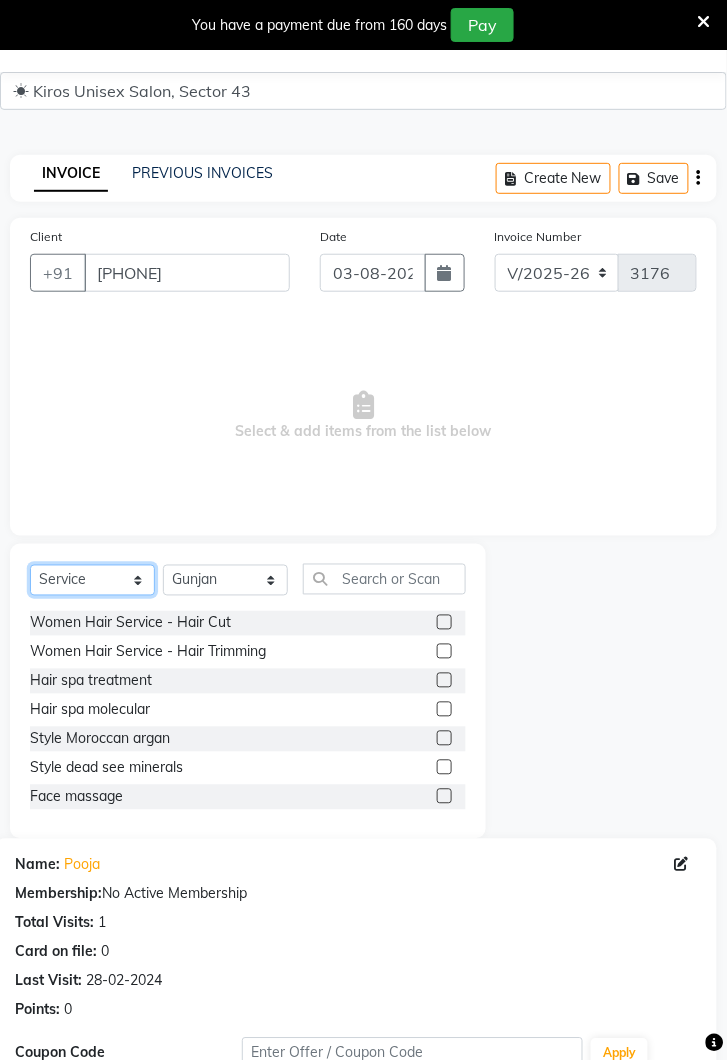 click on "Select  Service  Product  Membership  Package Voucher Prepaid Gift Card" 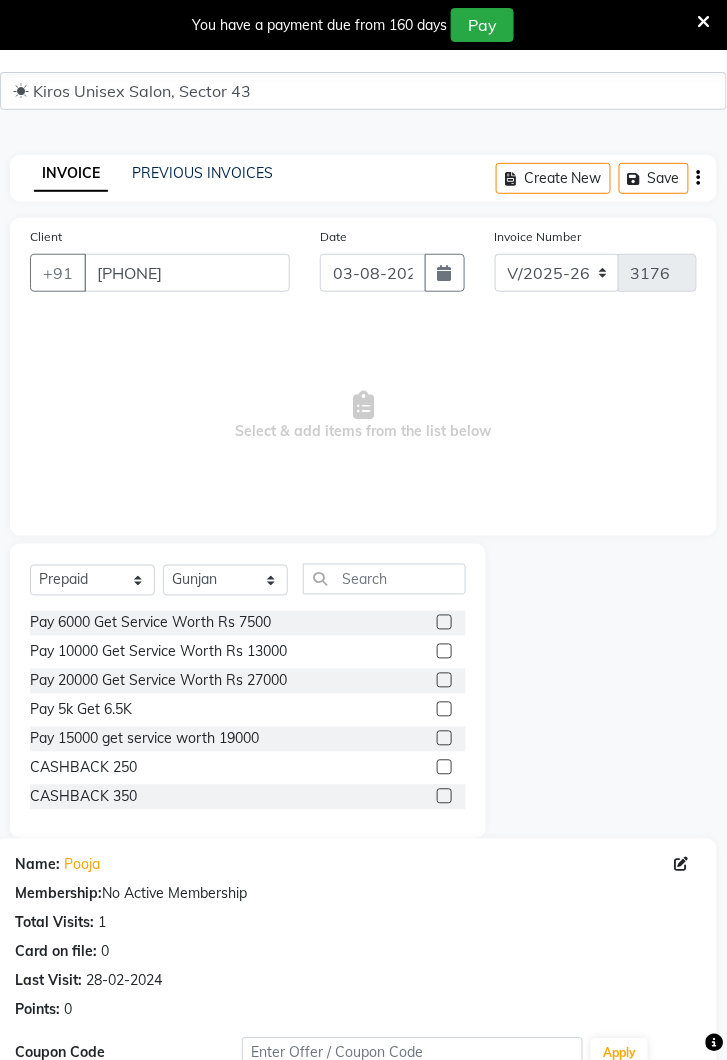 click 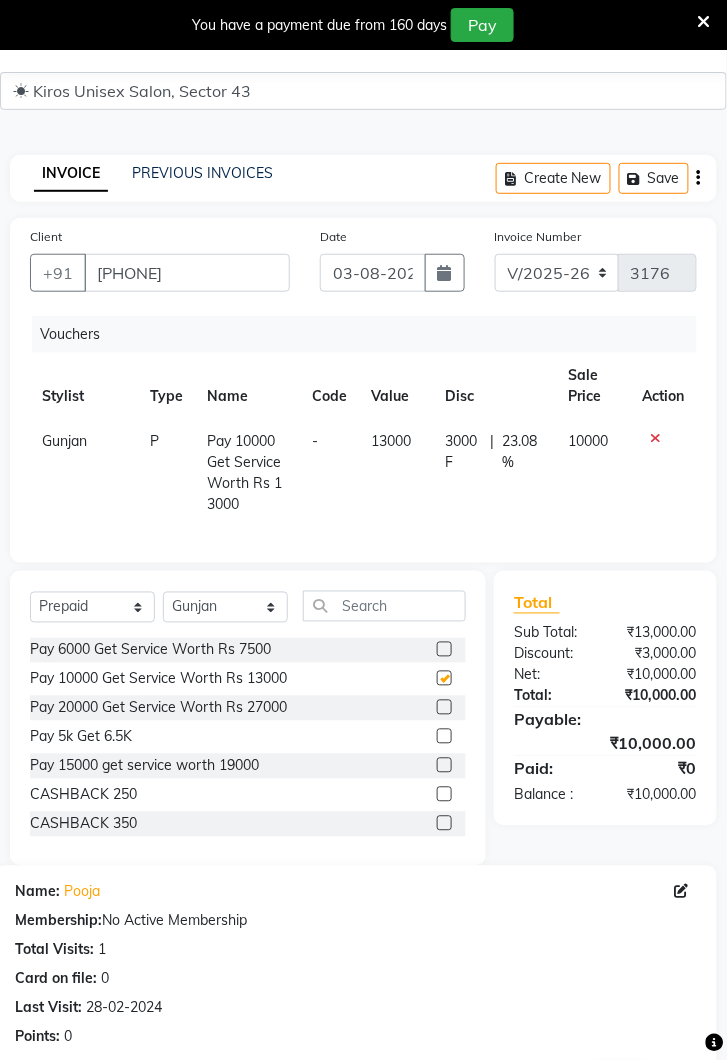 checkbox on "false" 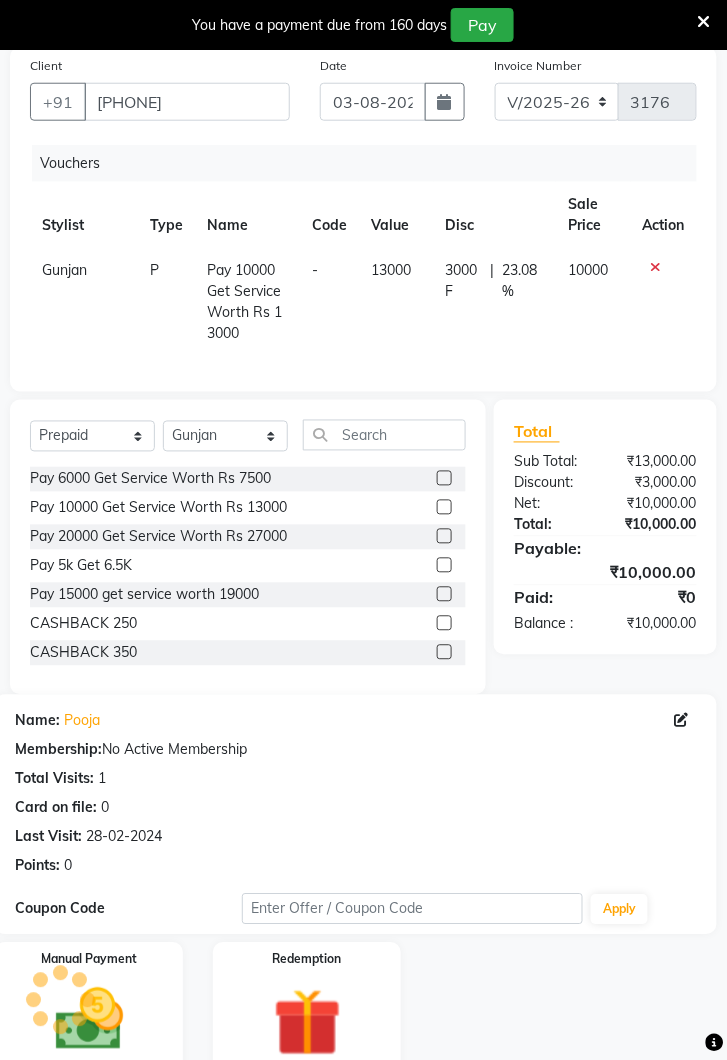 scroll, scrollTop: 264, scrollLeft: 0, axis: vertical 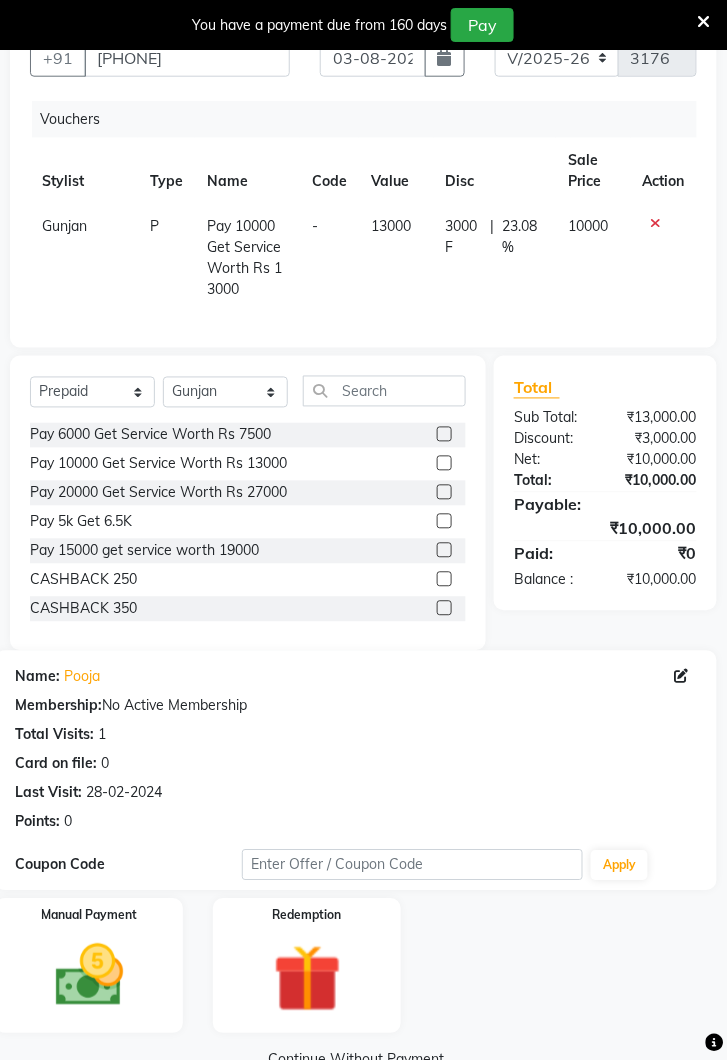 click 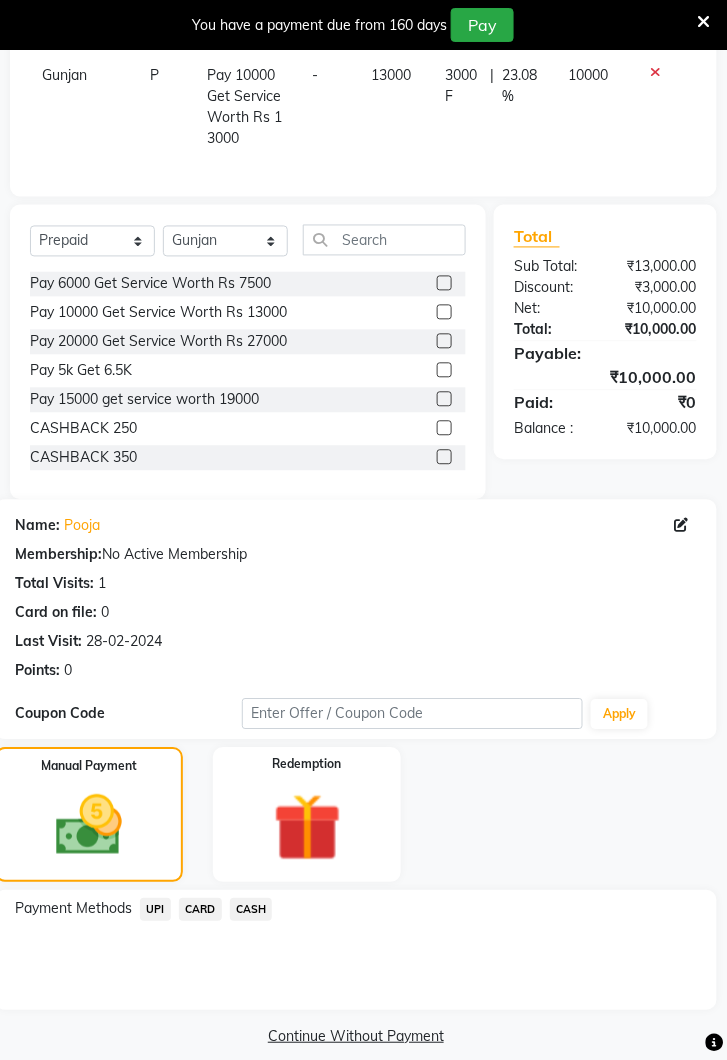 scroll, scrollTop: 435, scrollLeft: 0, axis: vertical 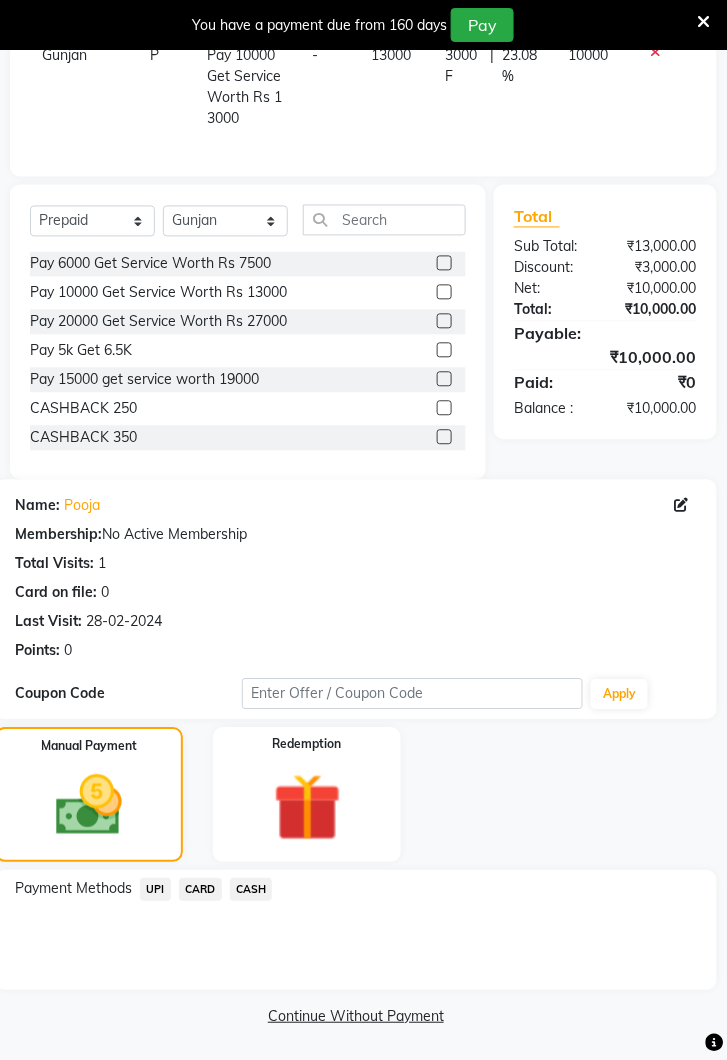 click on "CARD" 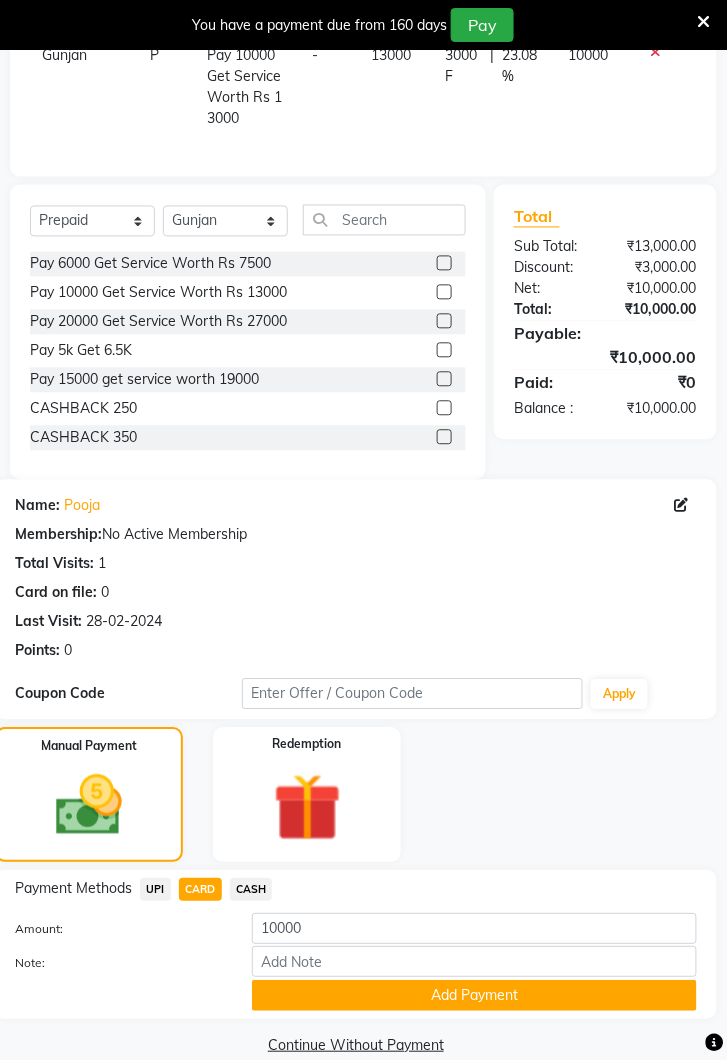 click on "Add Payment" 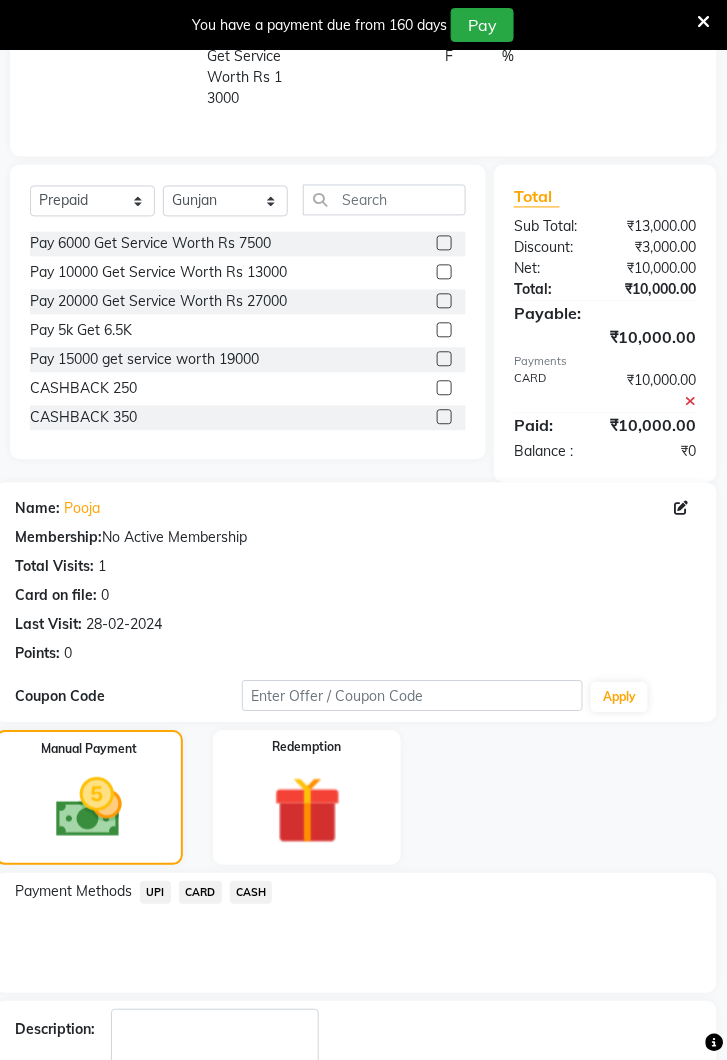 scroll, scrollTop: 460, scrollLeft: 0, axis: vertical 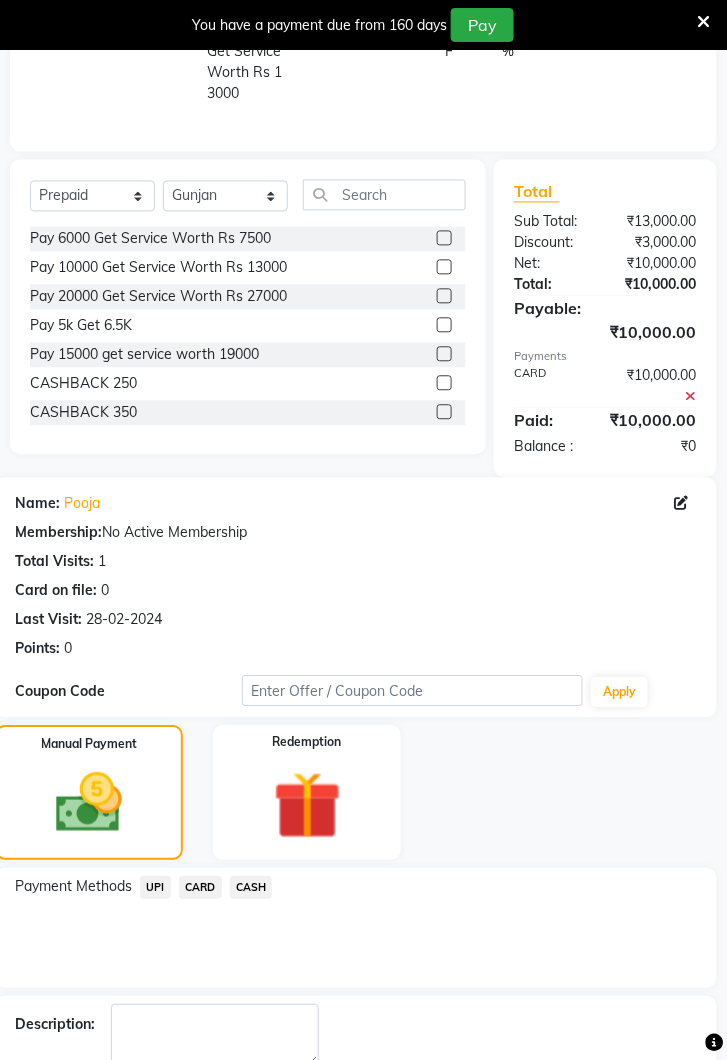 click on "Checkout" 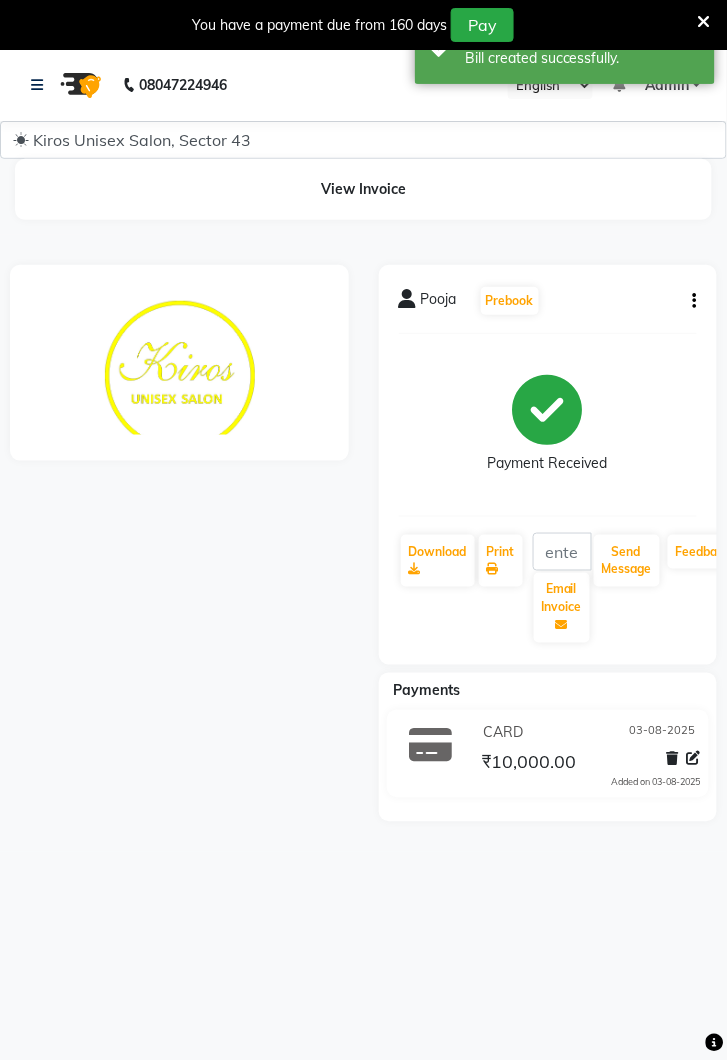 scroll, scrollTop: 0, scrollLeft: 0, axis: both 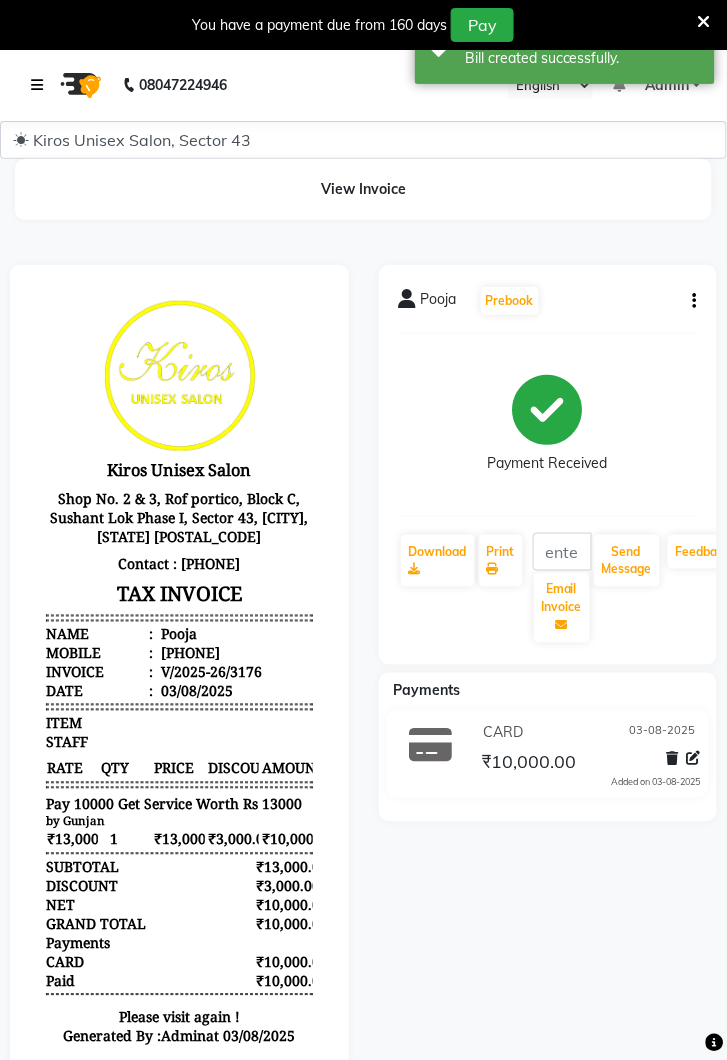 click at bounding box center [37, 85] 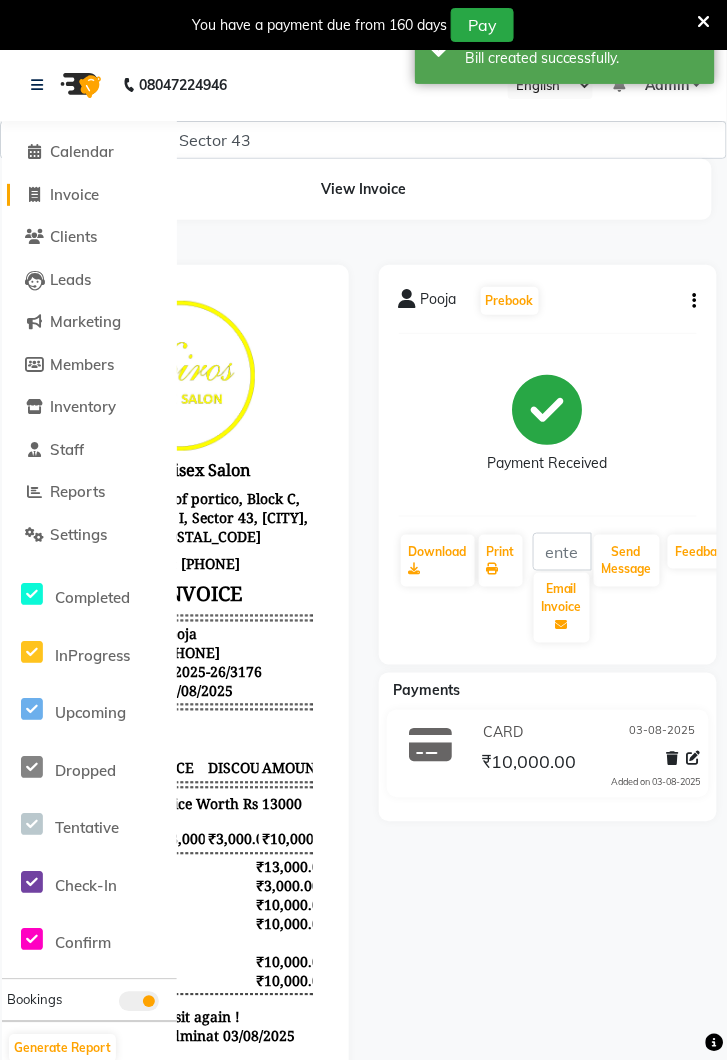 click on "Invoice" 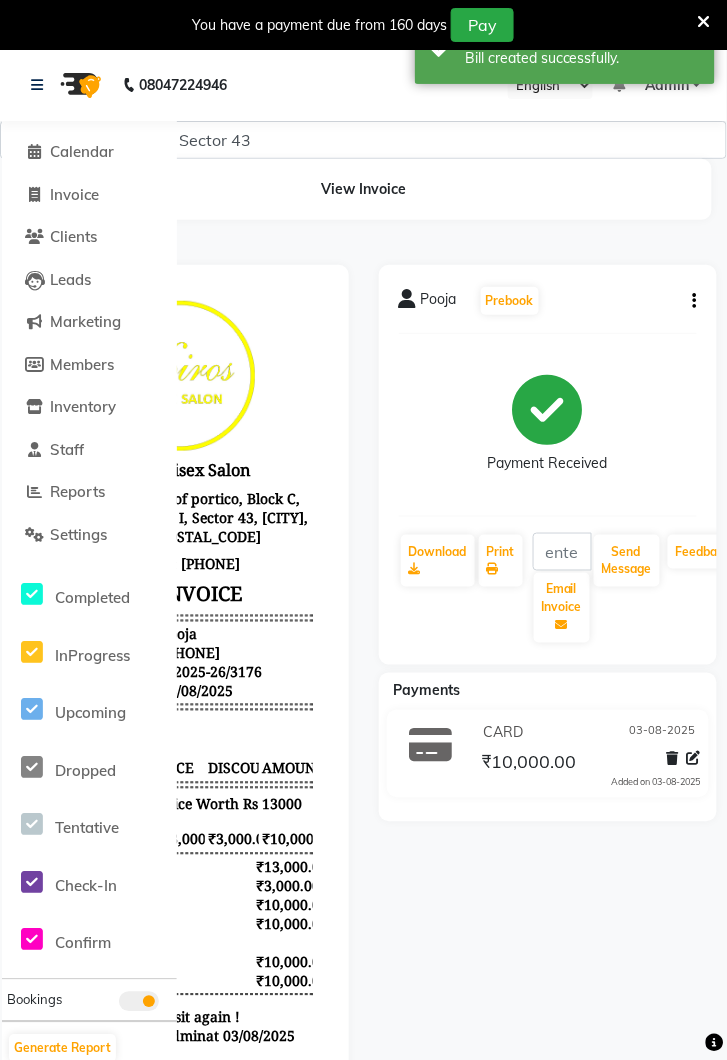 select on "service" 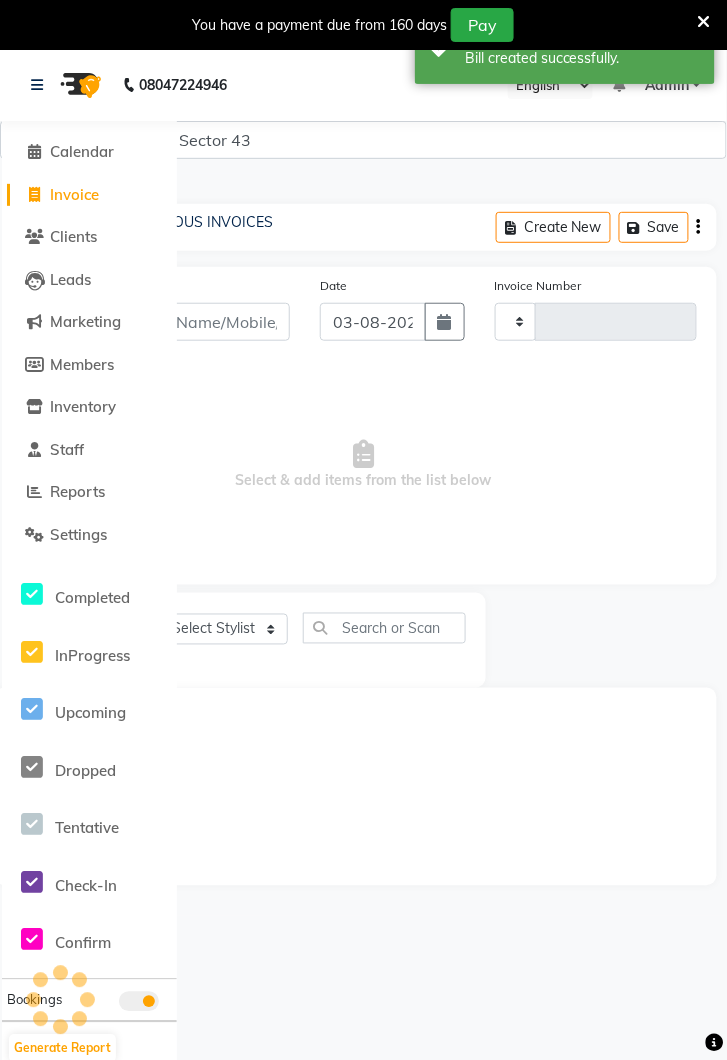 type on "3177" 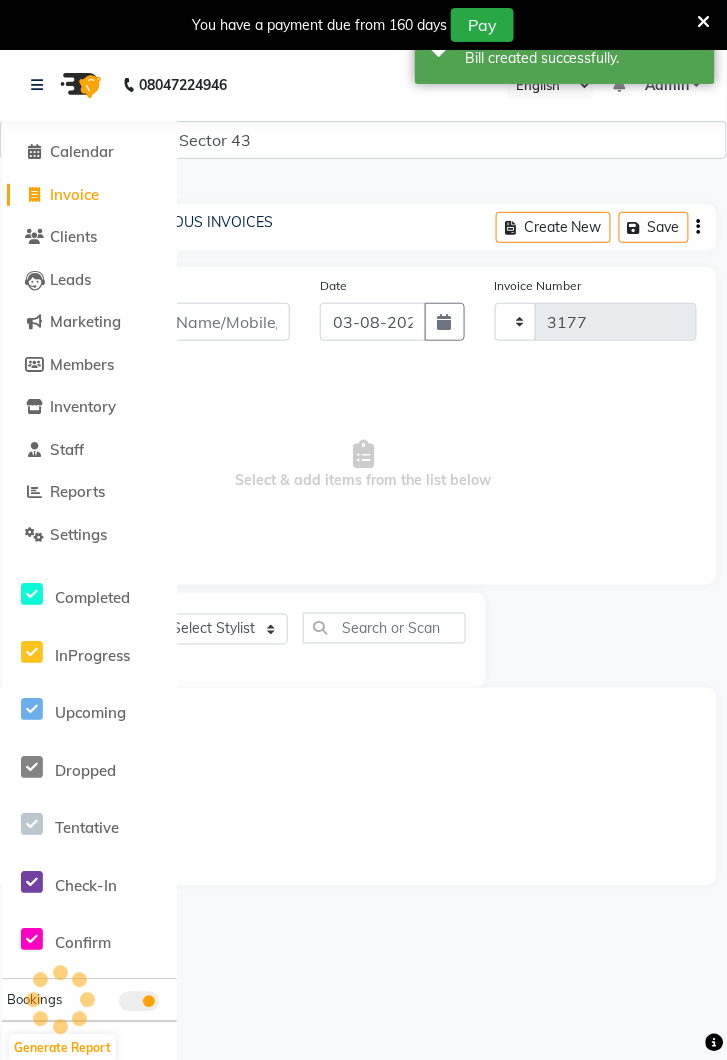 select on "5694" 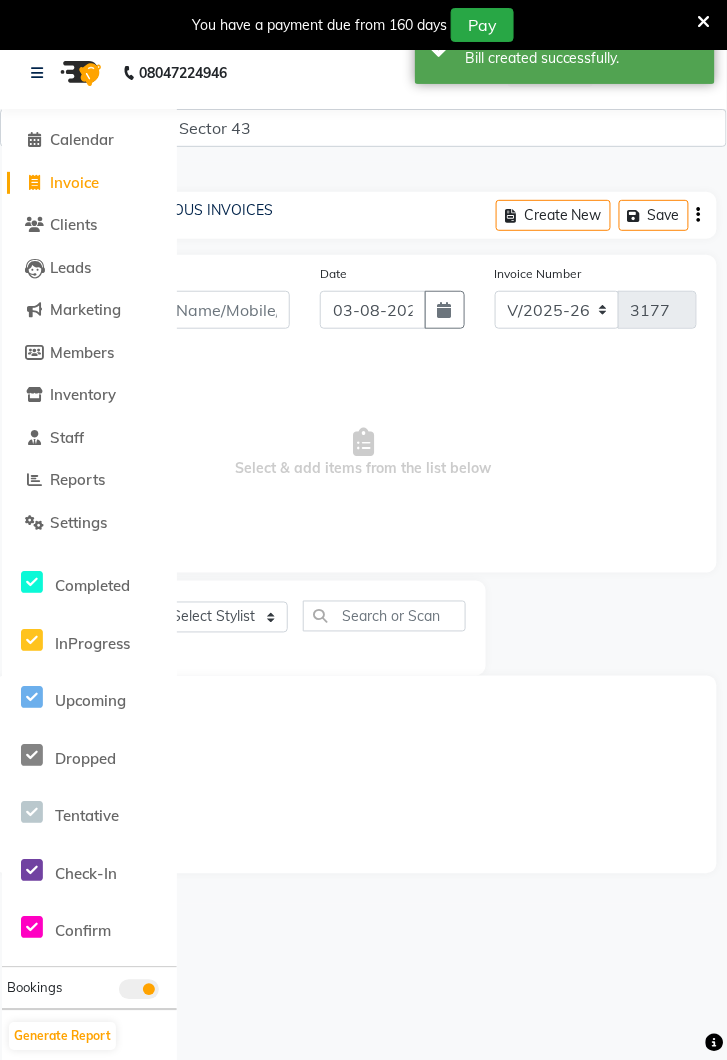 scroll, scrollTop: 1, scrollLeft: 0, axis: vertical 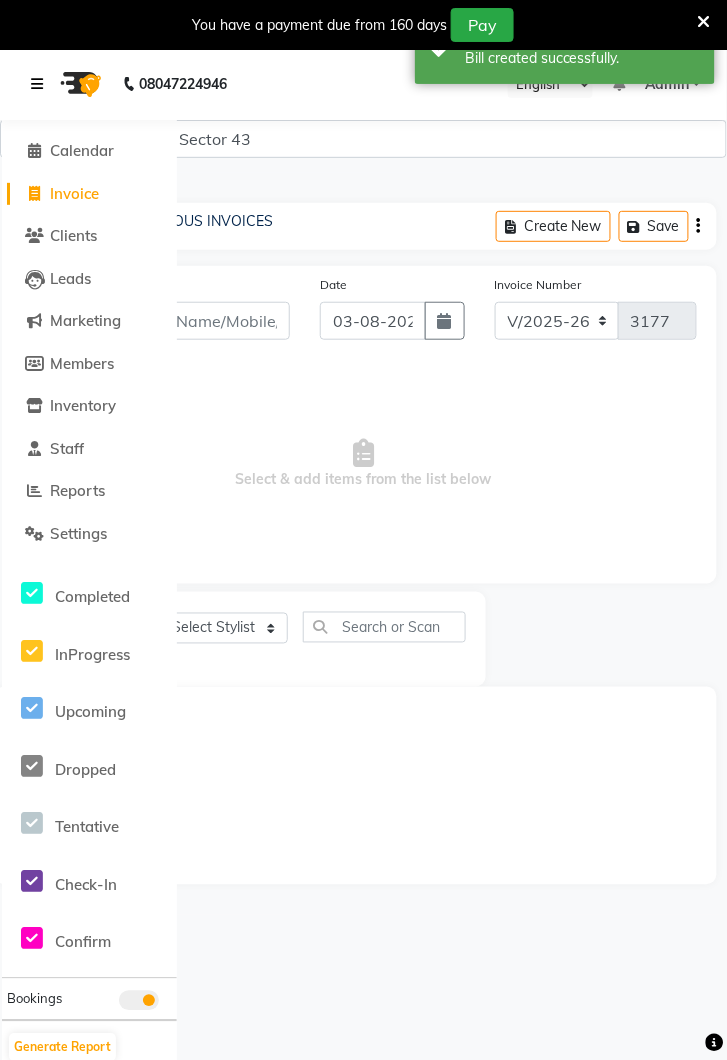 click at bounding box center [41, 84] 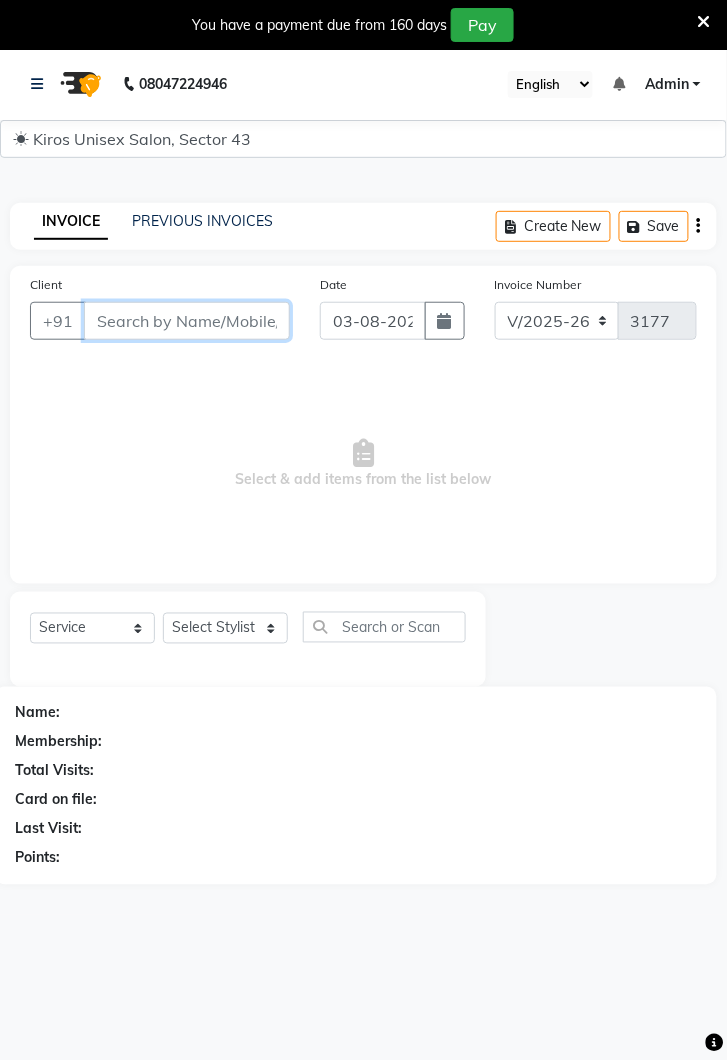 click on "Client" at bounding box center (187, 321) 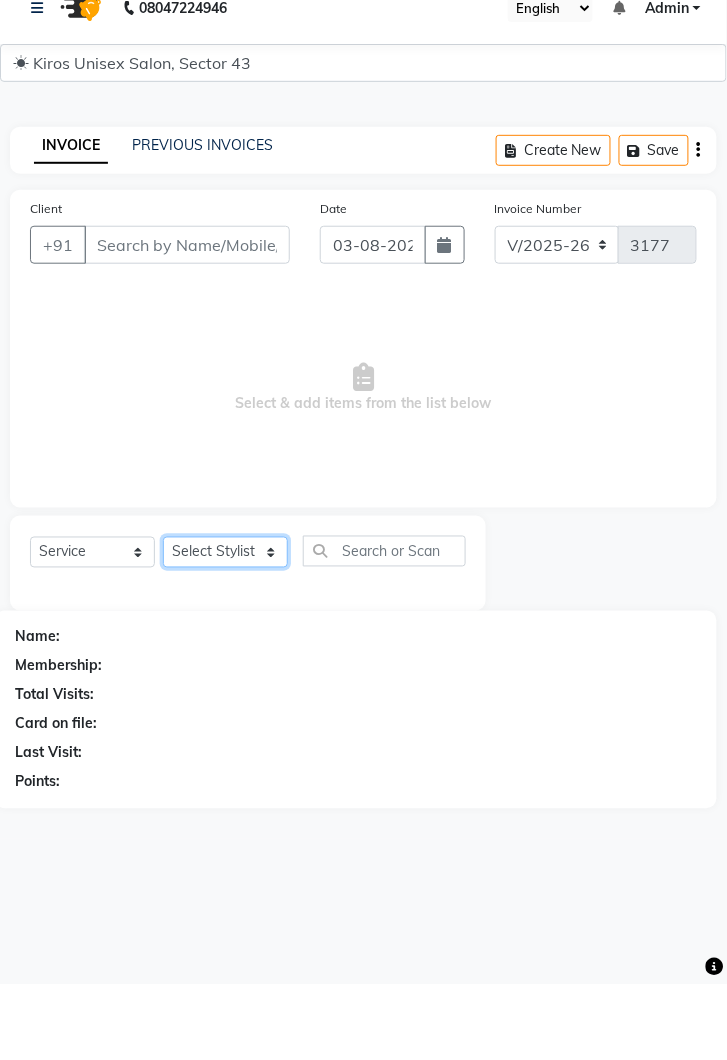 click on "Select Stylist Deepak Gunjan Habil Jeet Lalit Lamu Raj Rashmi Rony Sagar Suraj" 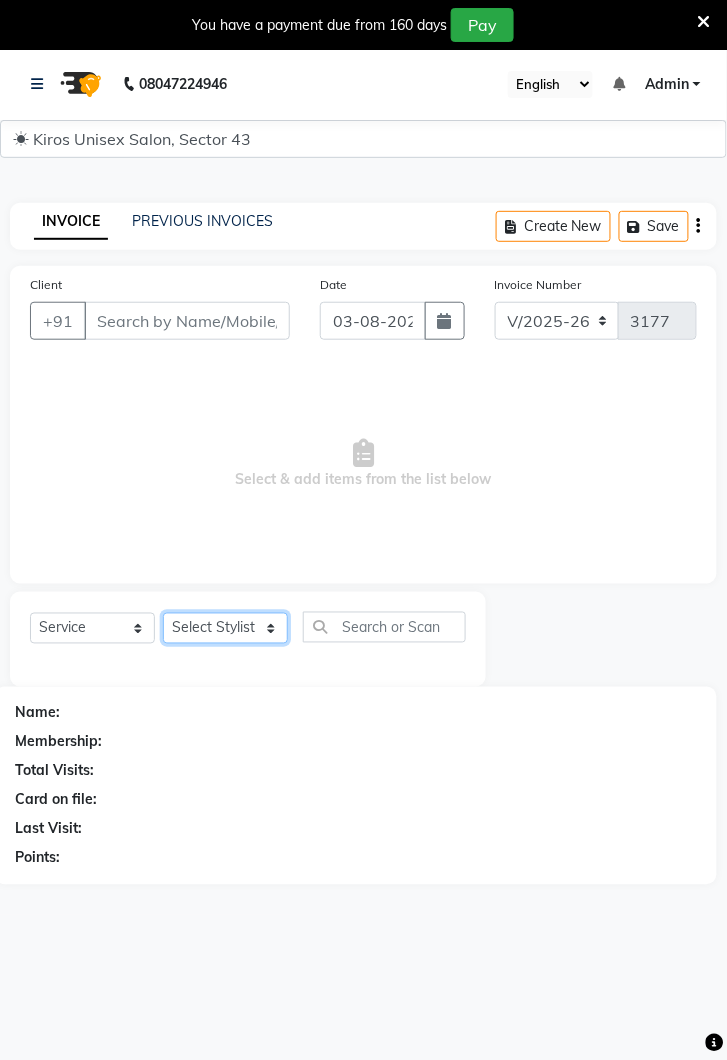 select on "78659" 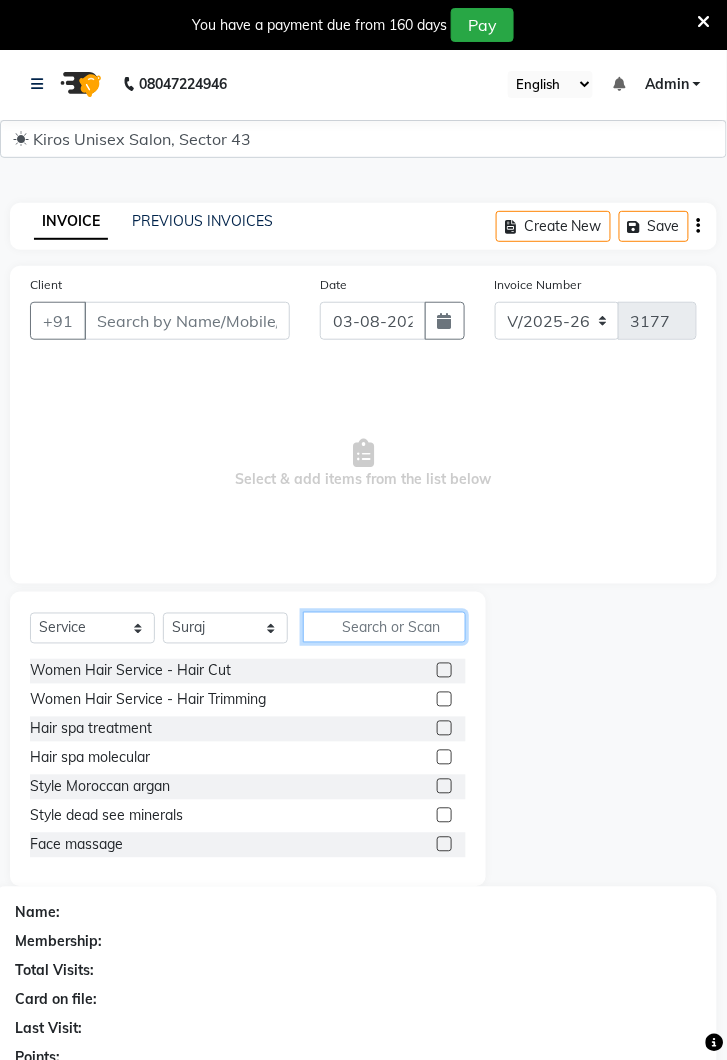click 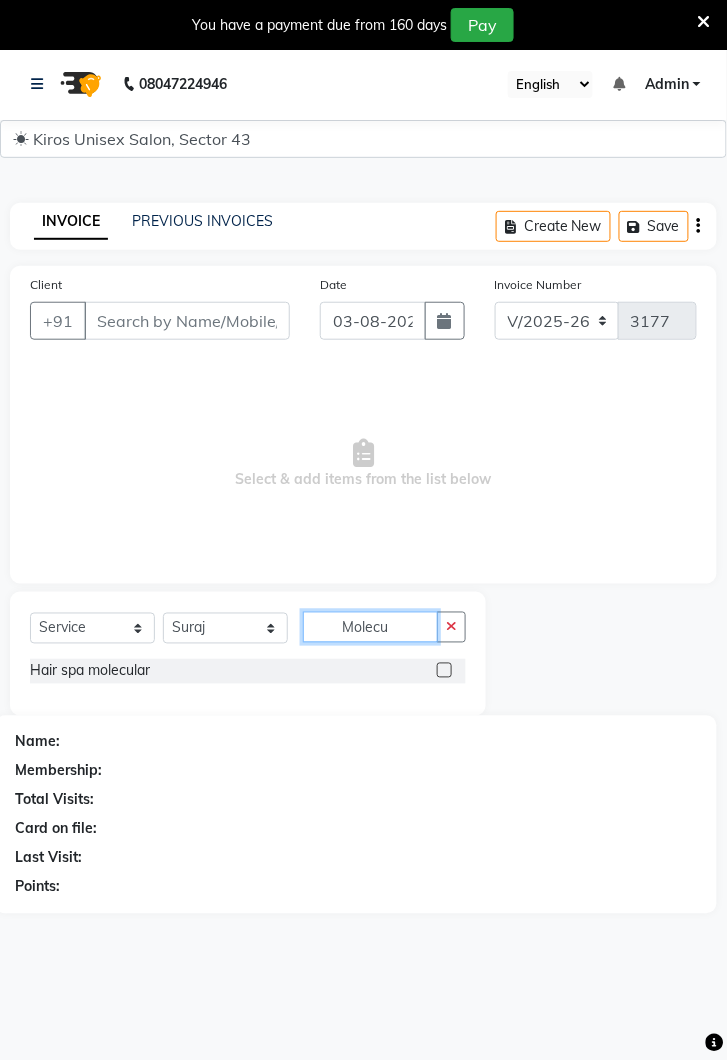 type on "Molecu" 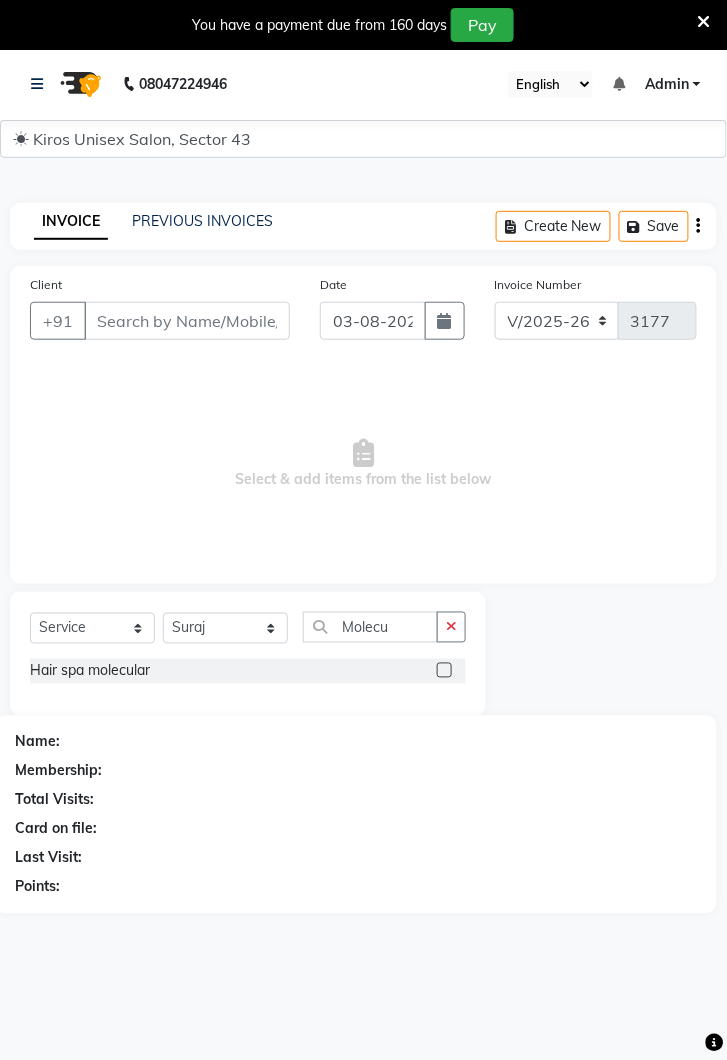 click 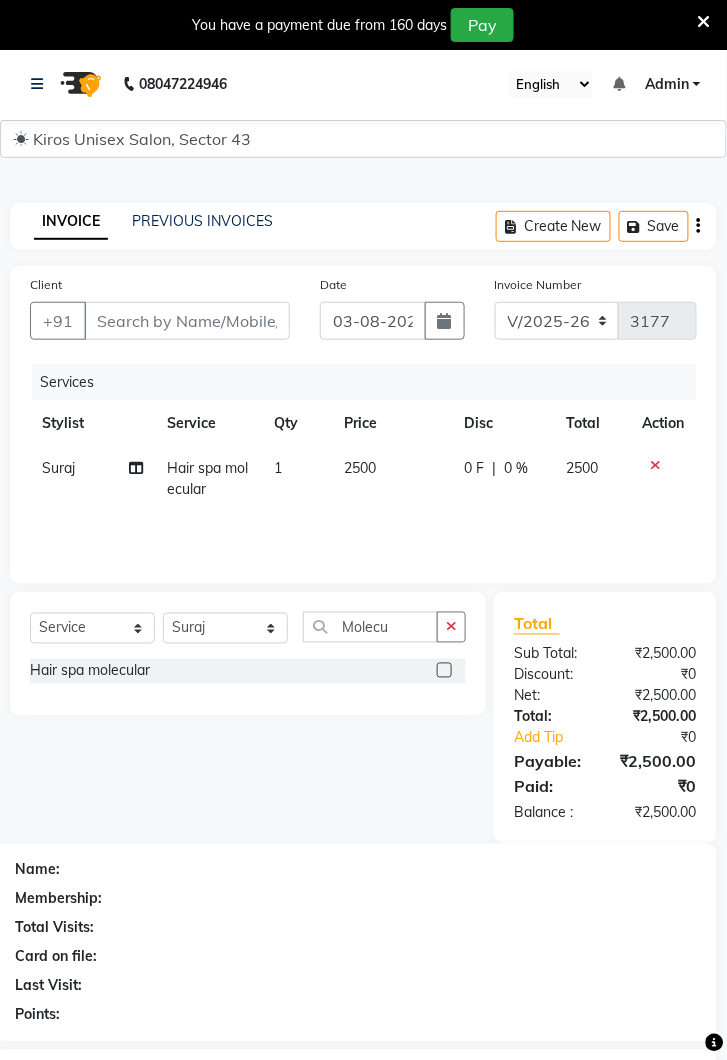 click 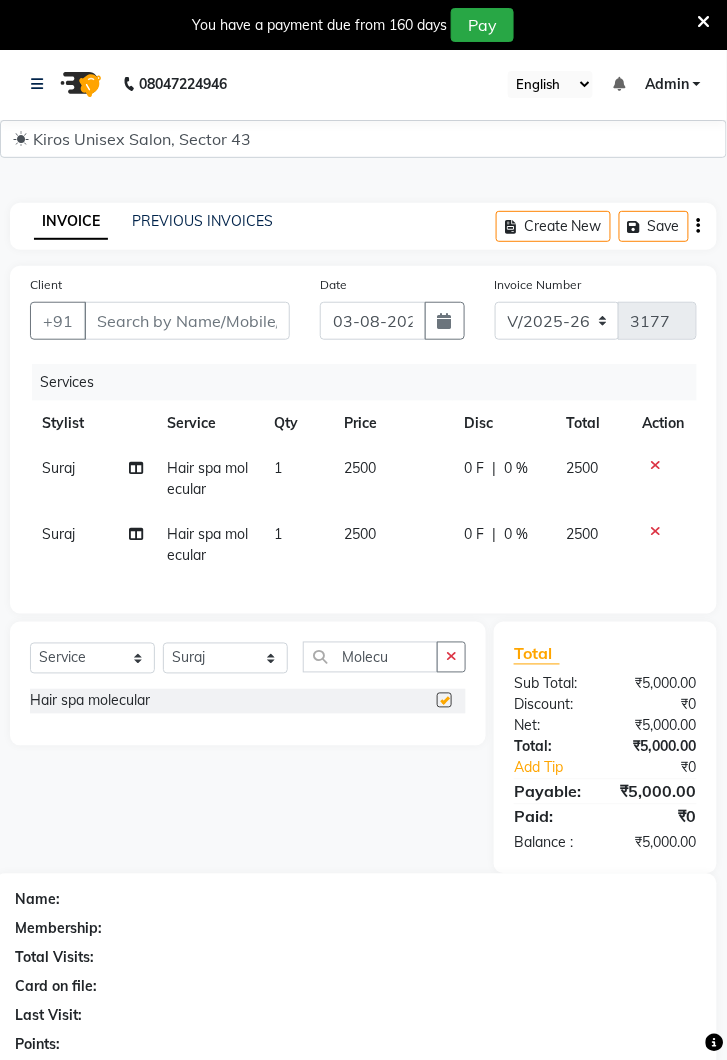 checkbox on "false" 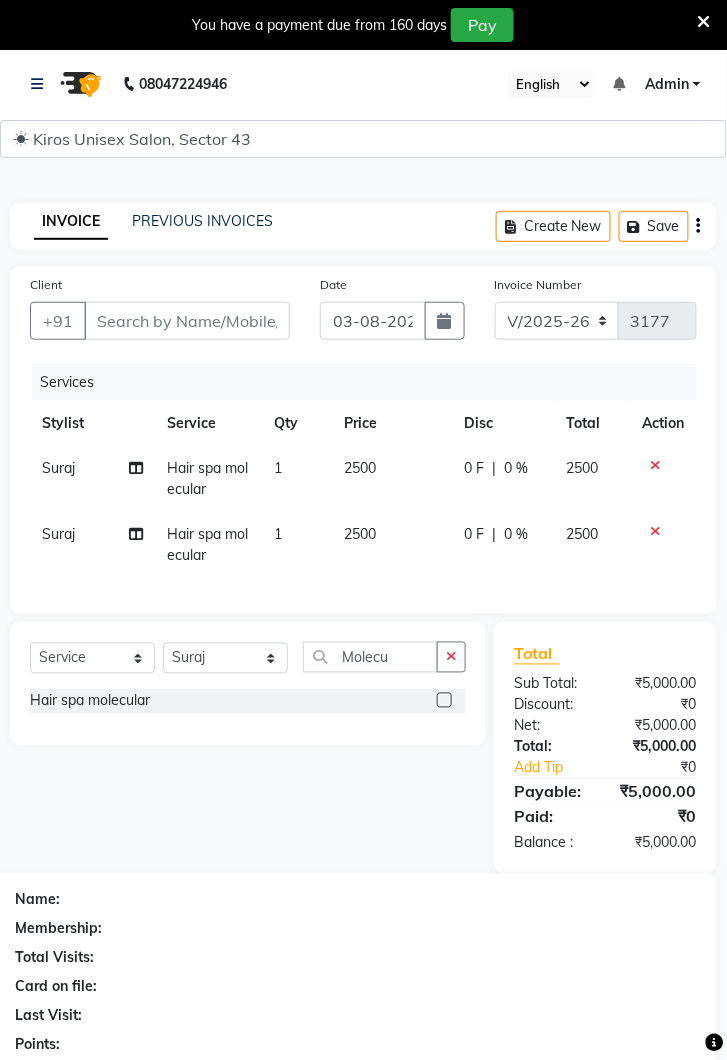 click 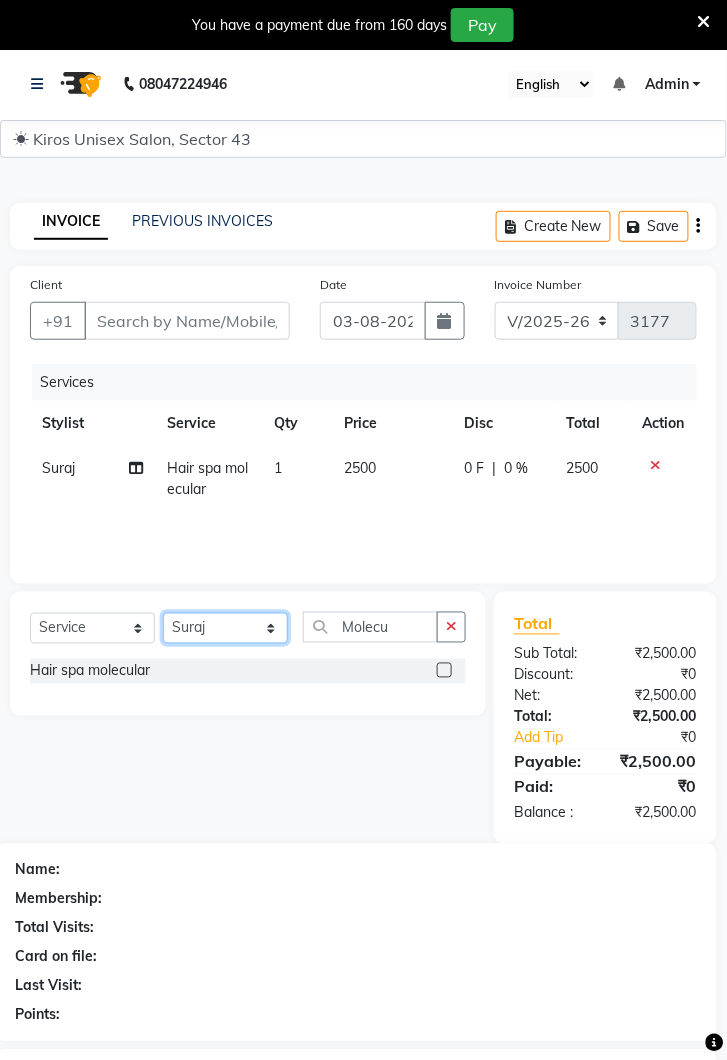 click on "Select Stylist Deepak Gunjan Habil Jeet Lalit Lamu Raj Rashmi Rony Sagar Suraj" 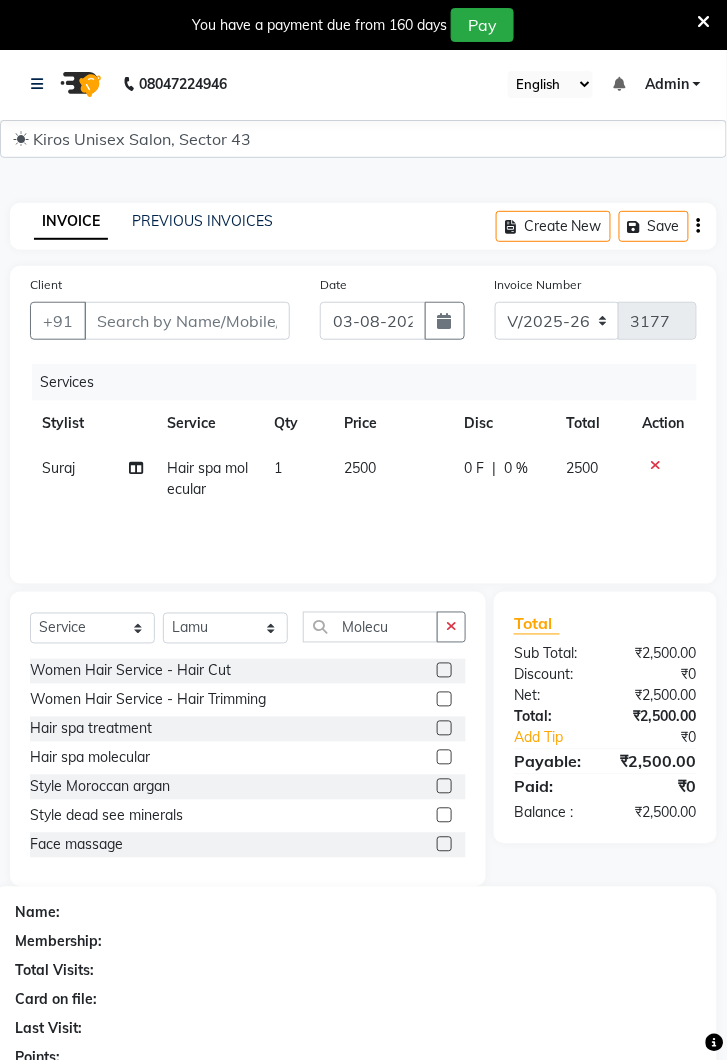 click 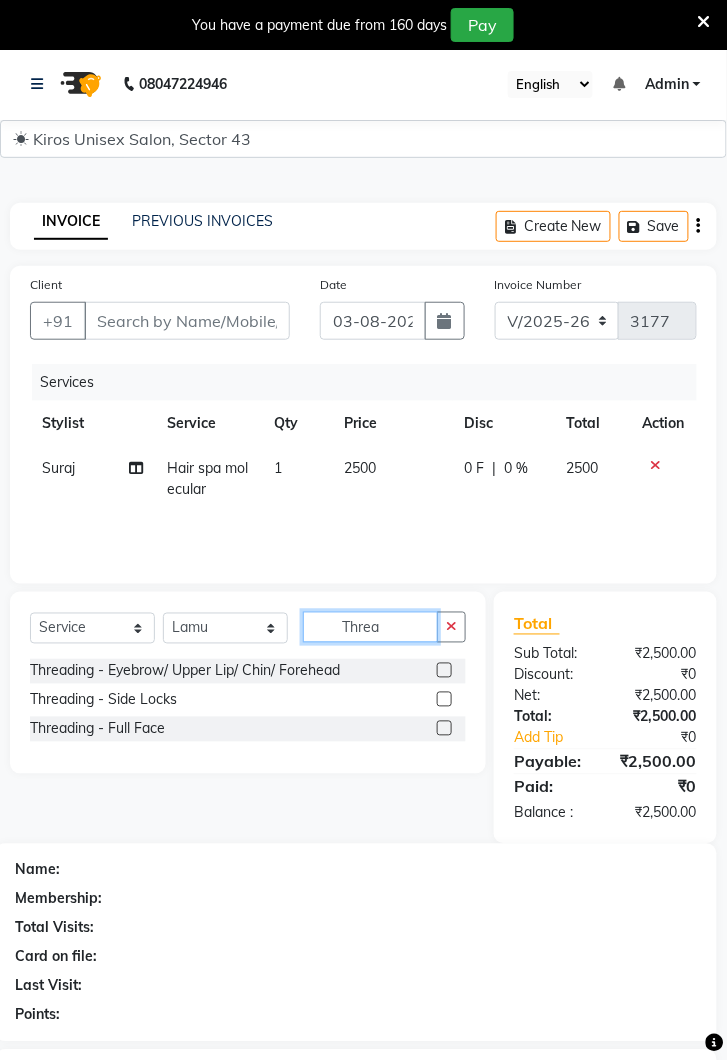 type on "Threa" 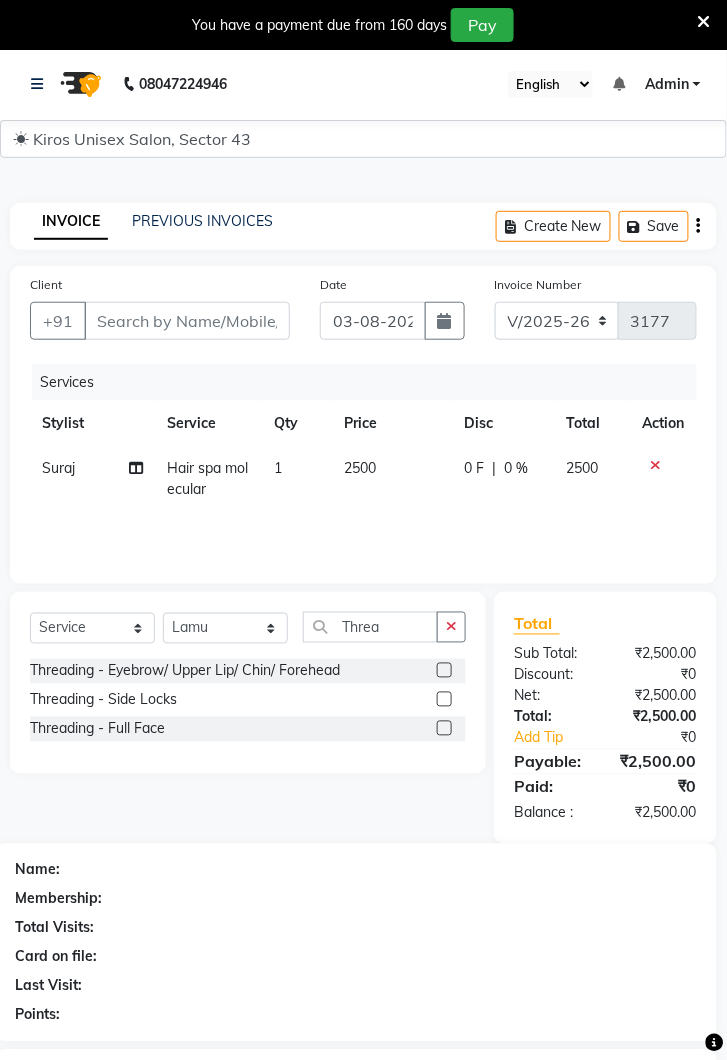 click 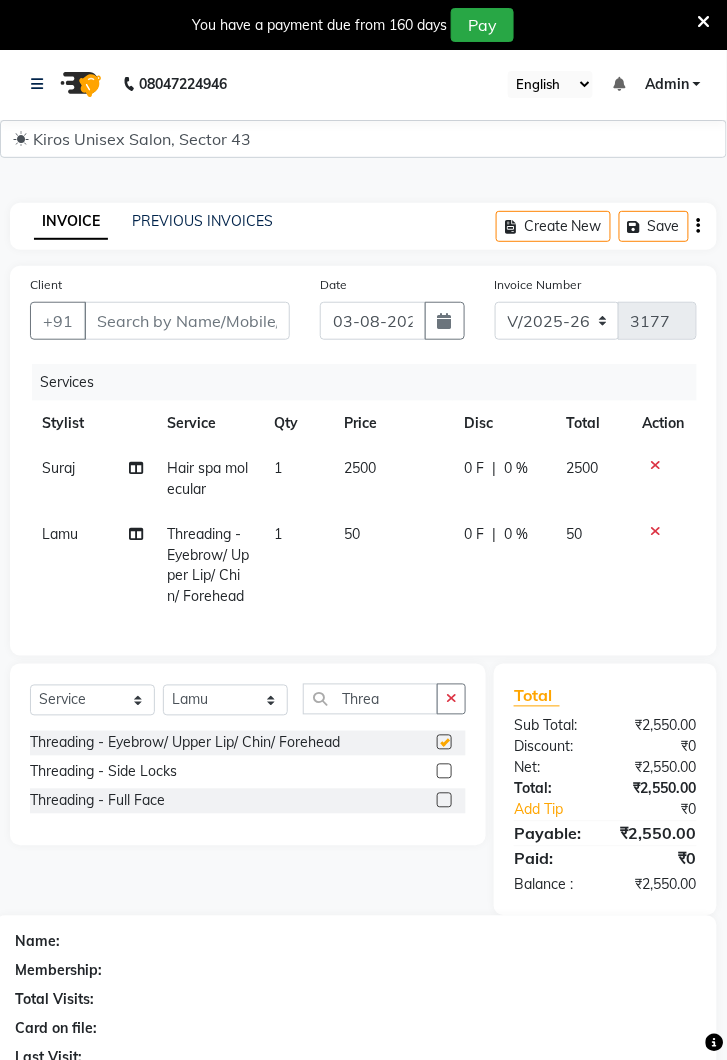 checkbox on "false" 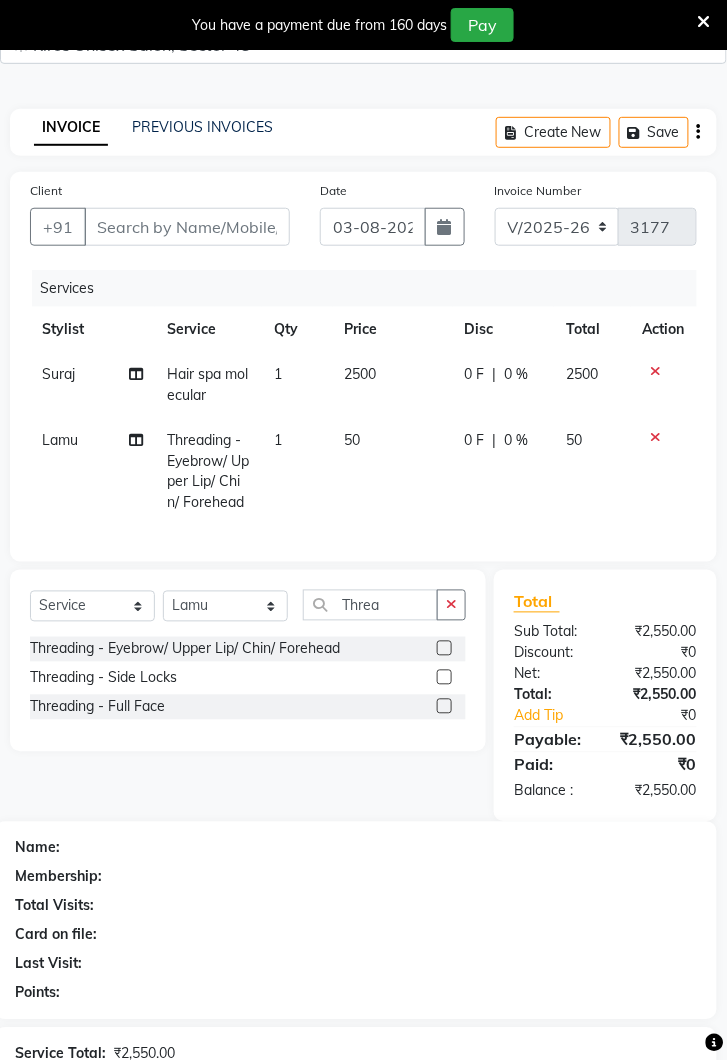 click on "50" 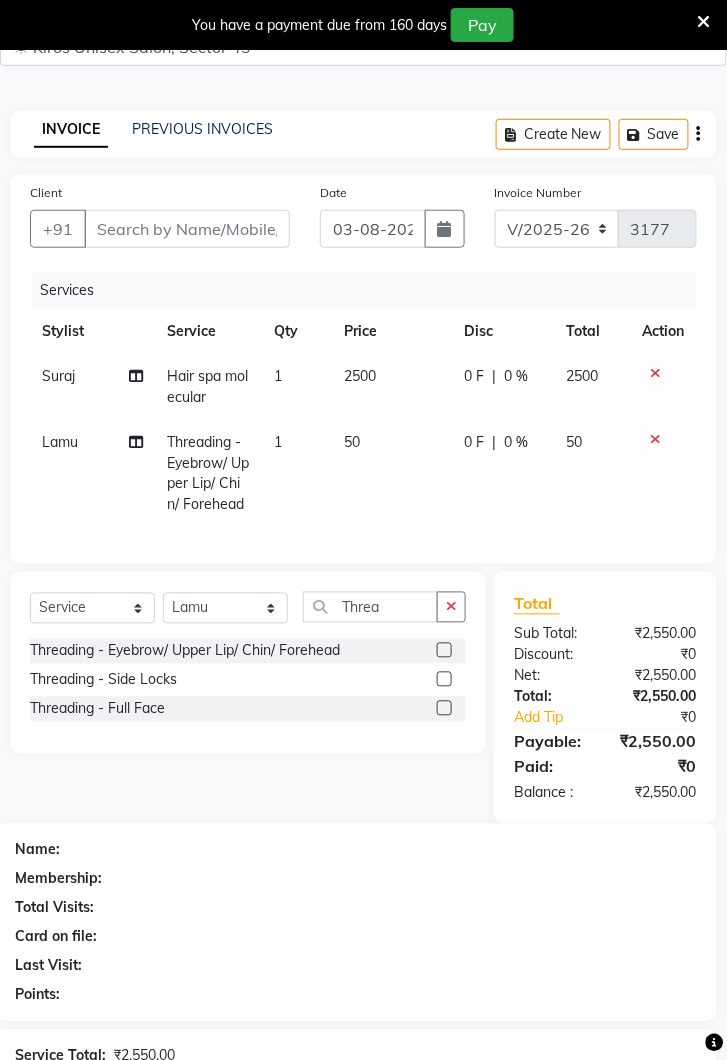 select on "39653" 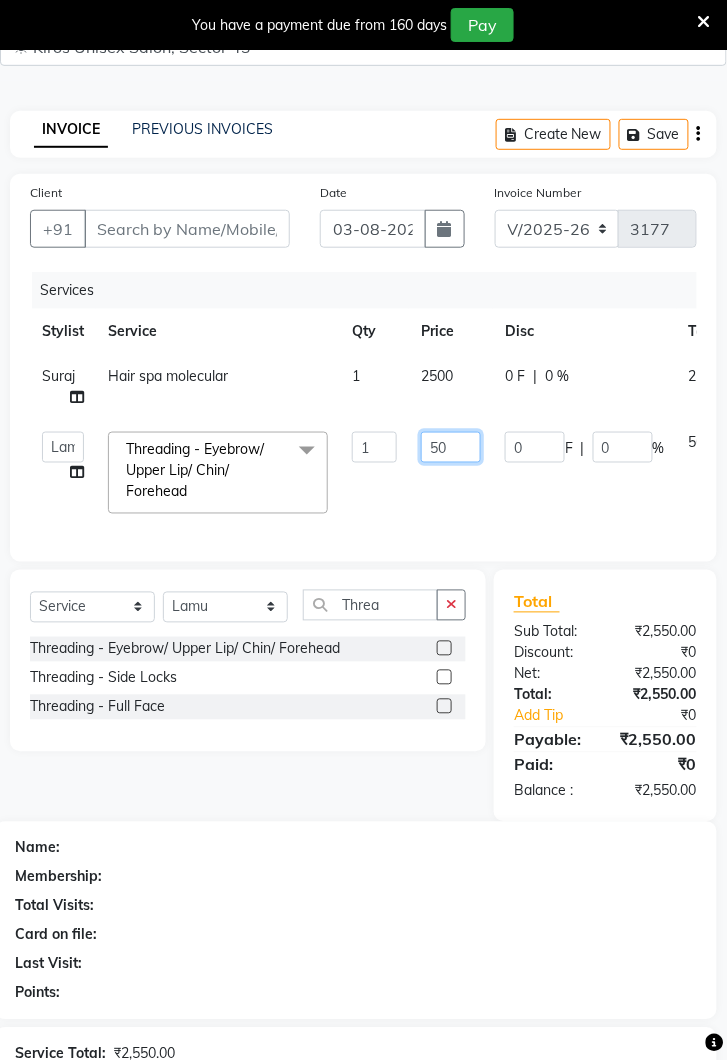 click on "50" 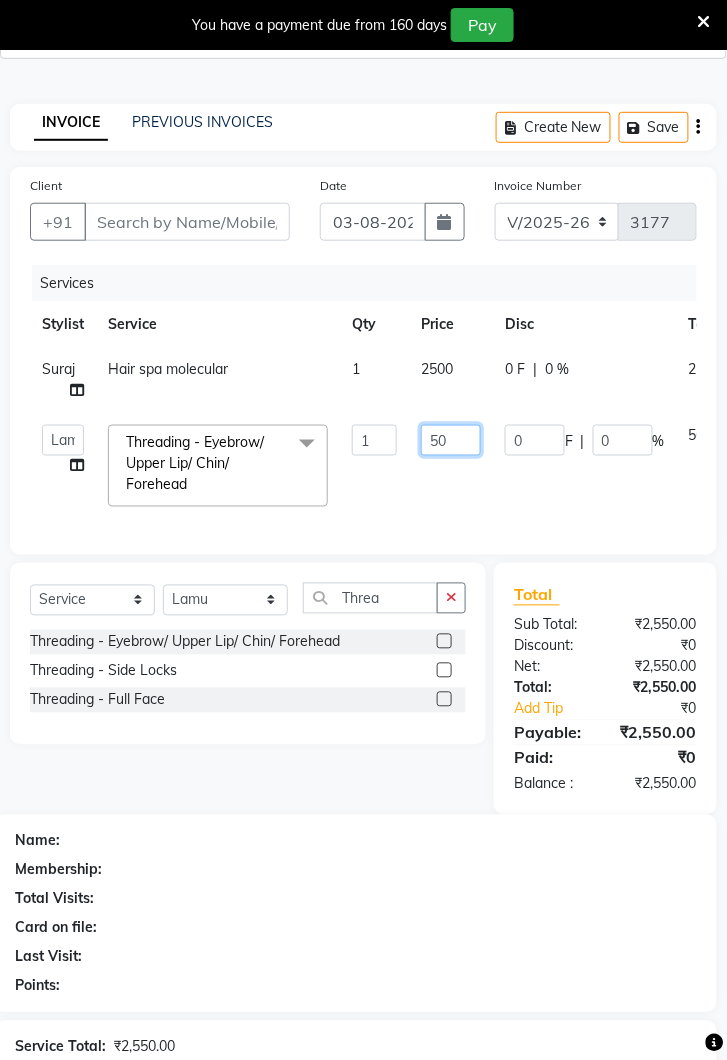 scroll, scrollTop: 173, scrollLeft: 0, axis: vertical 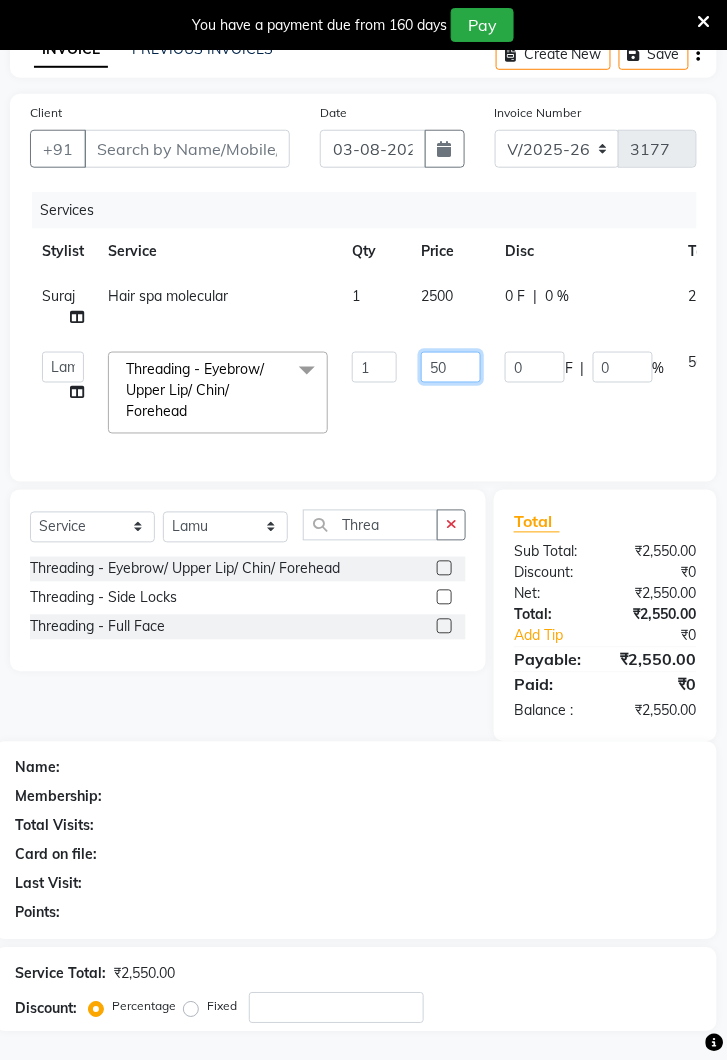 type on "5" 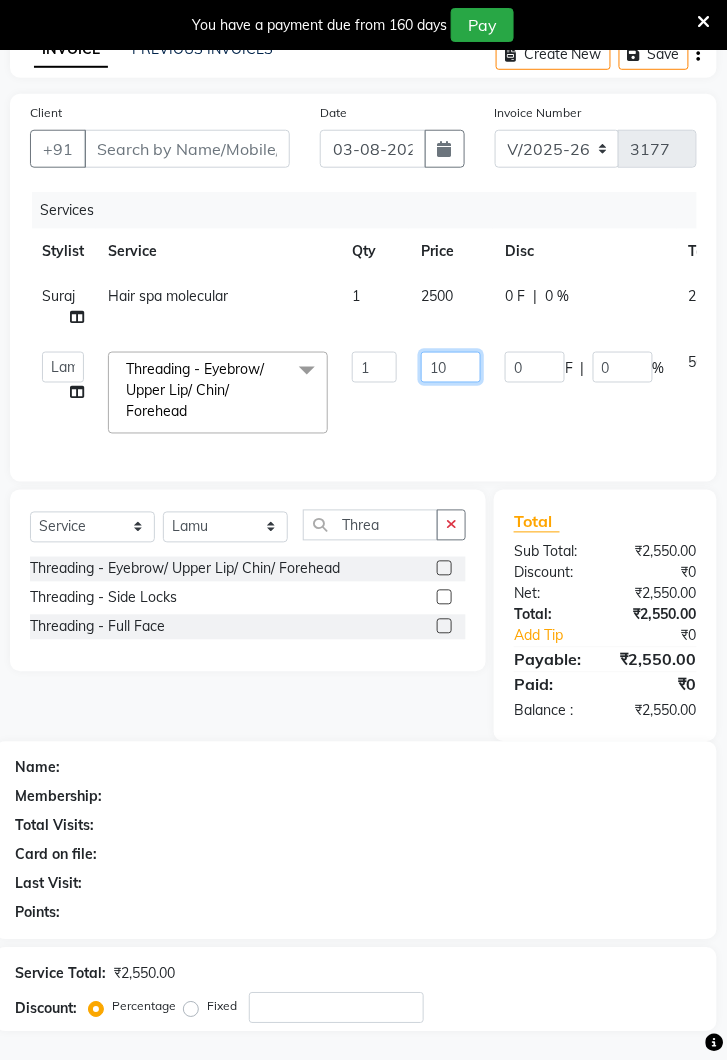 type on "100" 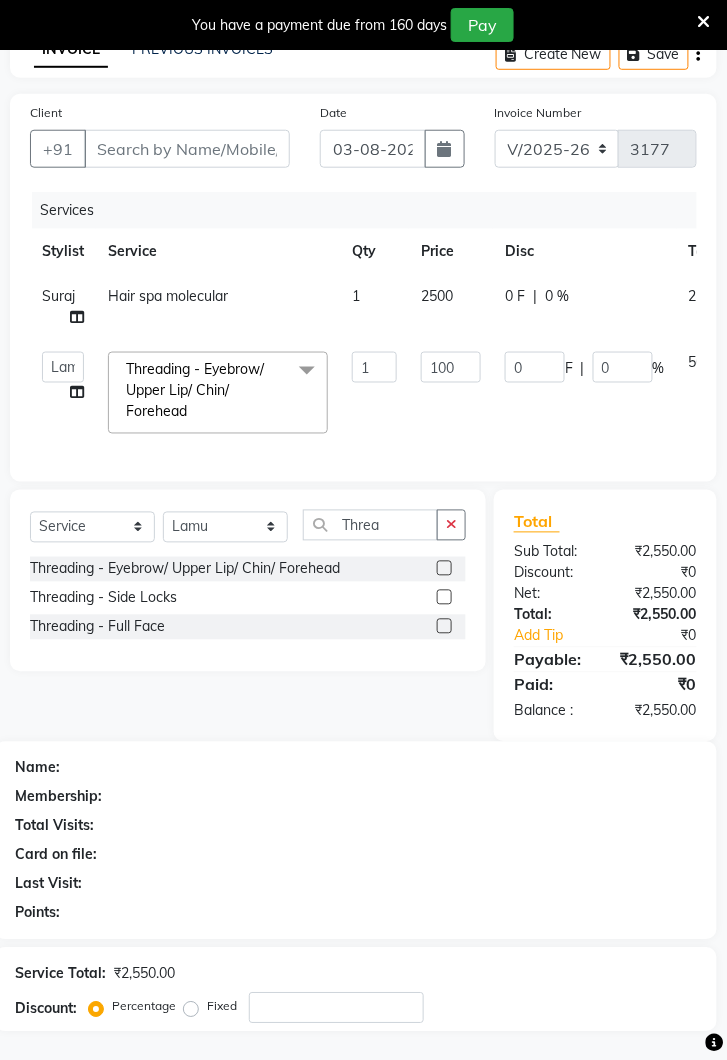 click on "0 F | 0 %" 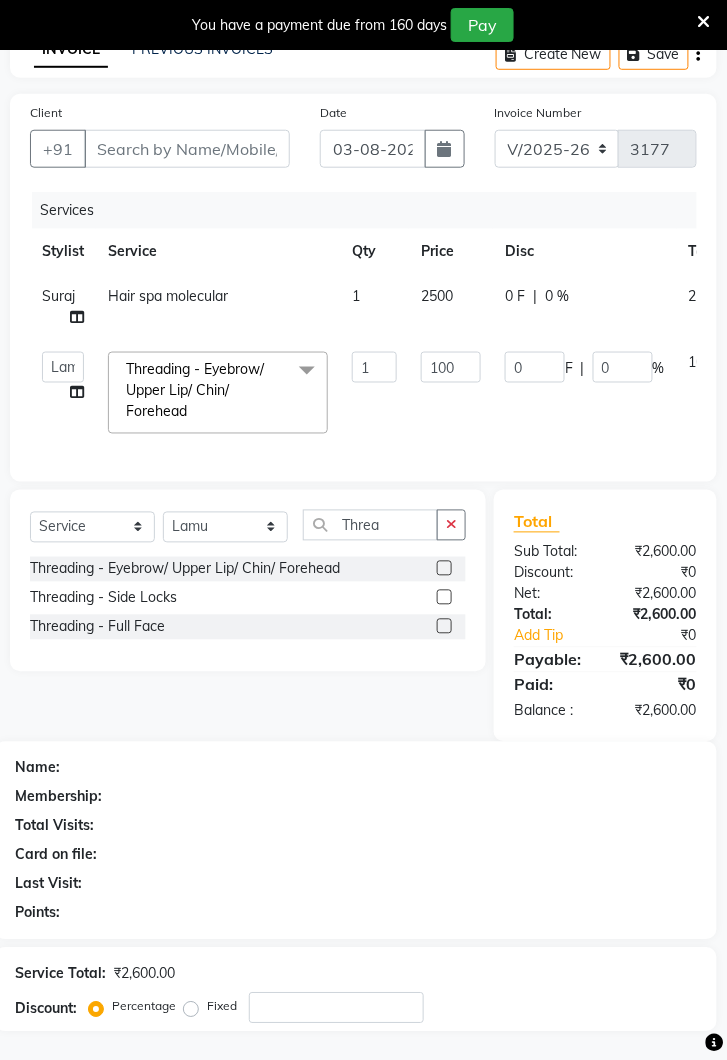 click 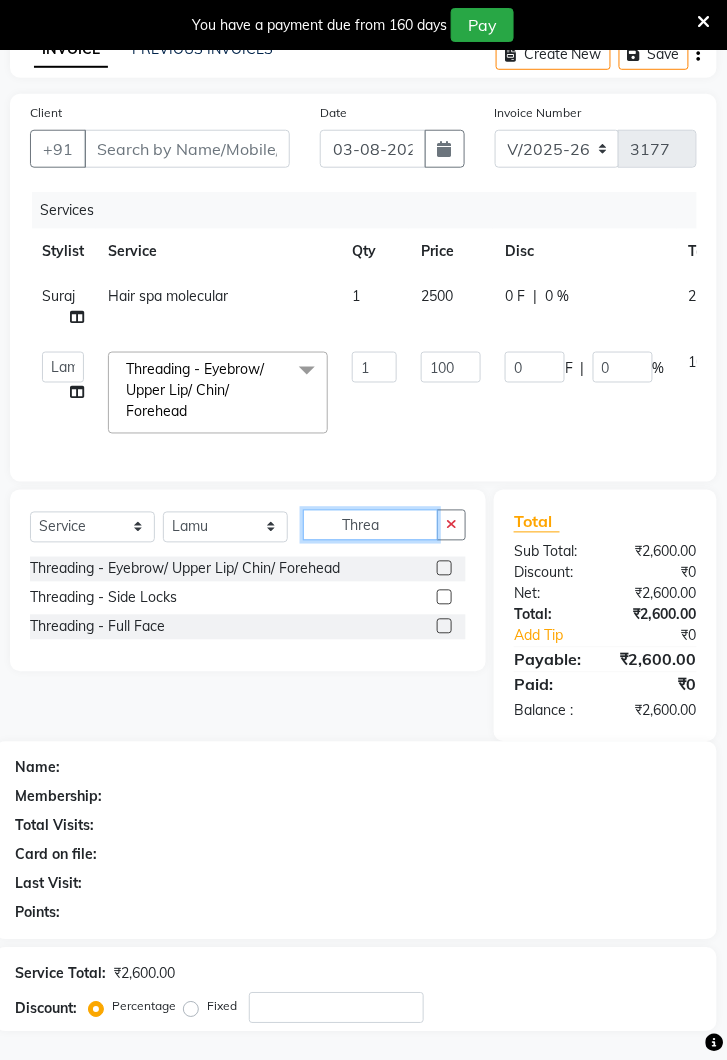 type 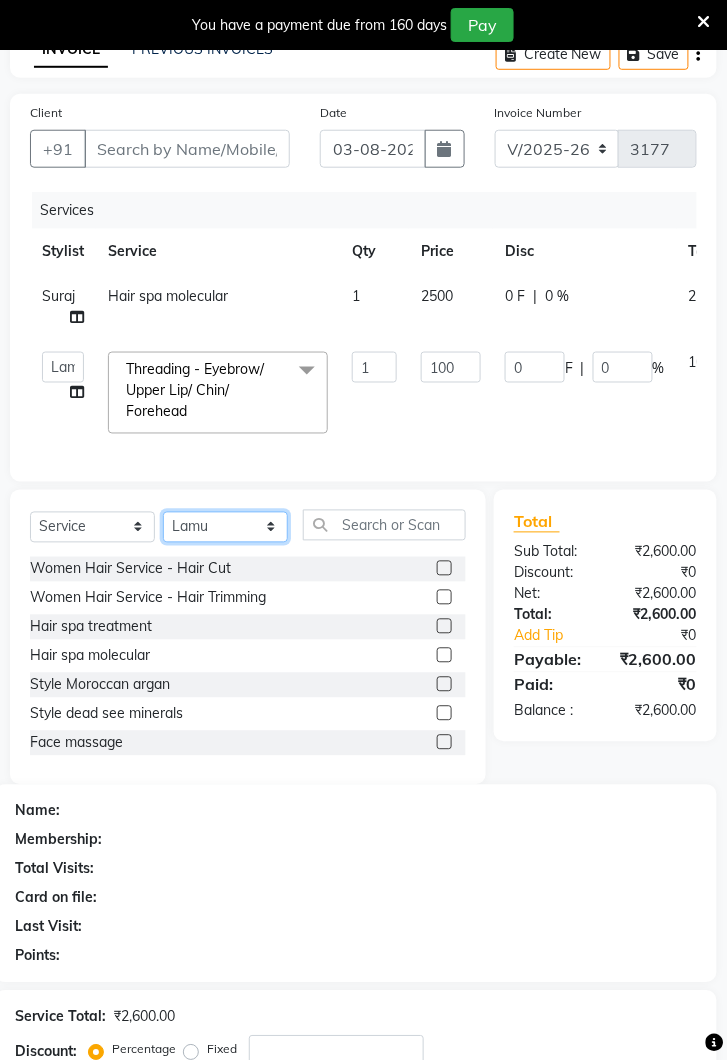 click on "Select Stylist Deepak Gunjan Habil Jeet Lalit Lamu Raj Rashmi Rony Sagar Suraj" 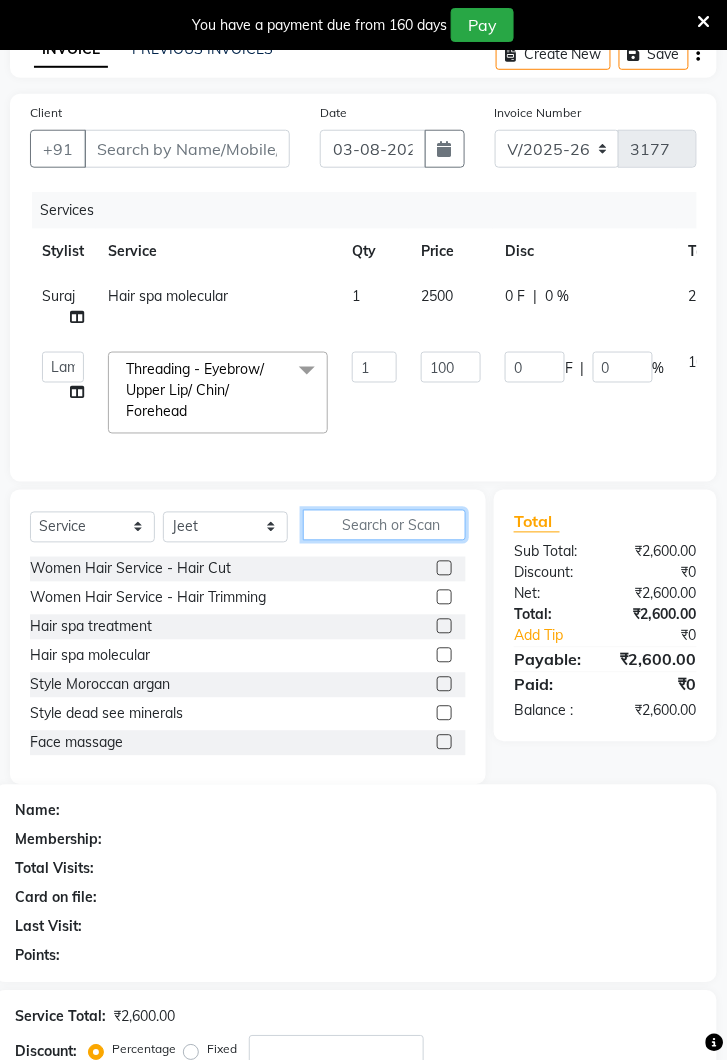 click 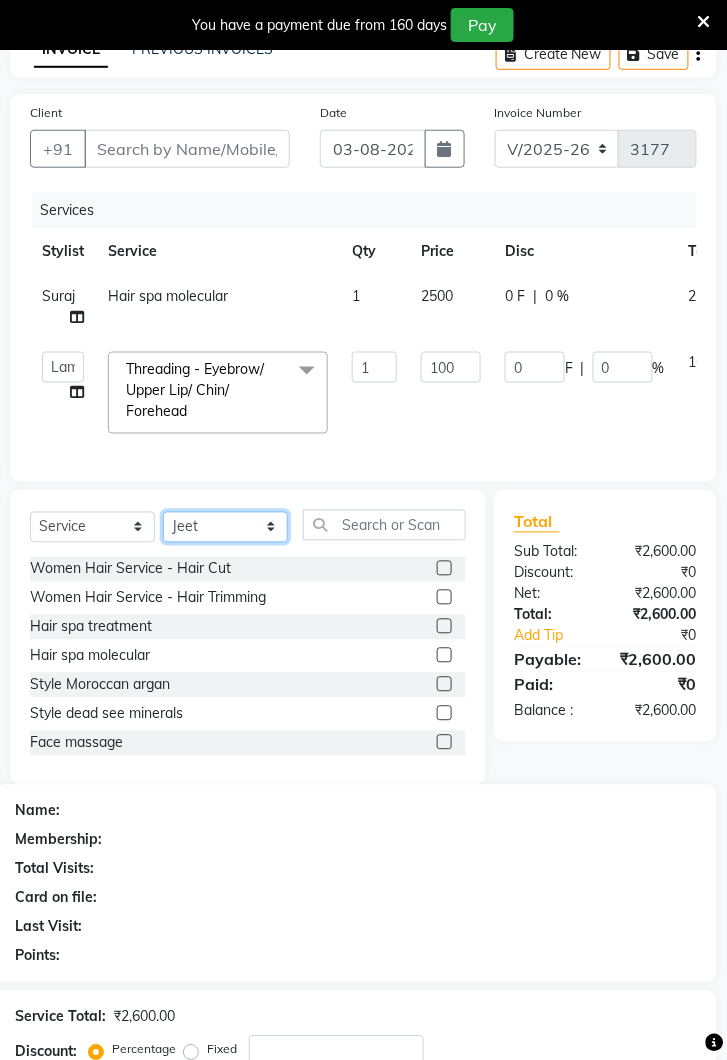 click on "Select Stylist Deepak Gunjan Habil Jeet Lalit Lamu Raj Rashmi Rony Sagar Suraj" 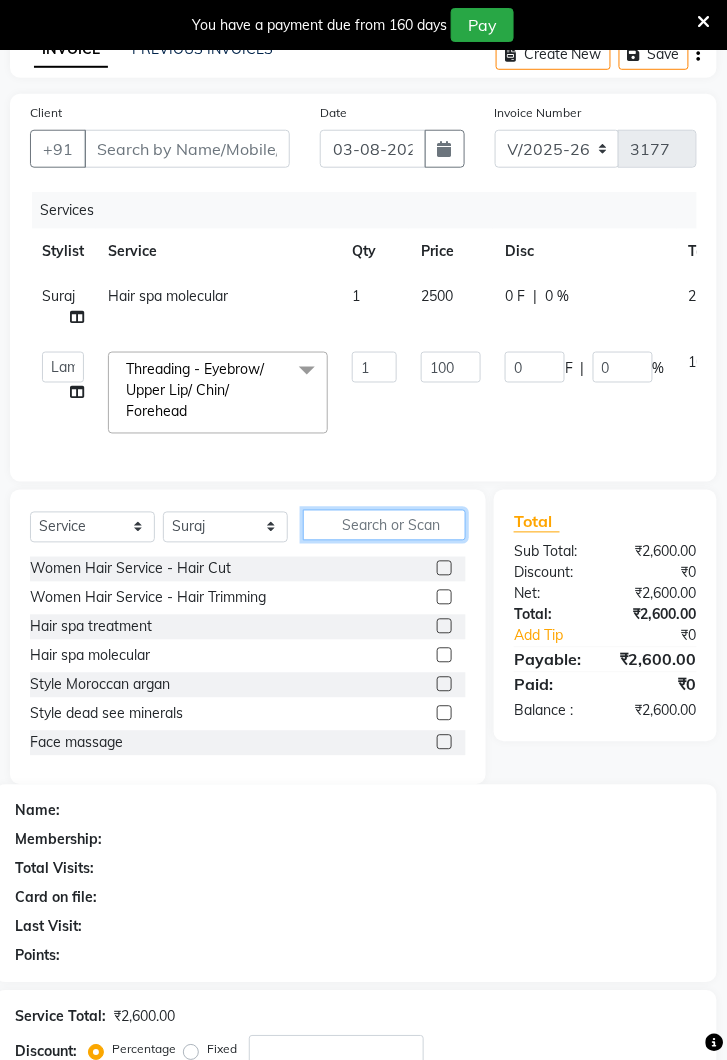 click 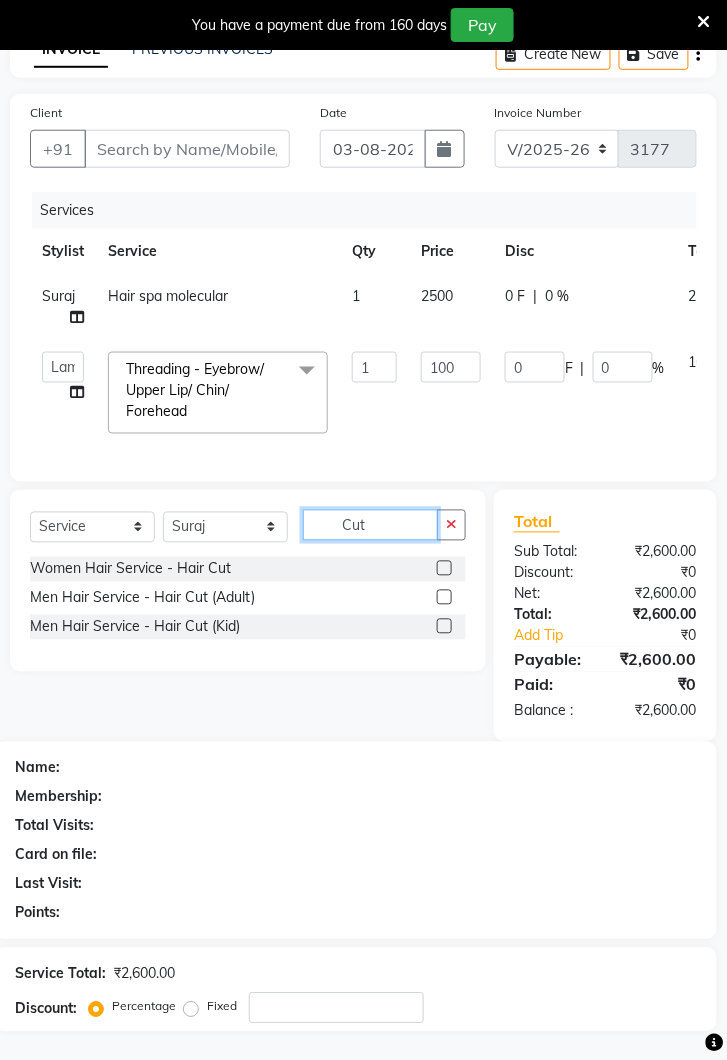 type on "Cut" 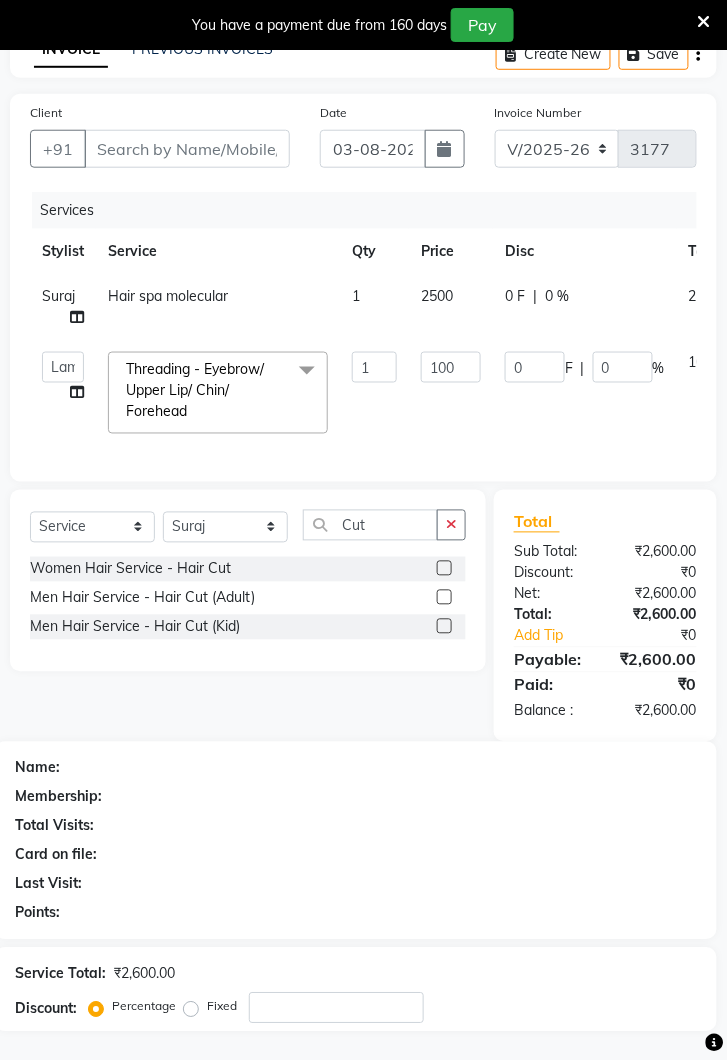 click 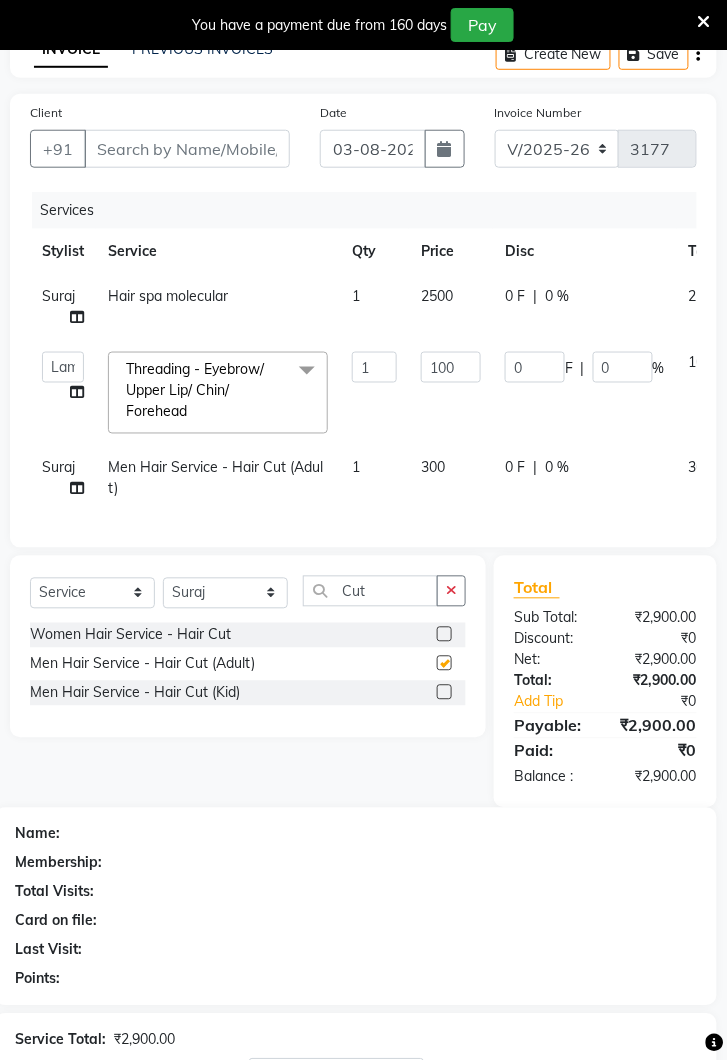 checkbox on "false" 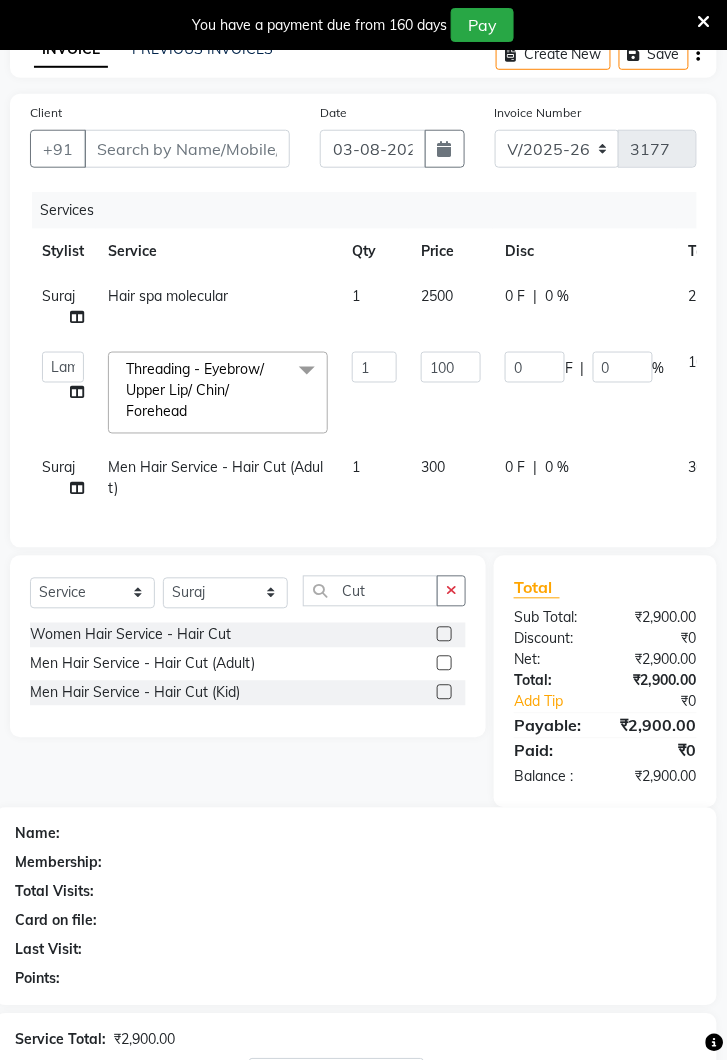 click 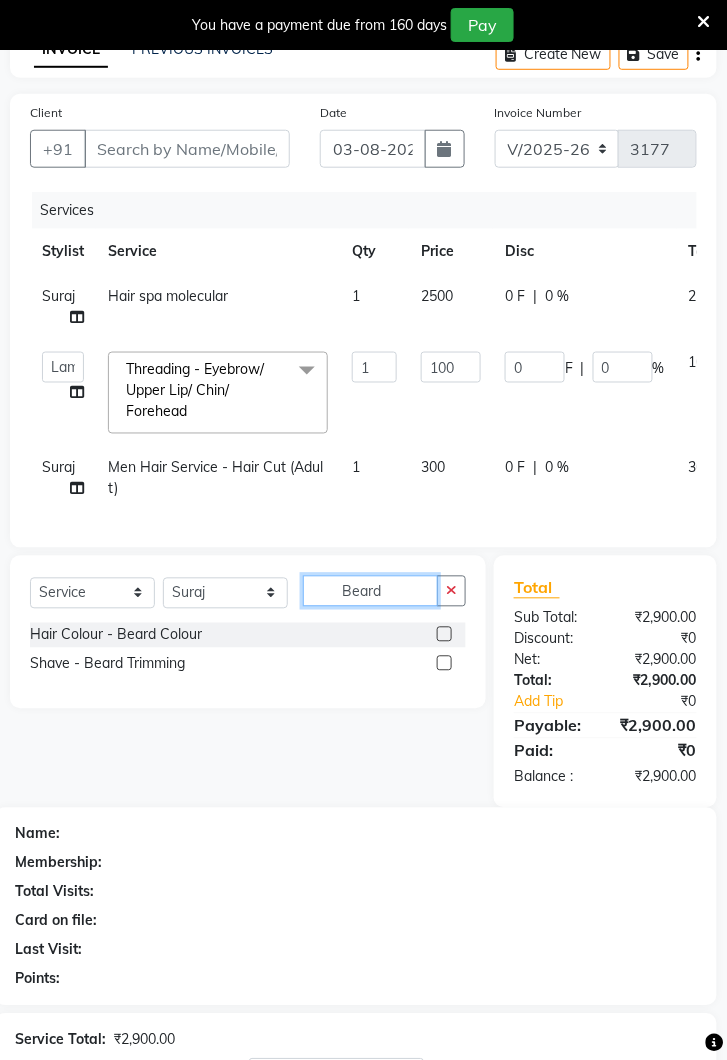 type on "Beard" 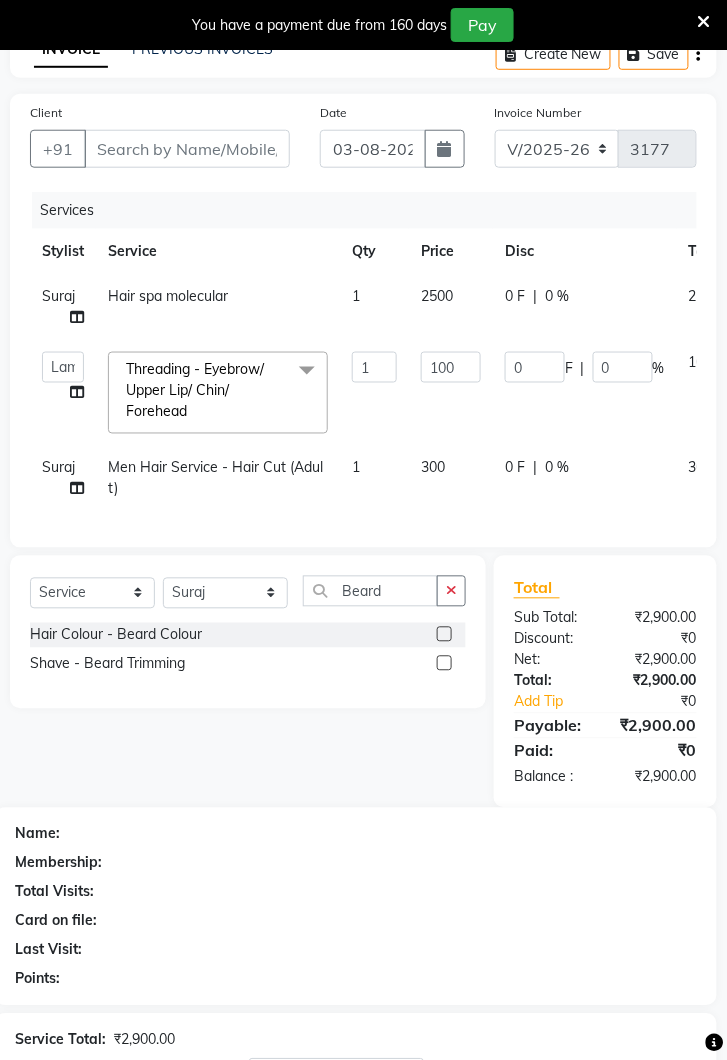 click 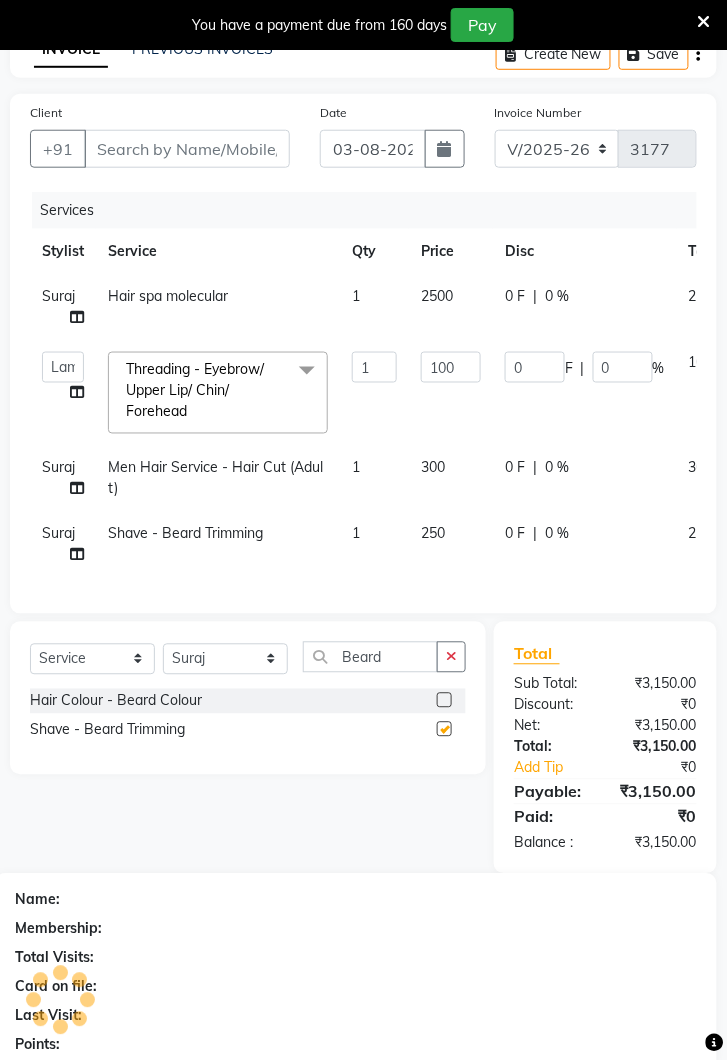 checkbox on "false" 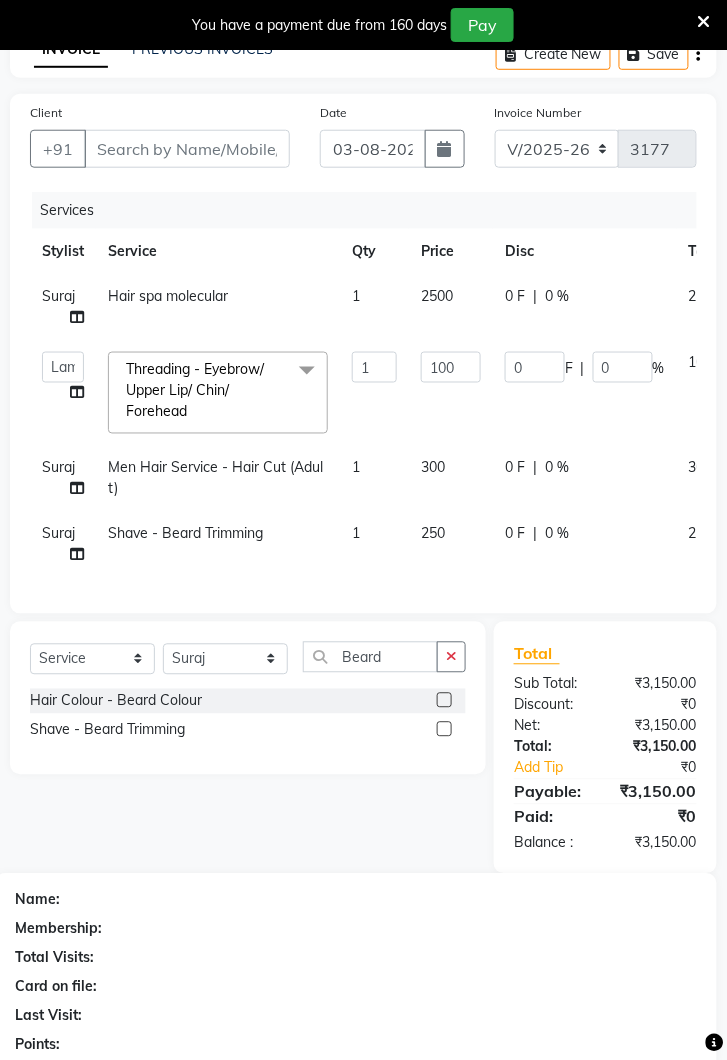 scroll, scrollTop: 225, scrollLeft: 0, axis: vertical 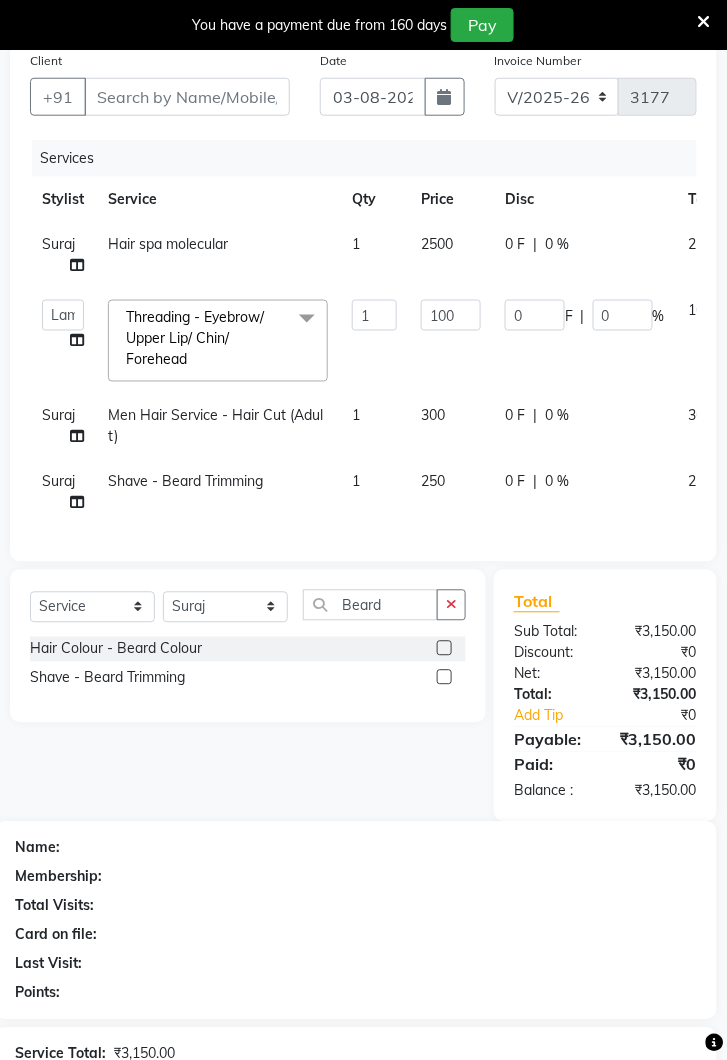 click 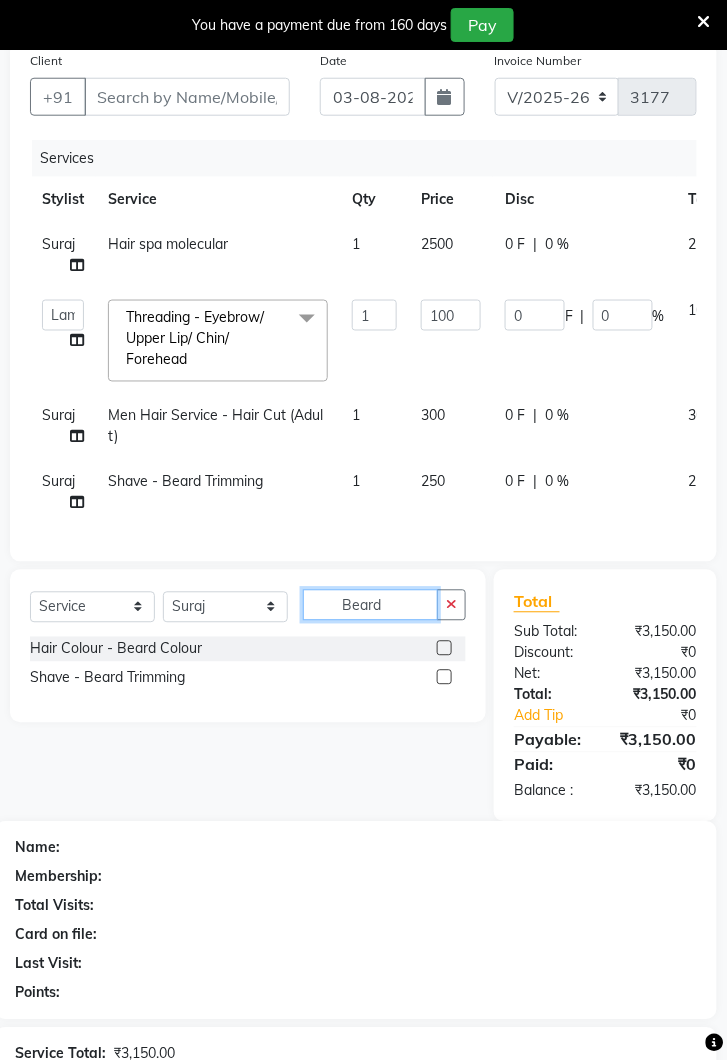 type 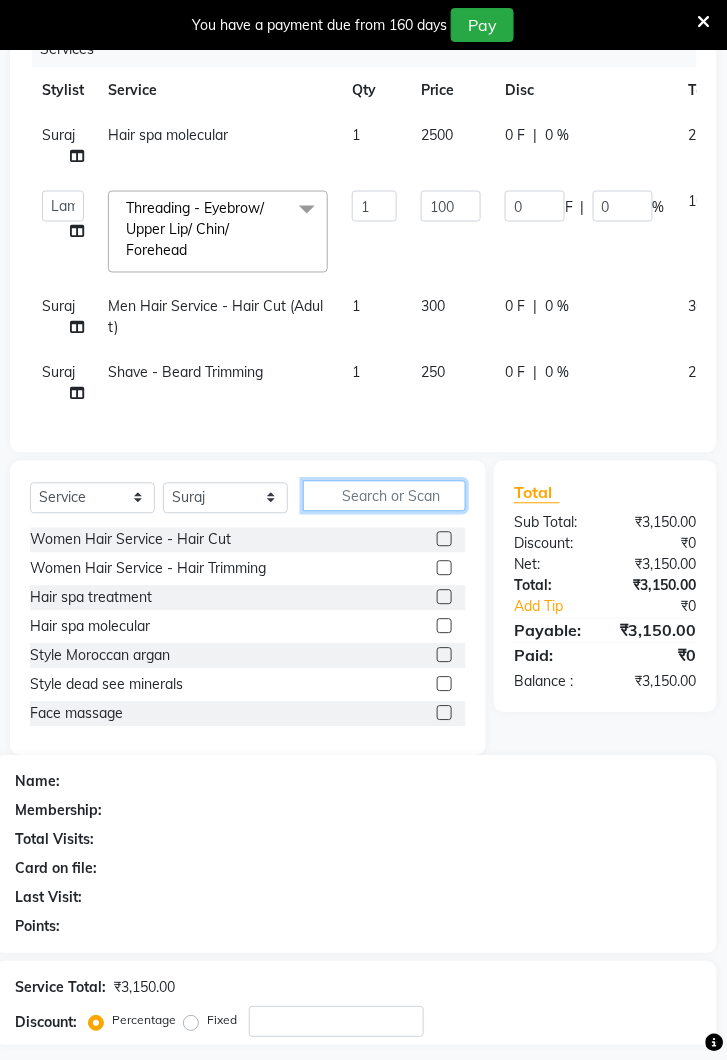 scroll, scrollTop: 0, scrollLeft: 0, axis: both 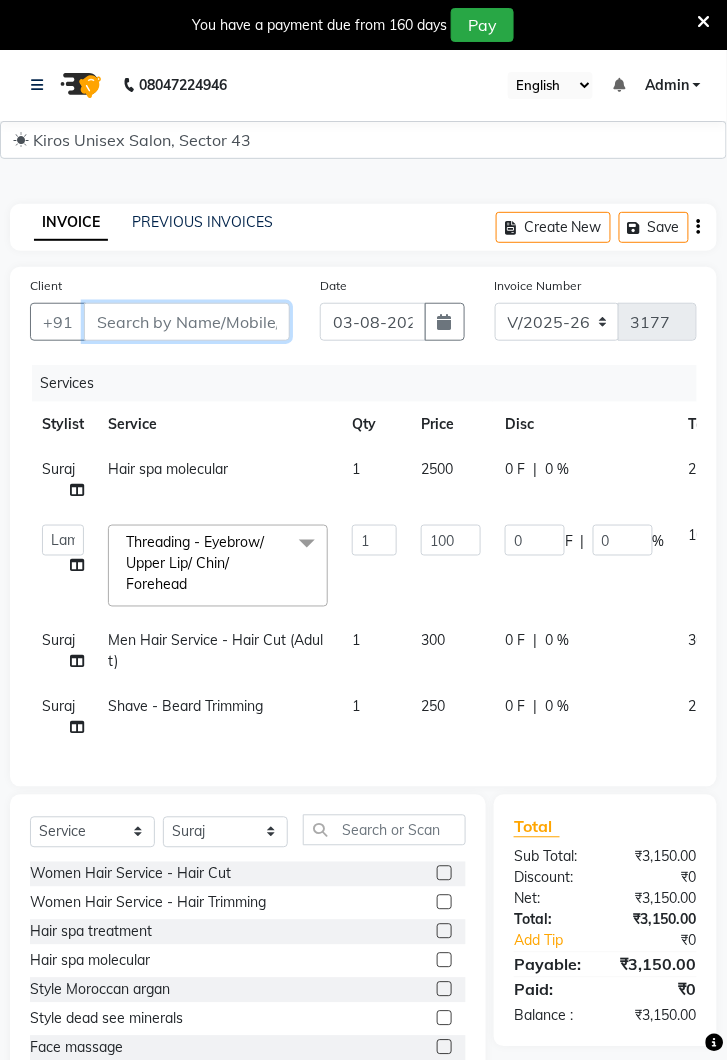 click on "Client" at bounding box center [187, 322] 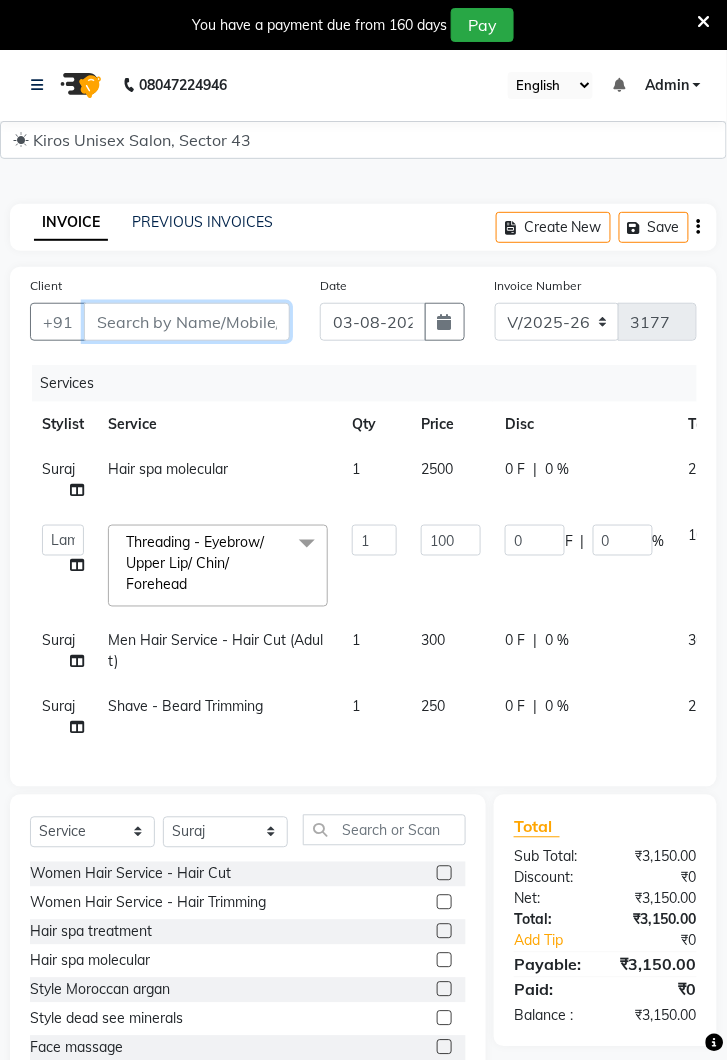 scroll, scrollTop: 0, scrollLeft: 102, axis: horizontal 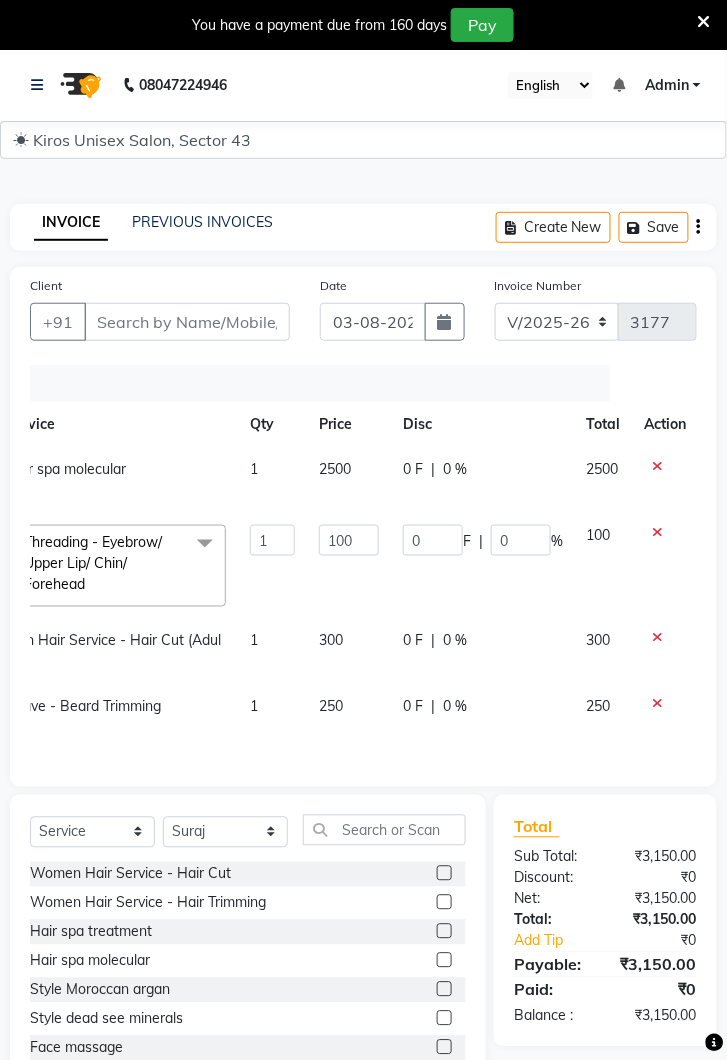 click 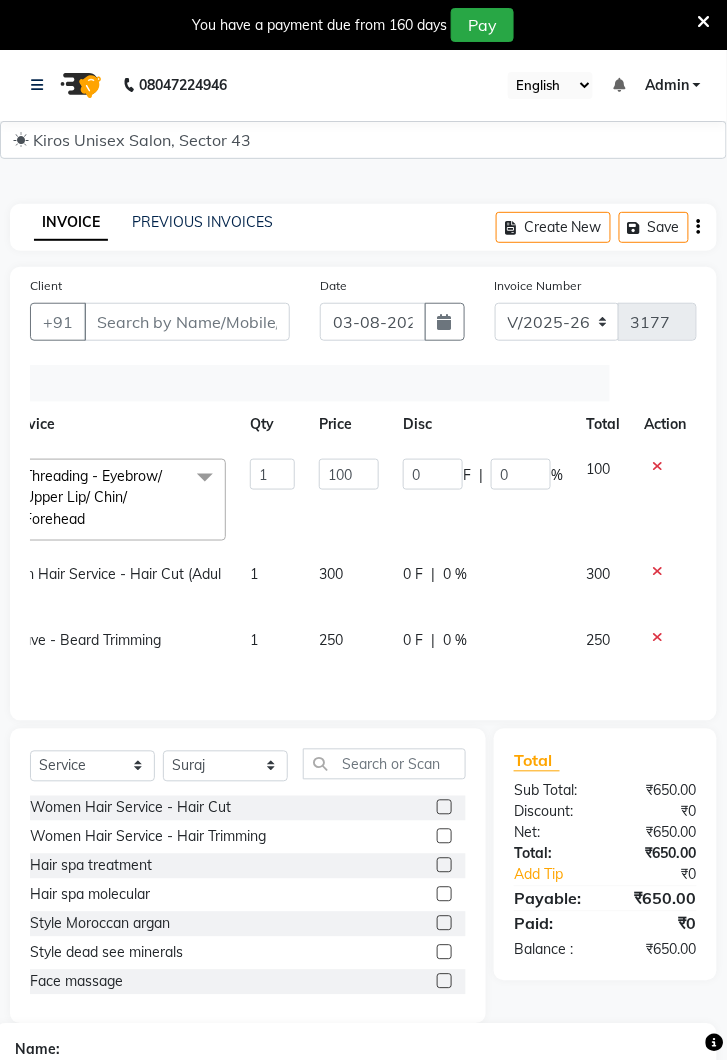 click 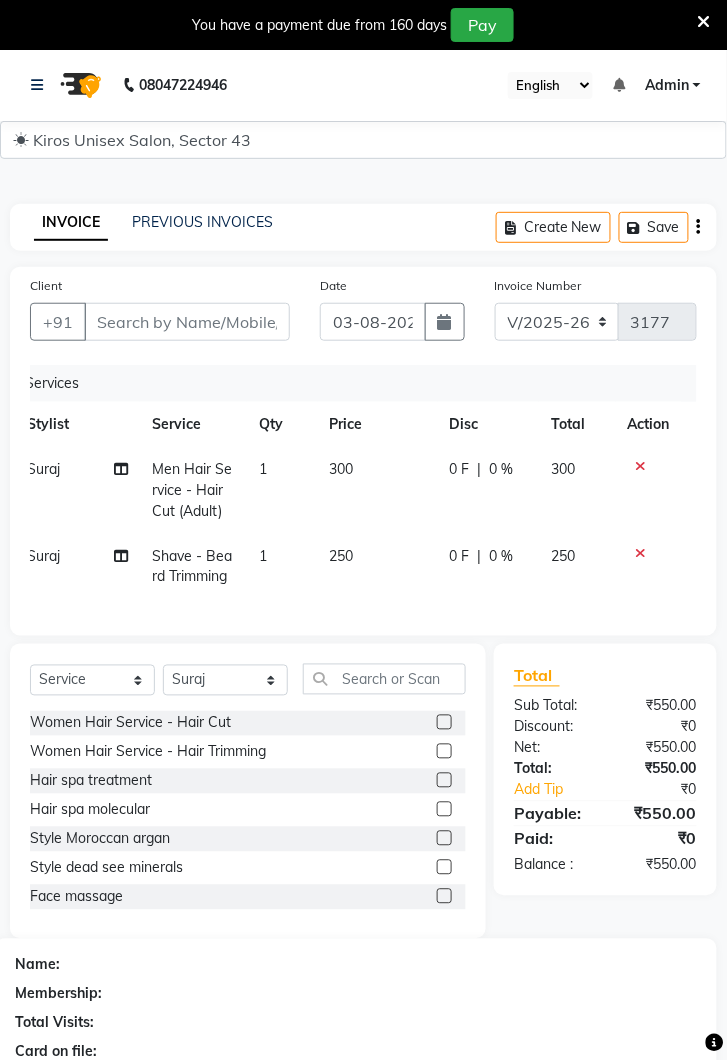 scroll, scrollTop: 0, scrollLeft: 15, axis: horizontal 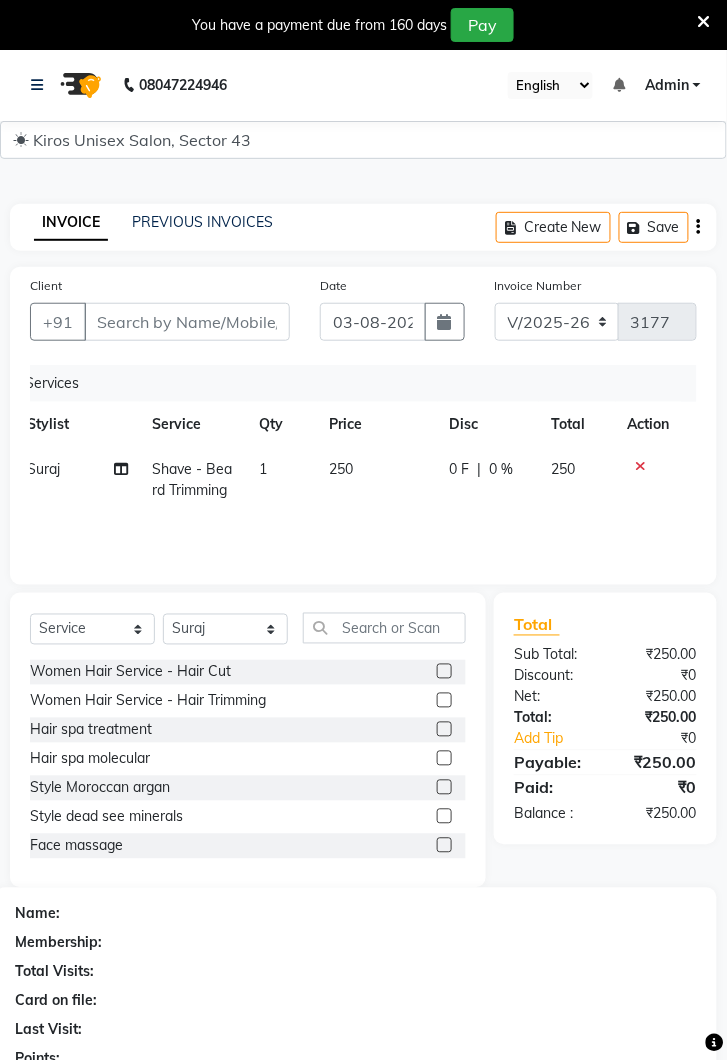 click 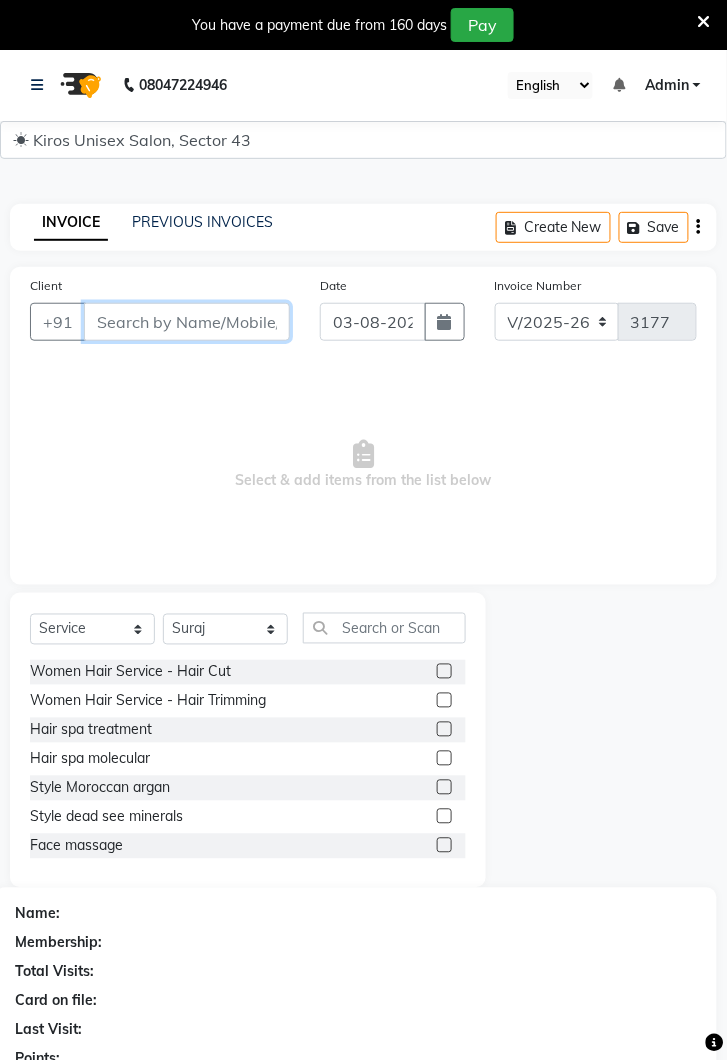 click on "Client" at bounding box center (187, 322) 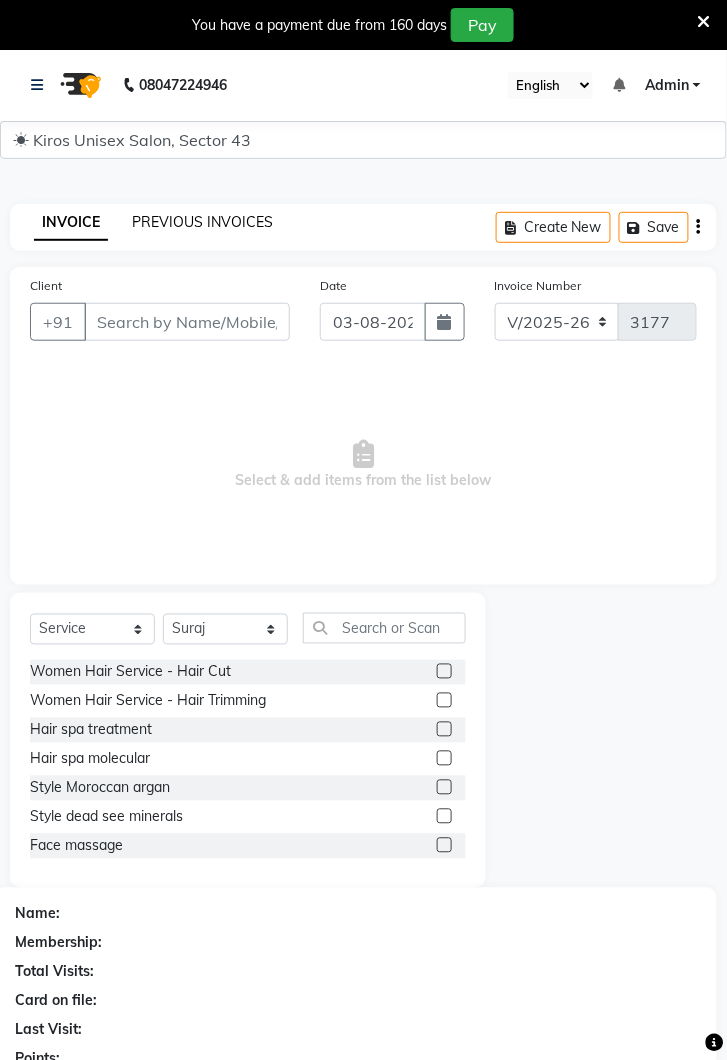 click on "PREVIOUS INVOICES" 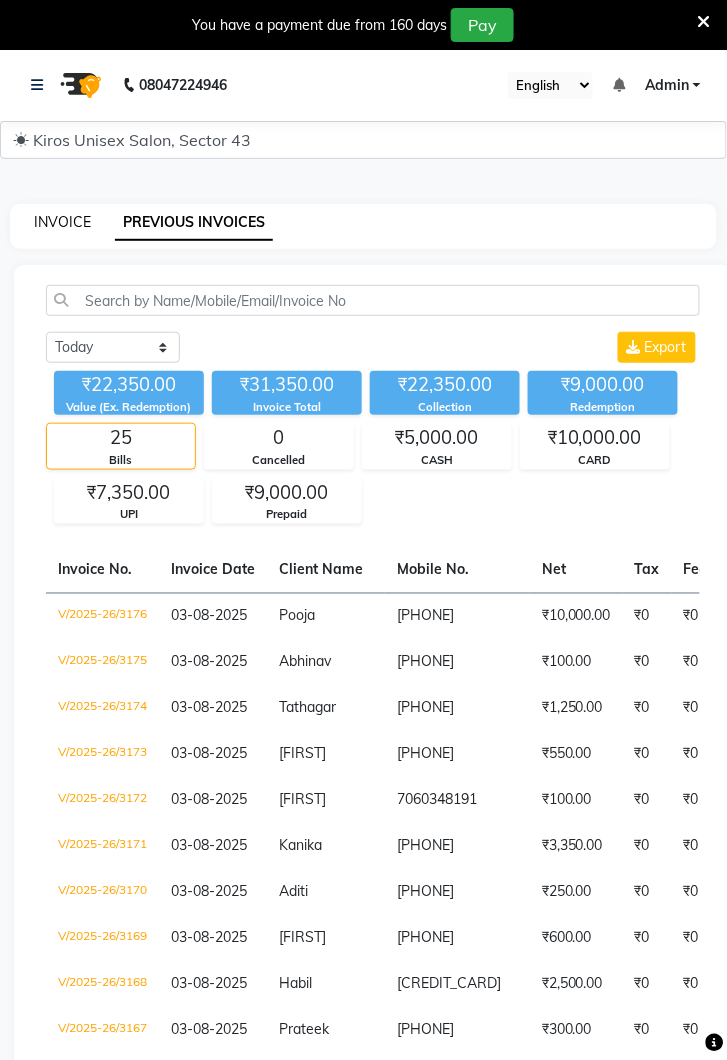 click on "INVOICE" 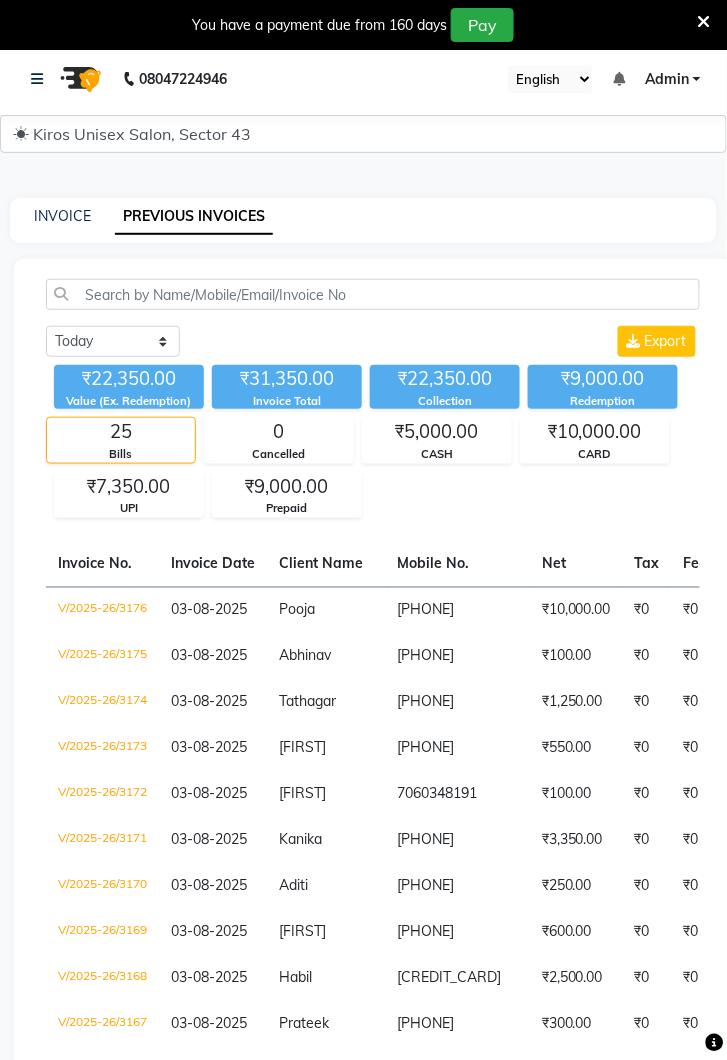 select on "service" 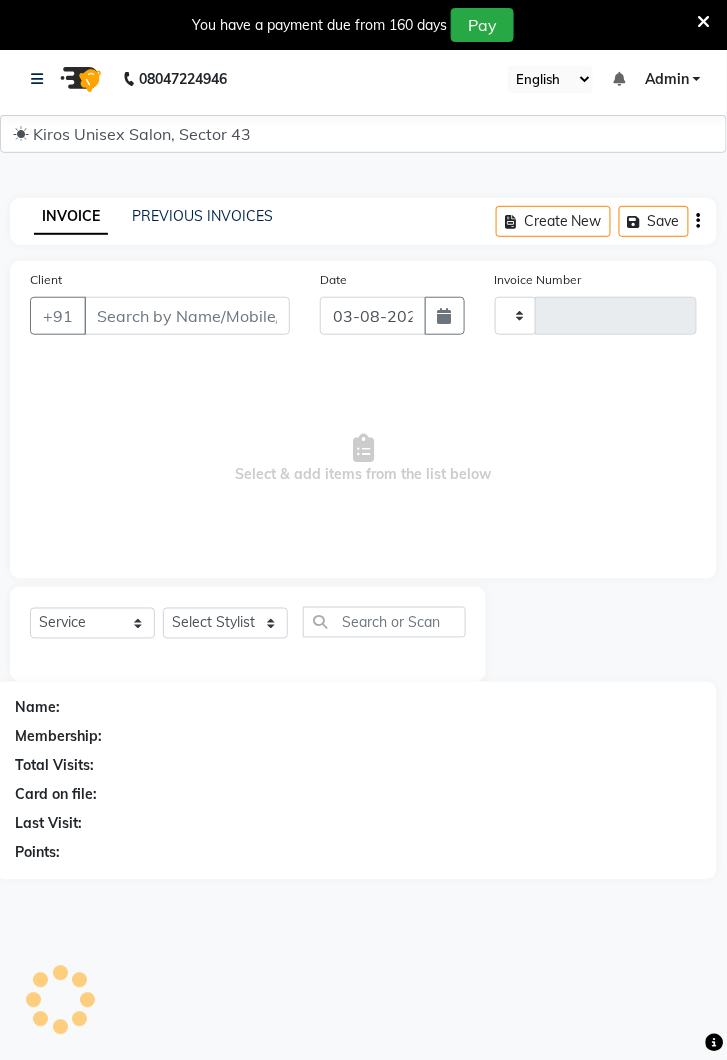 type on "3177" 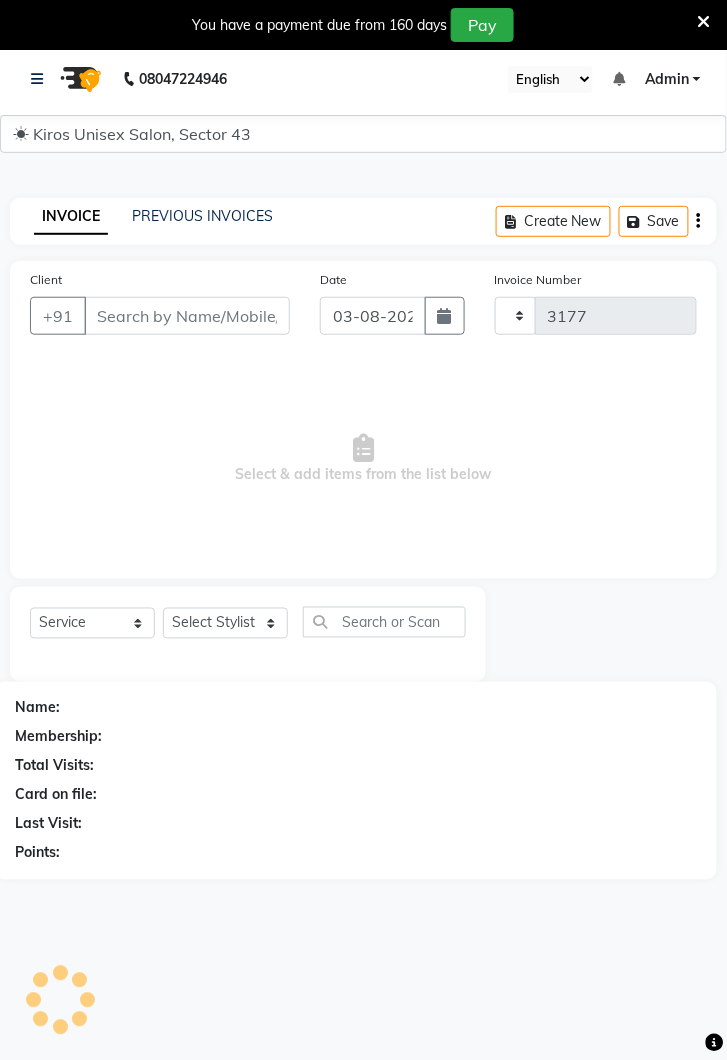 select on "5694" 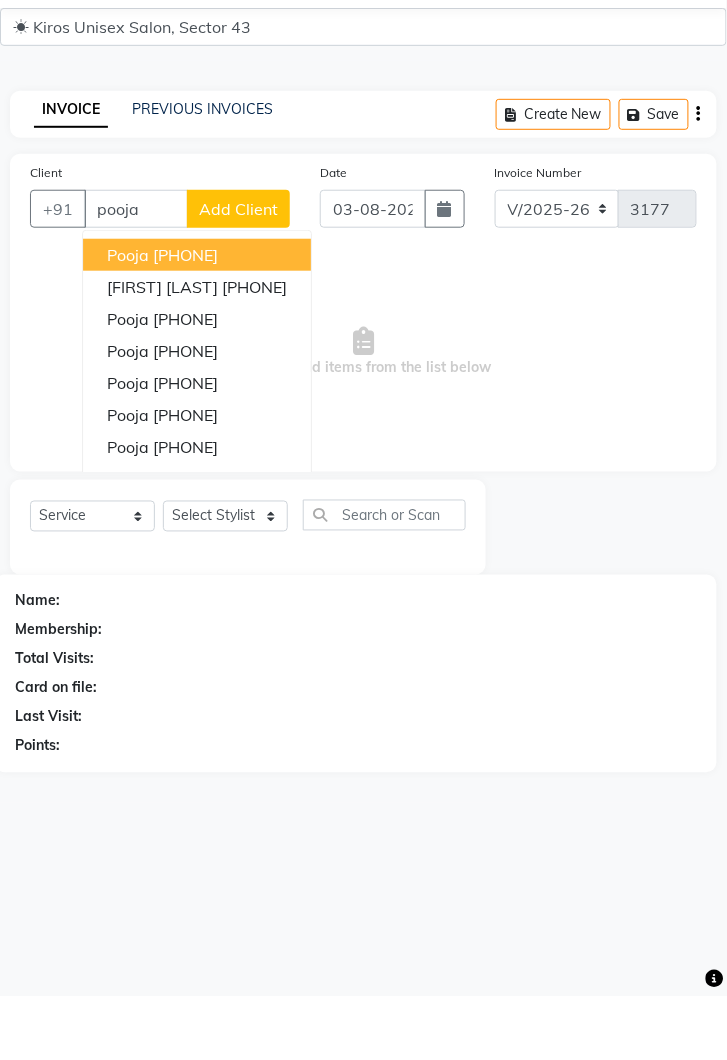scroll, scrollTop: 49, scrollLeft: 0, axis: vertical 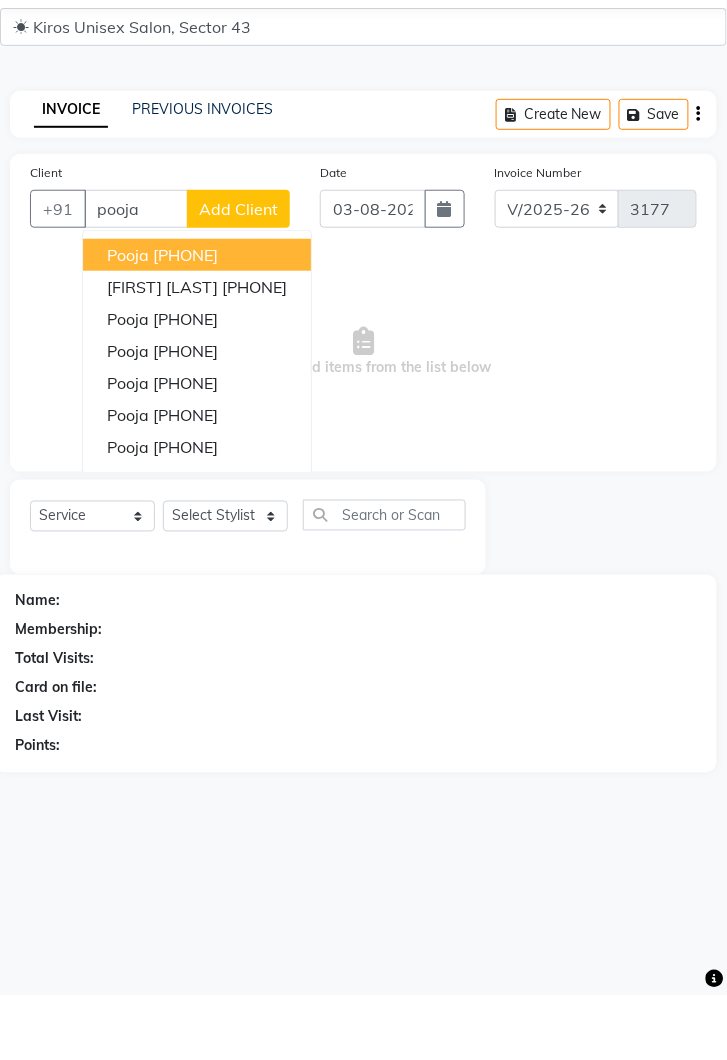 click on "[PHONE]" at bounding box center (185, 383) 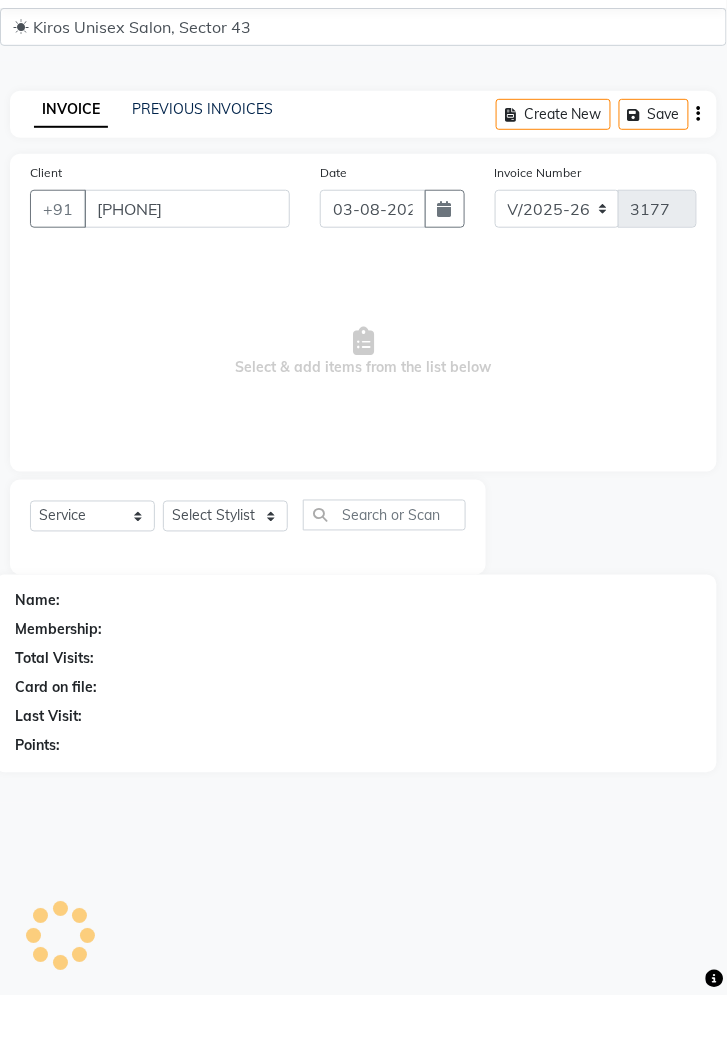 type on "[PHONE]" 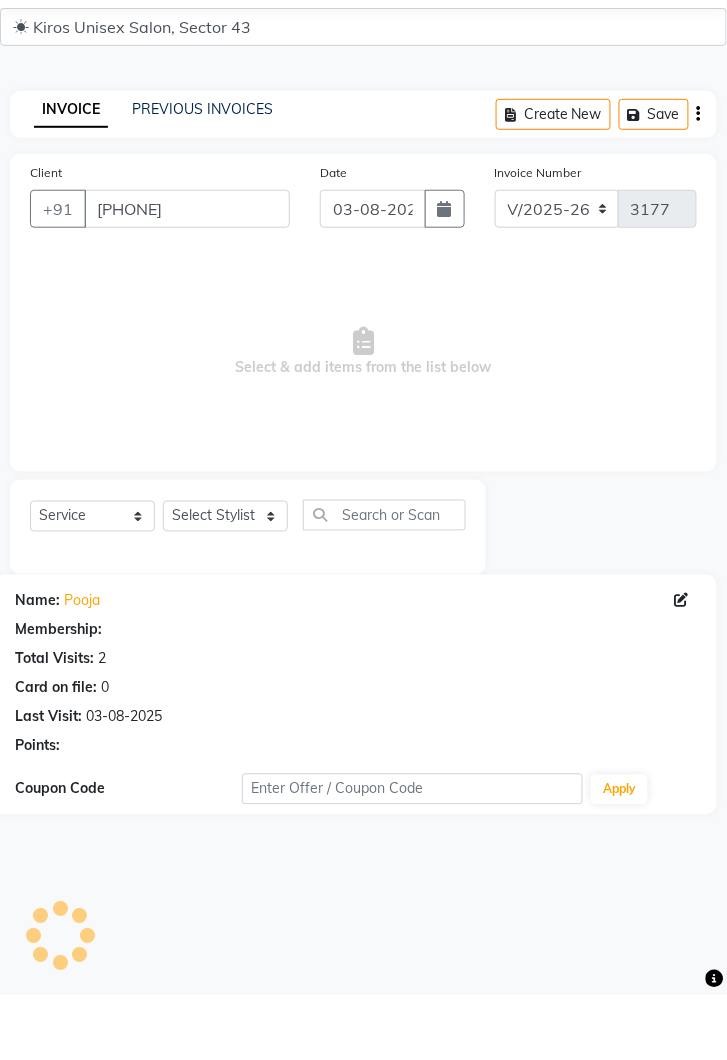 scroll, scrollTop: 49, scrollLeft: 0, axis: vertical 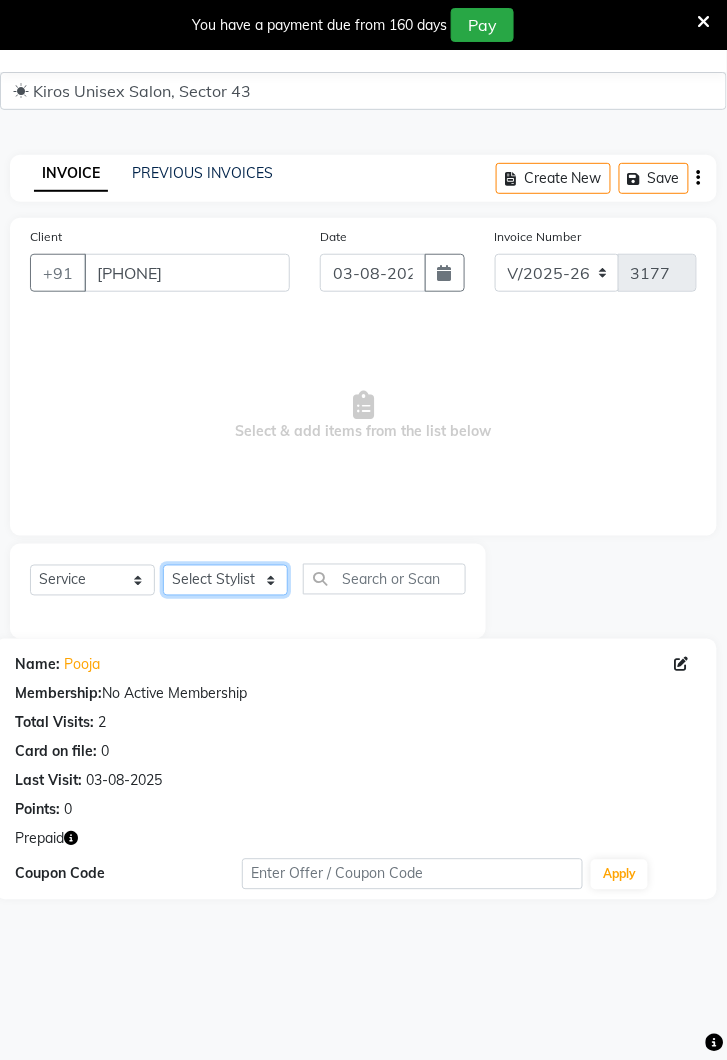 click on "Select Stylist Deepak Gunjan Habil Jeet Lalit Lamu Raj Rashmi Rony Sagar Suraj" 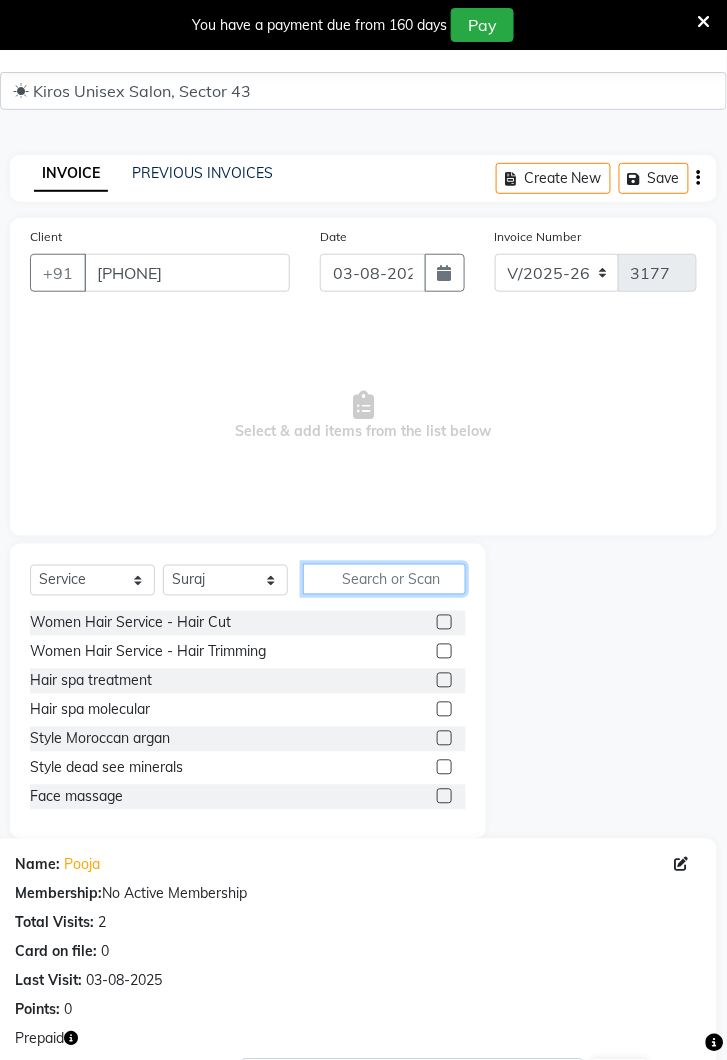 click 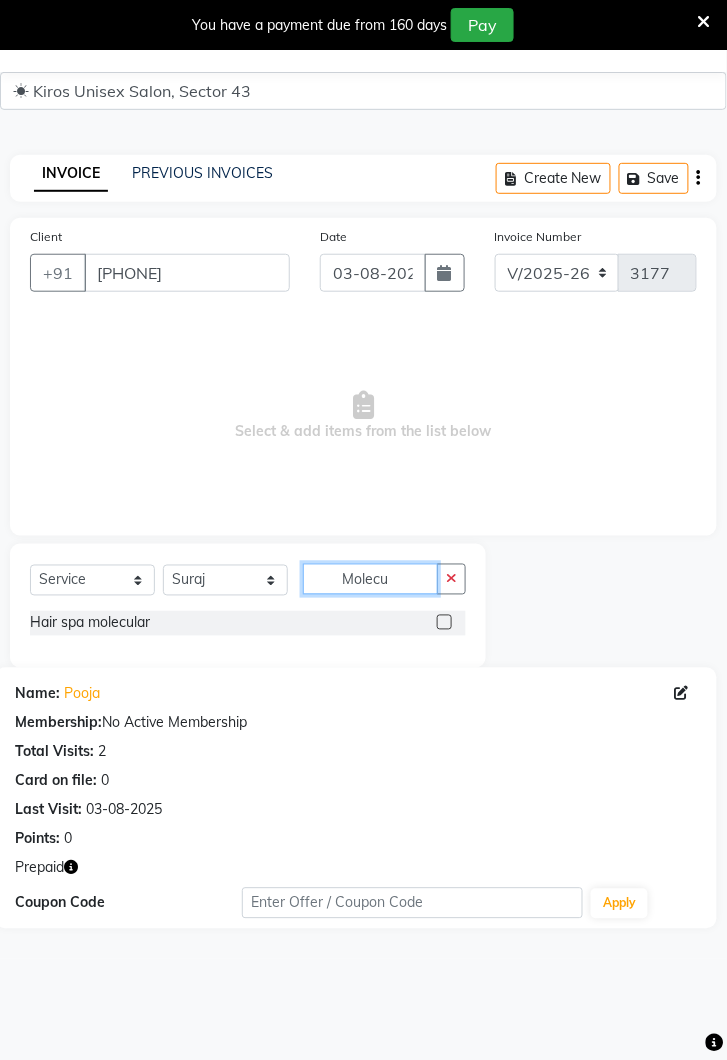 type on "Molecu" 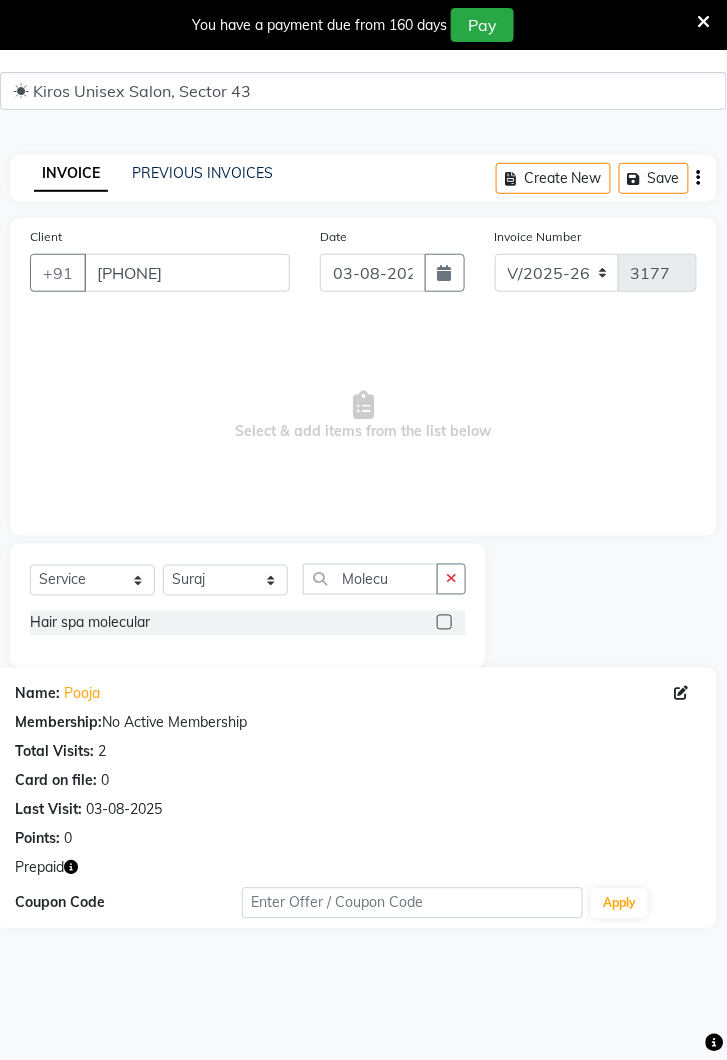 click 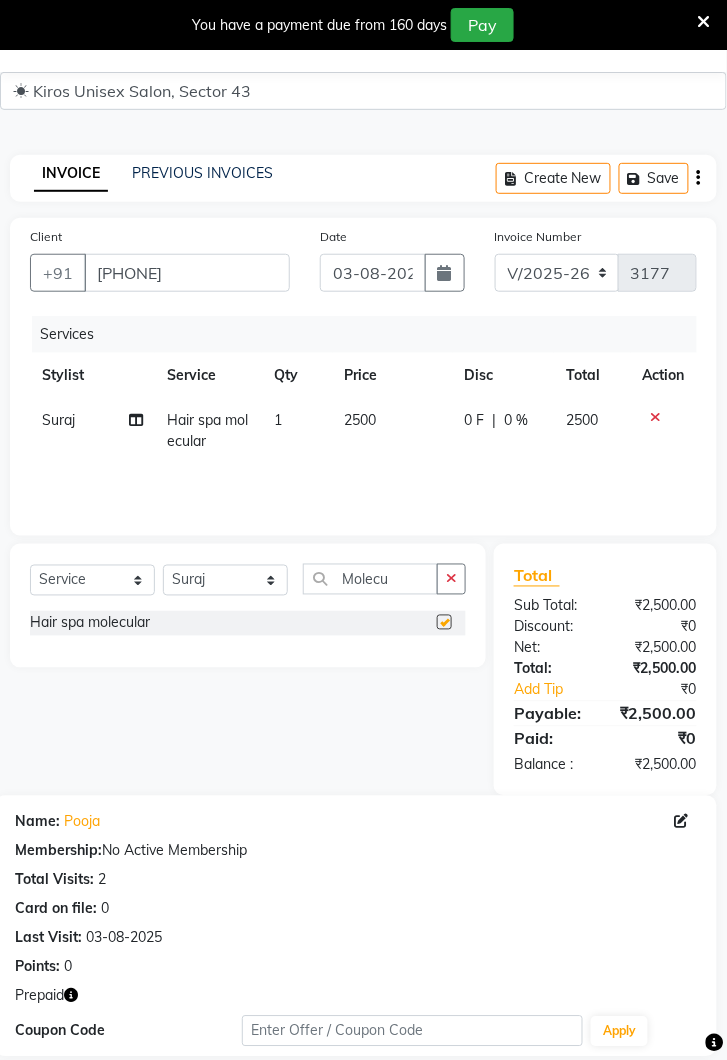 checkbox on "false" 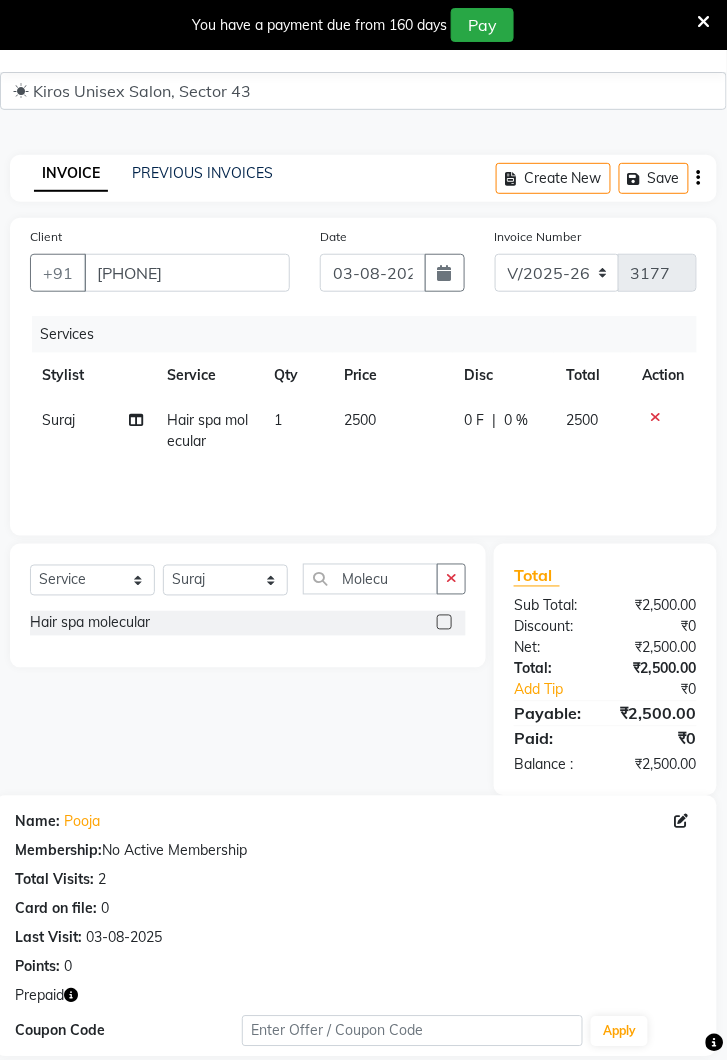 click 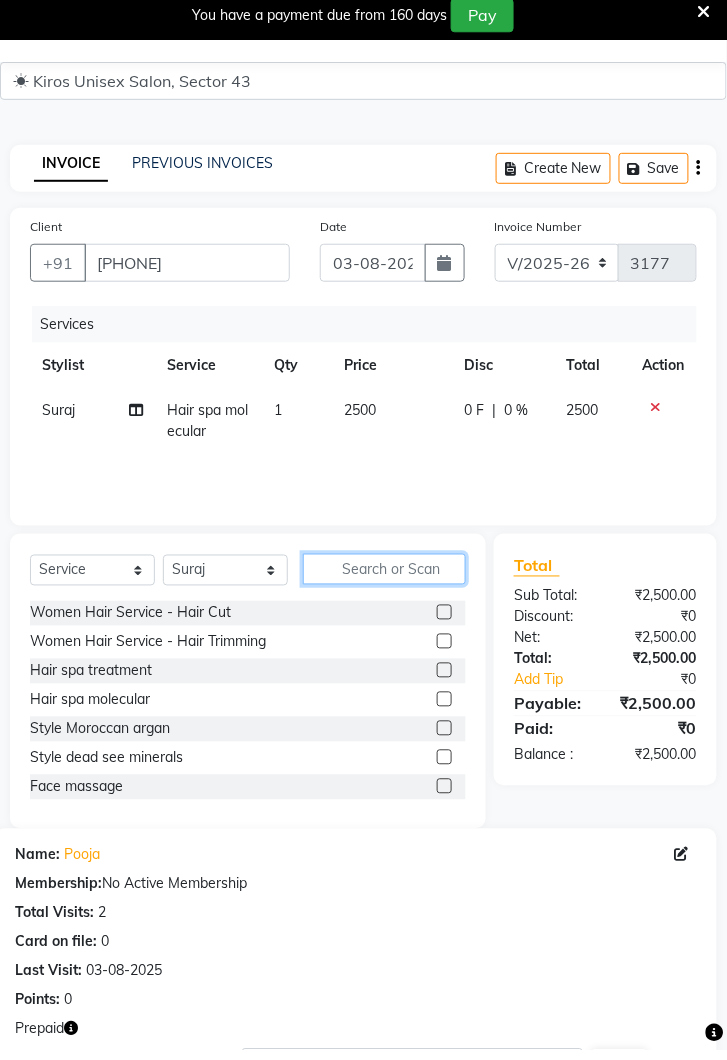 scroll, scrollTop: 49, scrollLeft: 0, axis: vertical 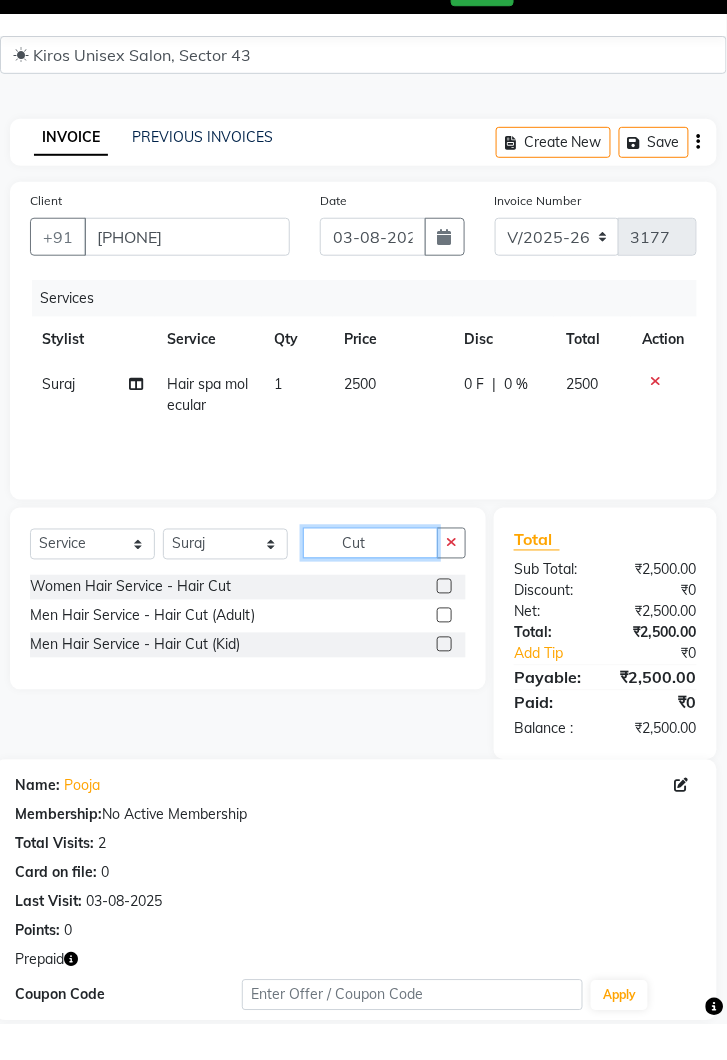 type on "Cut" 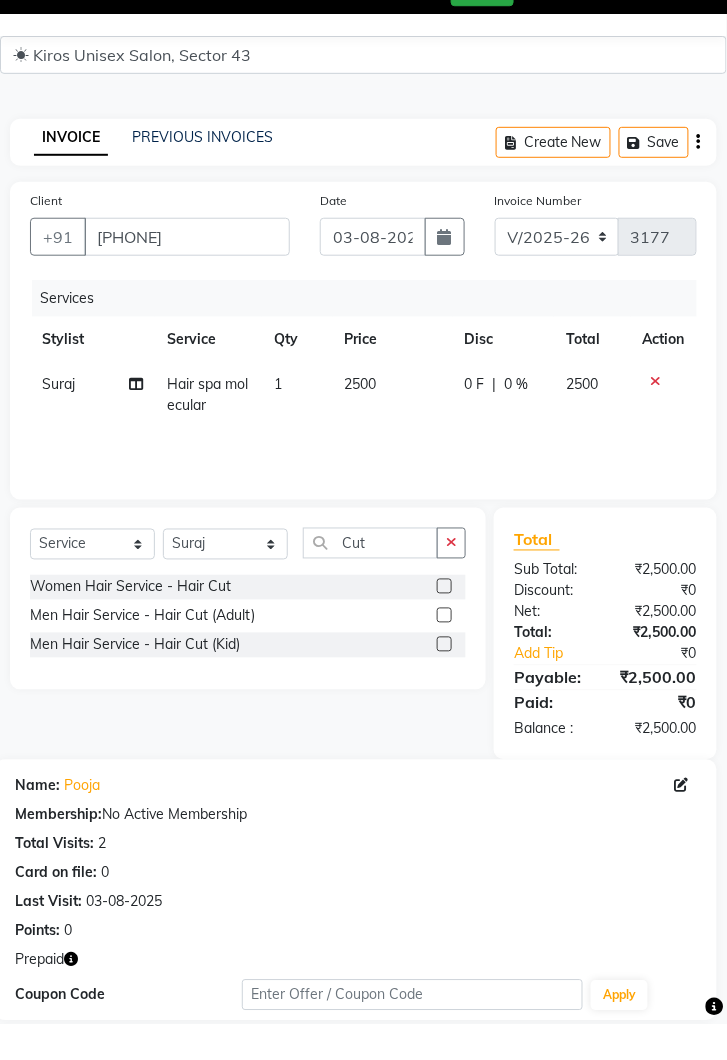 click 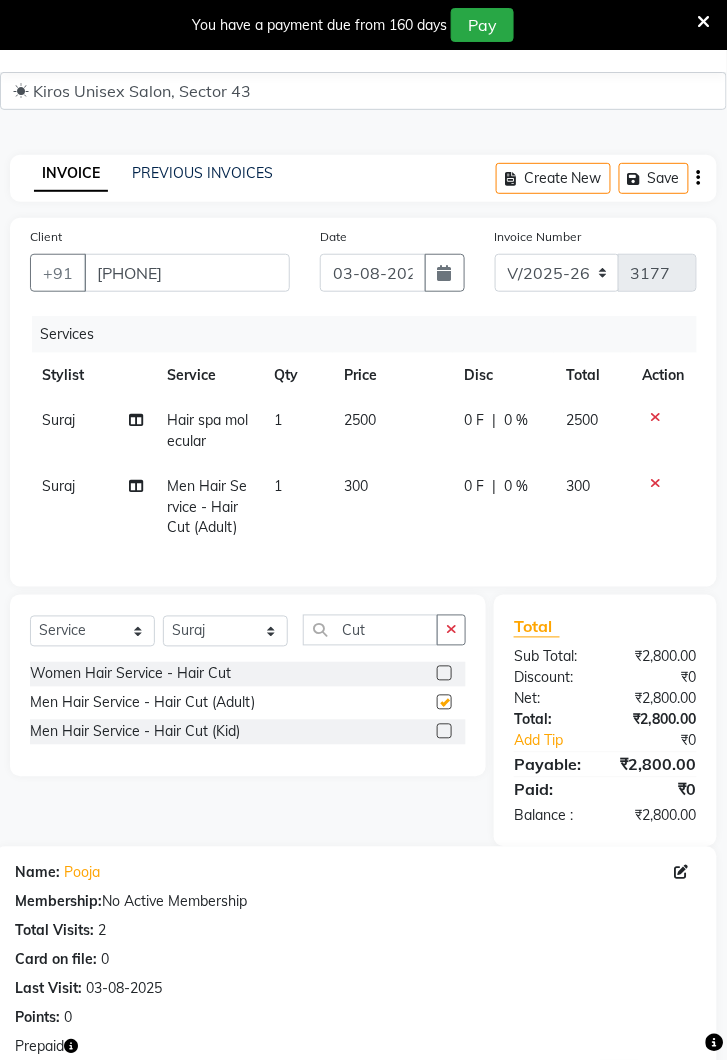 checkbox on "false" 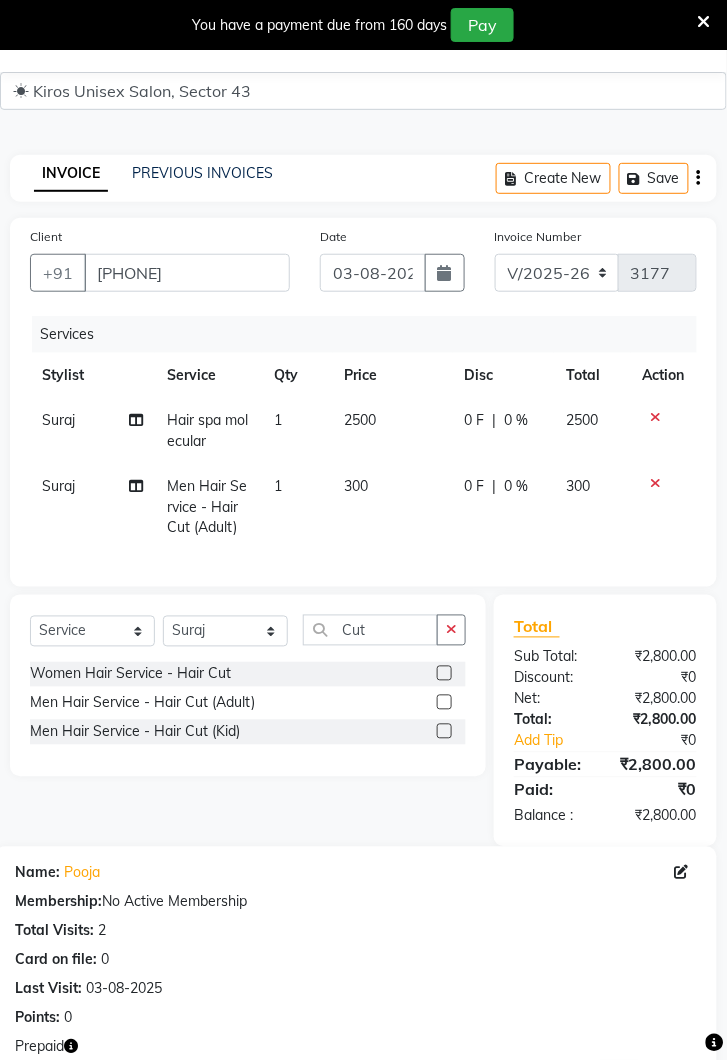 click 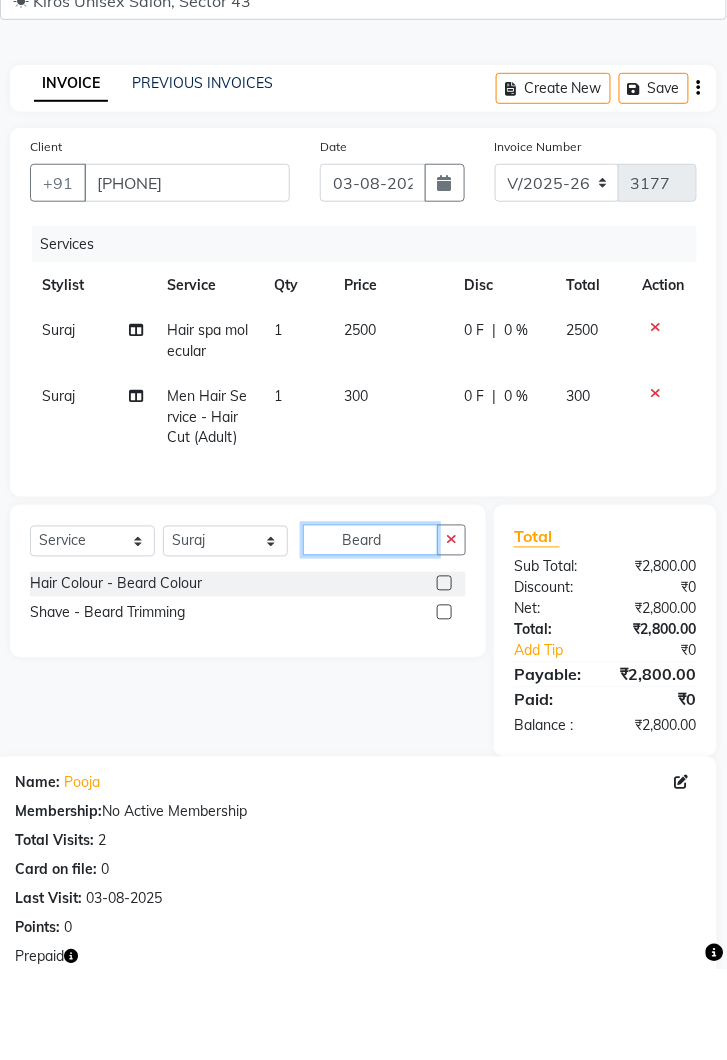 type on "Beard" 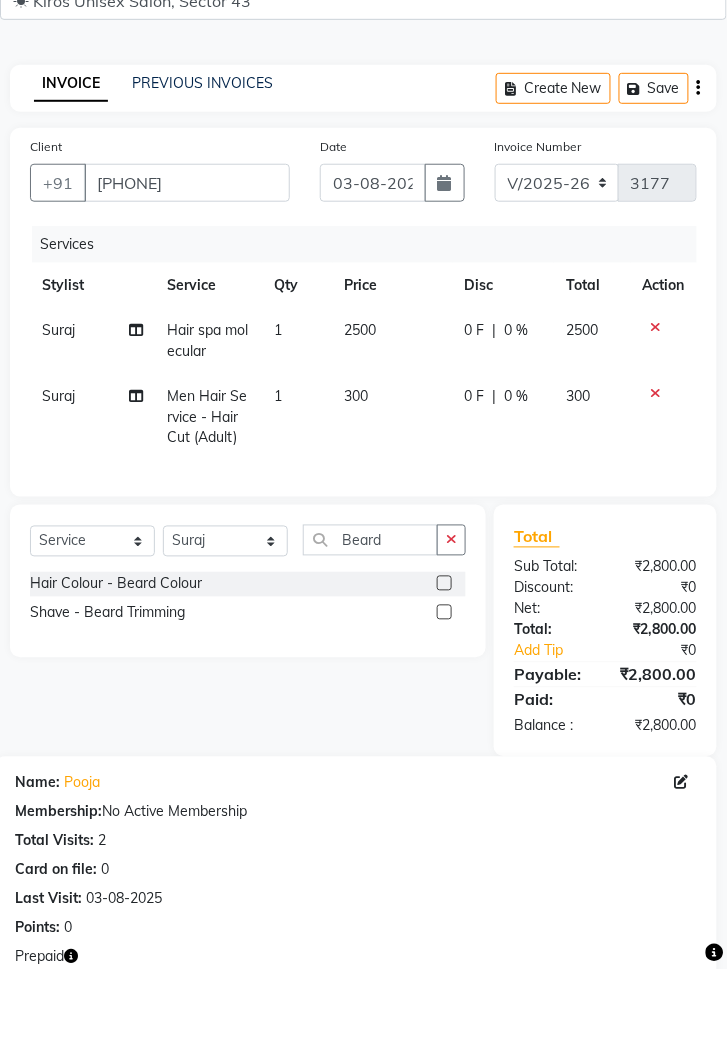 click 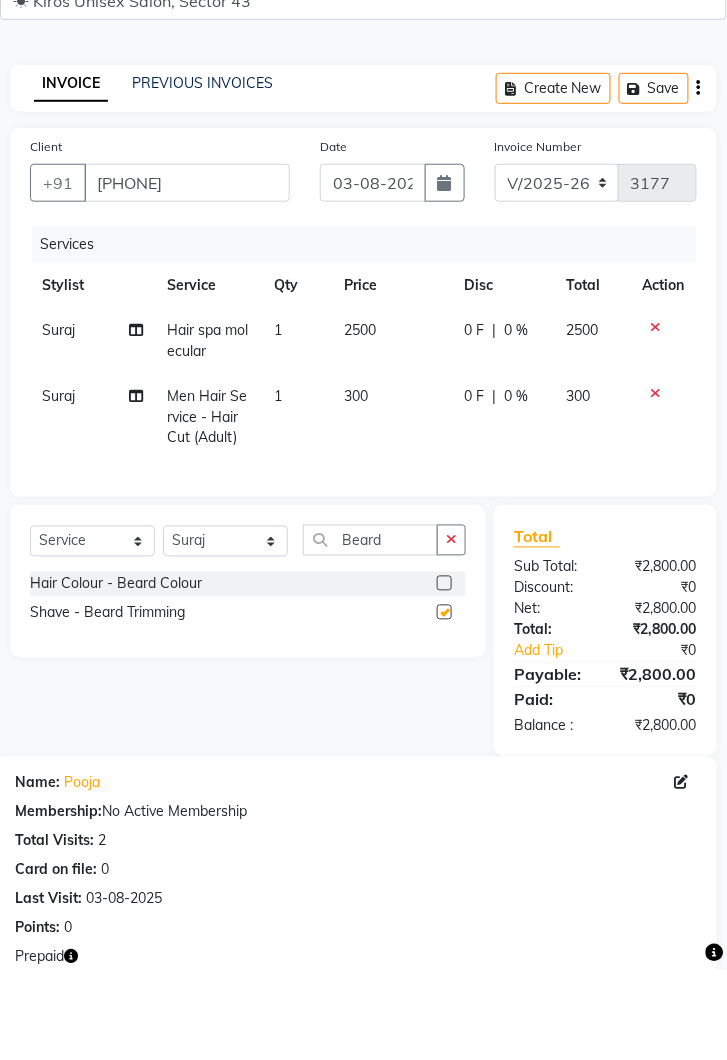 scroll, scrollTop: 49, scrollLeft: 0, axis: vertical 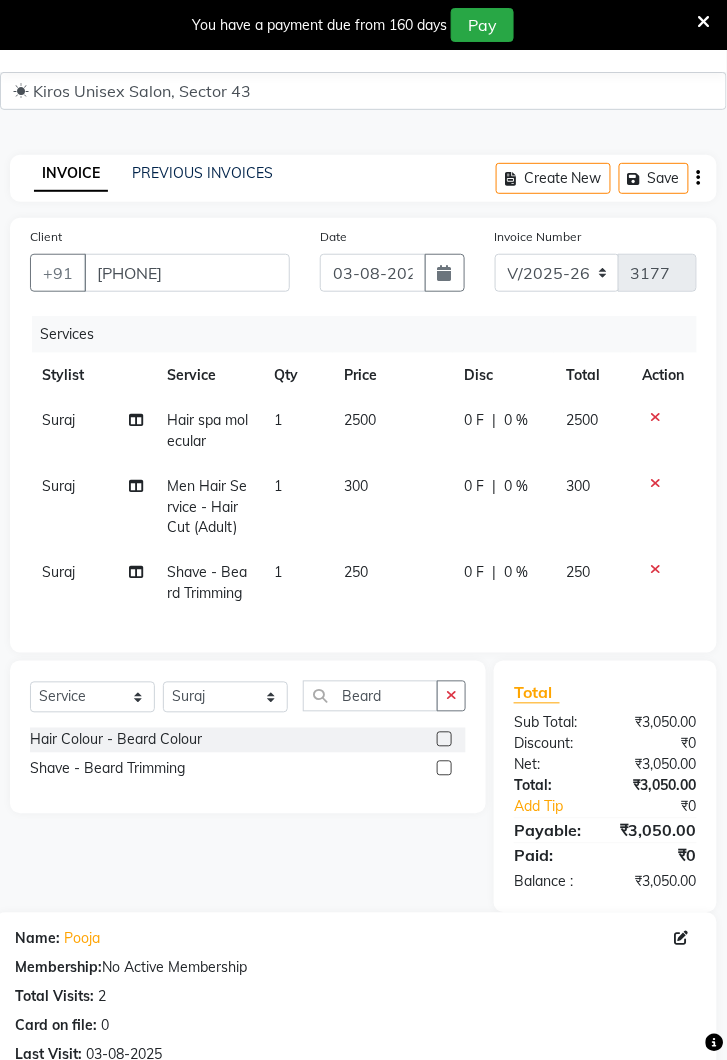 checkbox on "false" 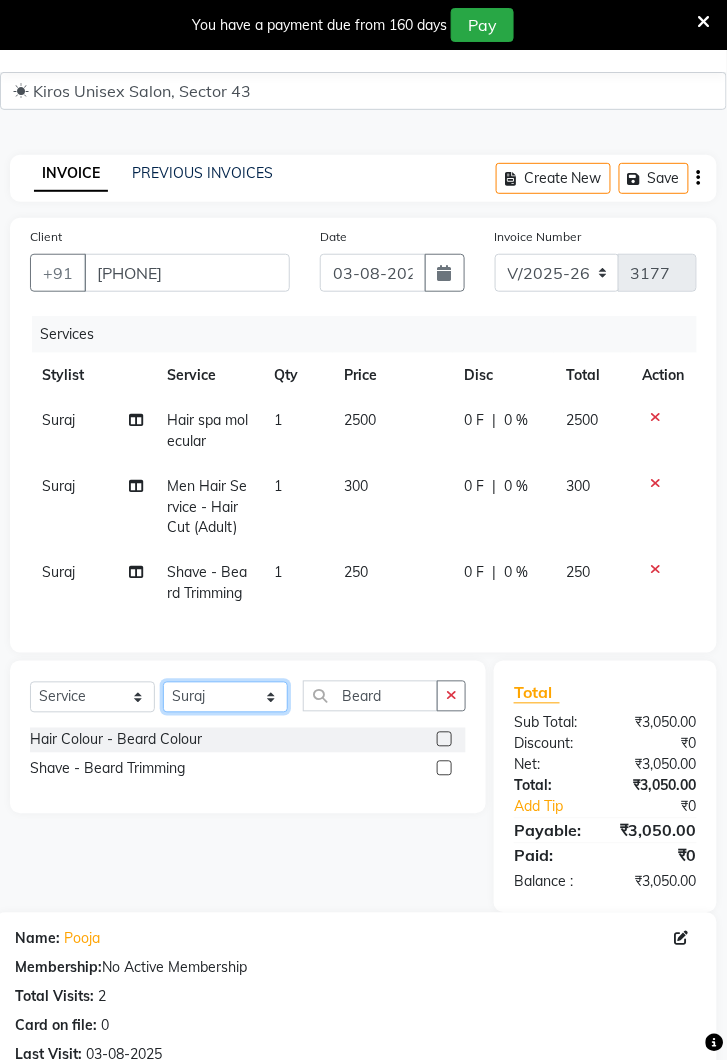 click on "Select Stylist Deepak Gunjan Habil Jeet Lalit Lamu Raj Rashmi Rony Sagar Suraj" 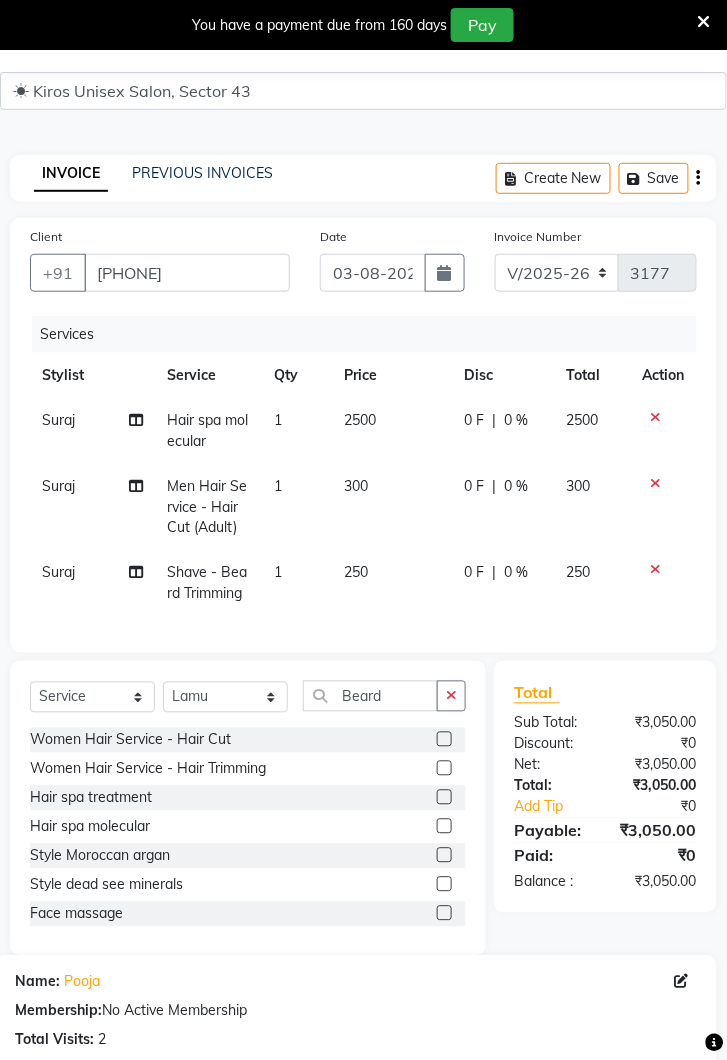 click 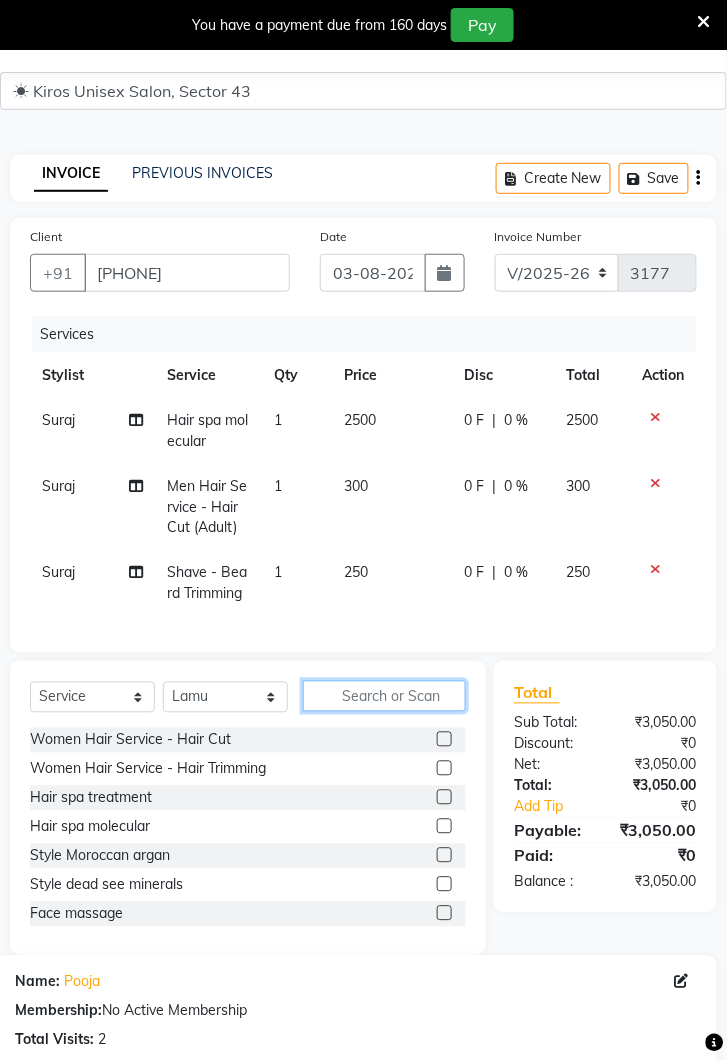 scroll, scrollTop: 49, scrollLeft: 0, axis: vertical 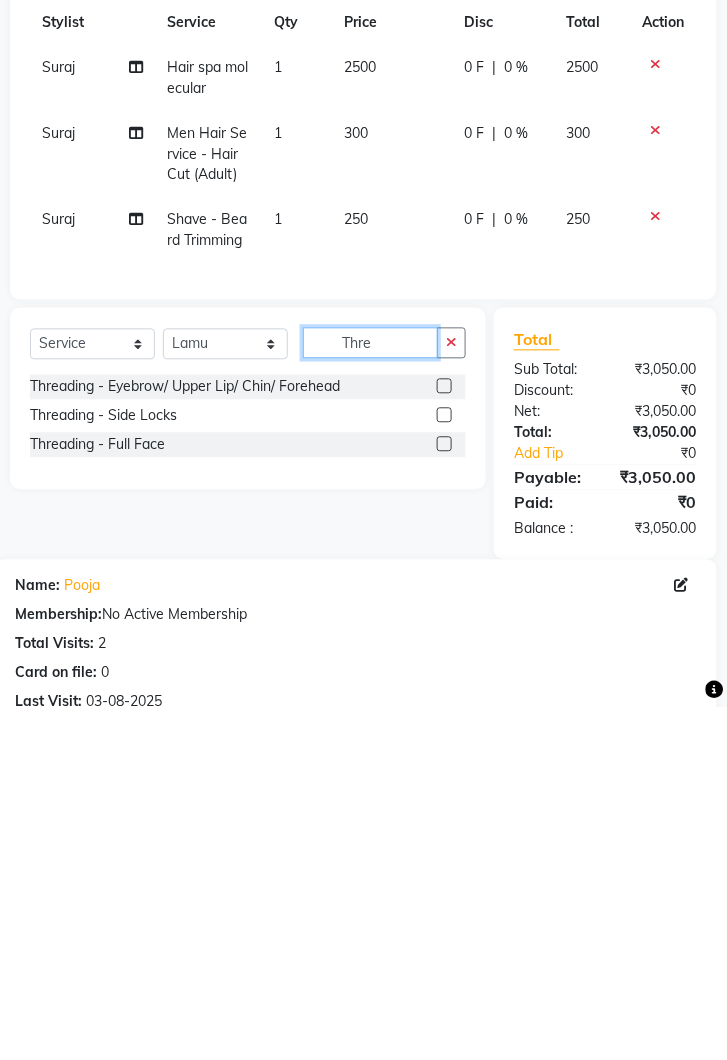 type on "Thre" 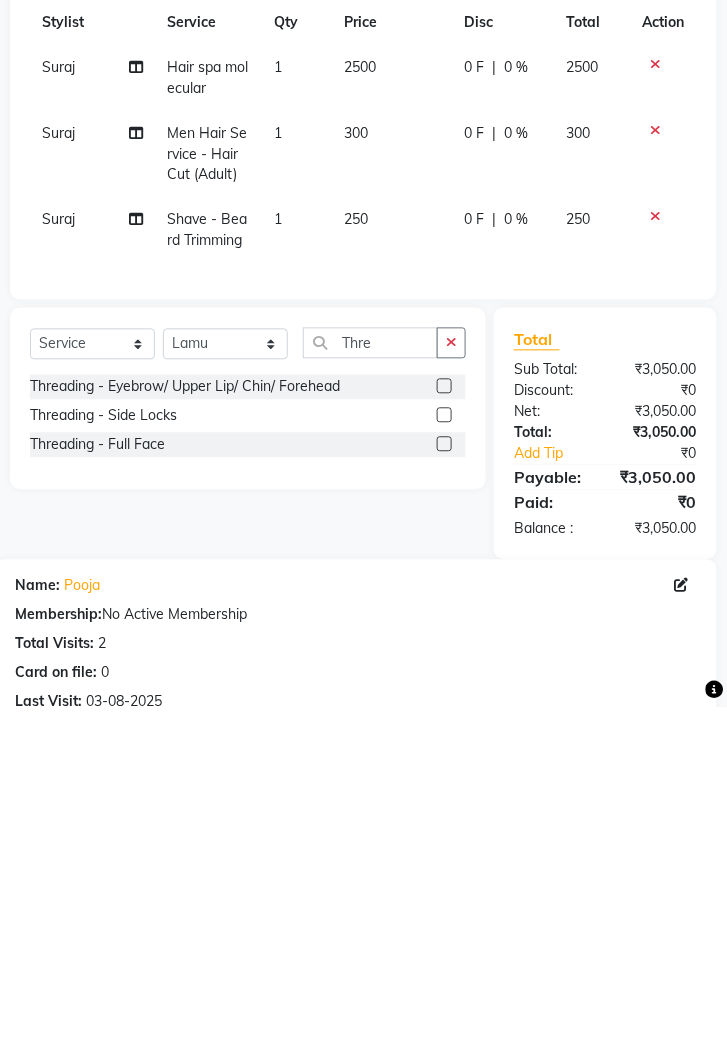 click 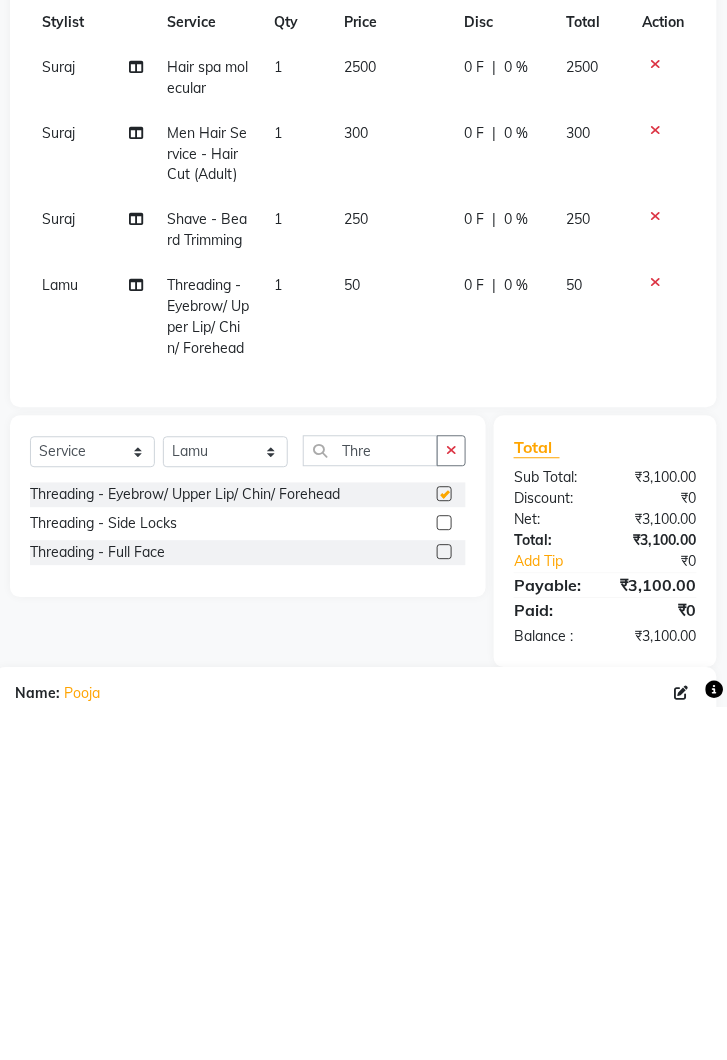 scroll, scrollTop: 49, scrollLeft: 0, axis: vertical 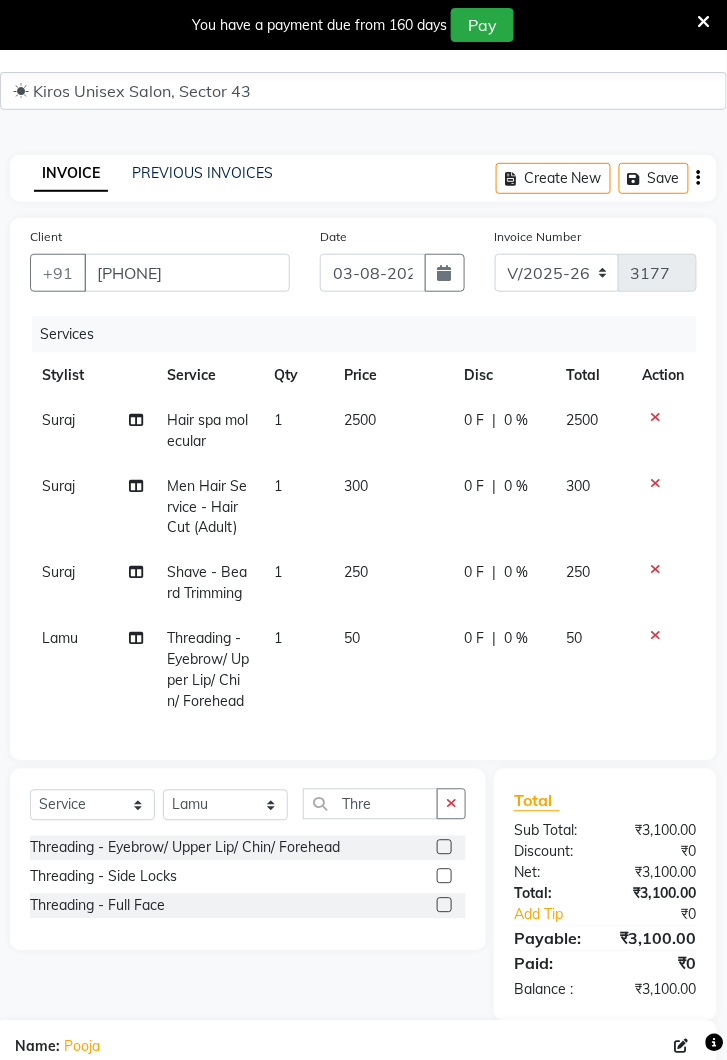 checkbox on "false" 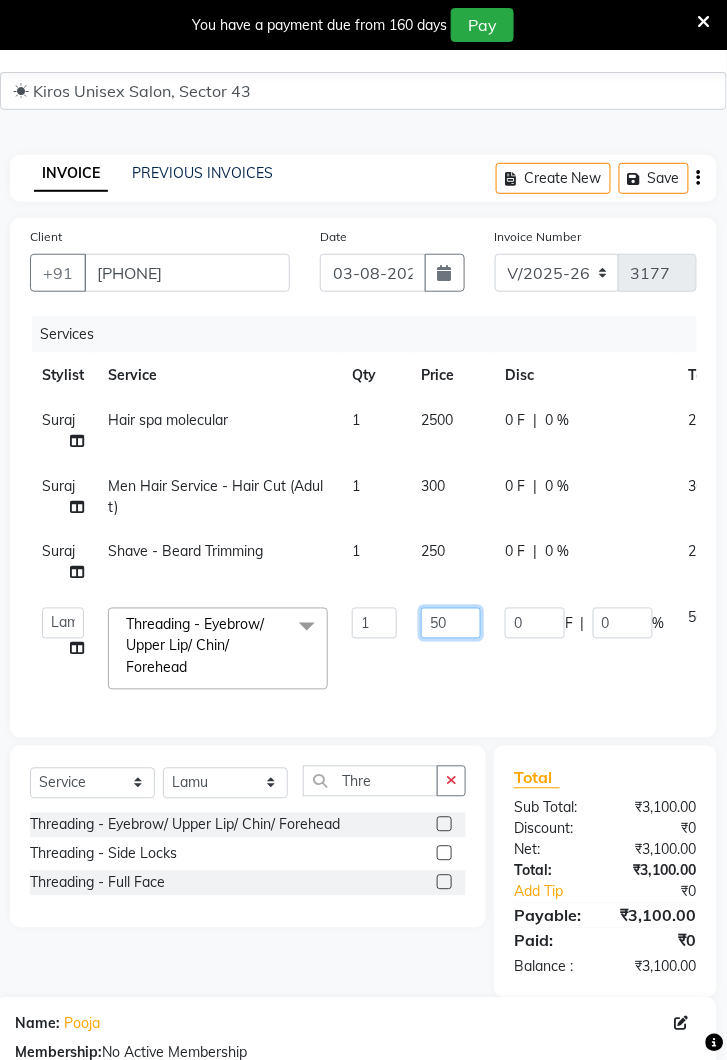 click on "50" 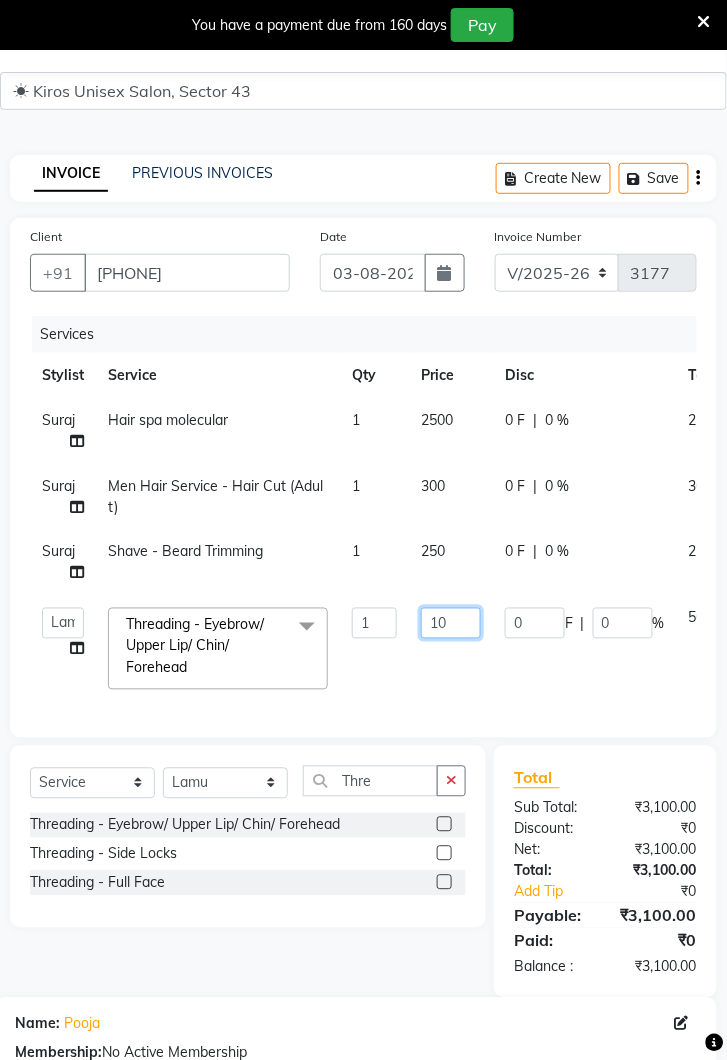 type on "100" 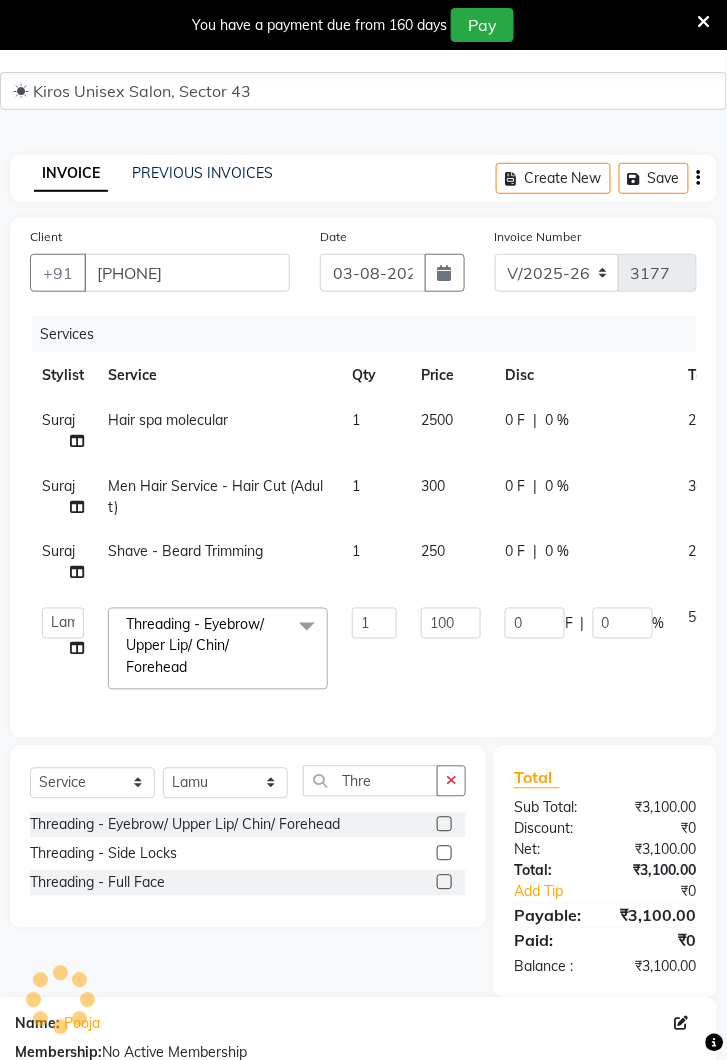 click on "[FIRST] Shave - Beard Trimming 1 250 0 F | 0 % 250" 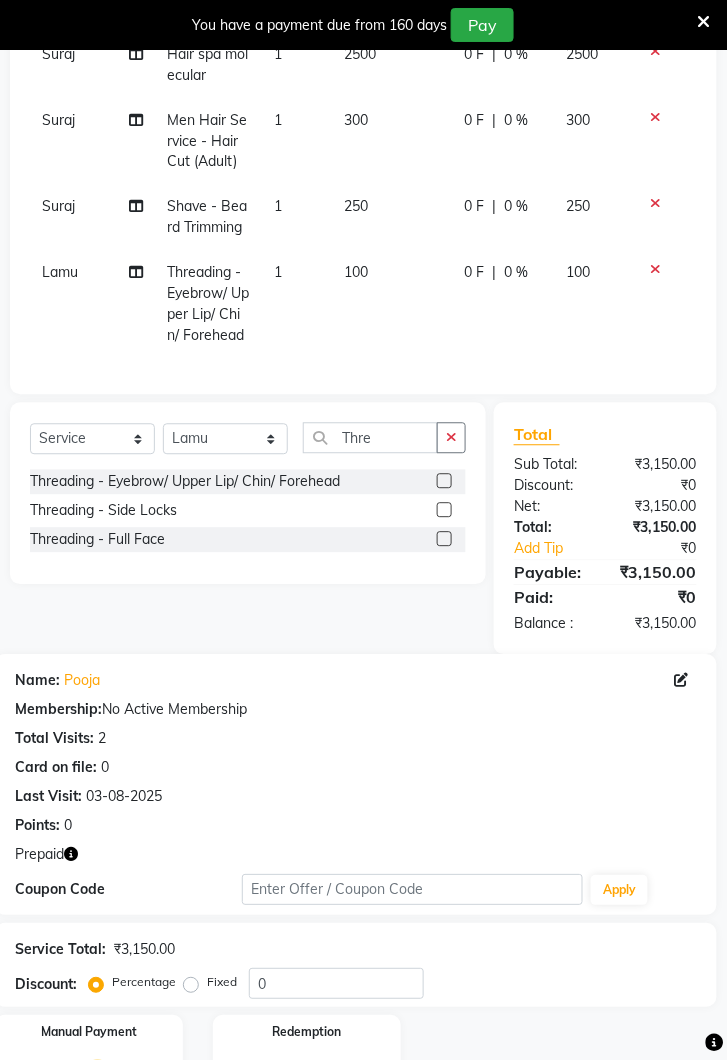 scroll, scrollTop: 488, scrollLeft: 0, axis: vertical 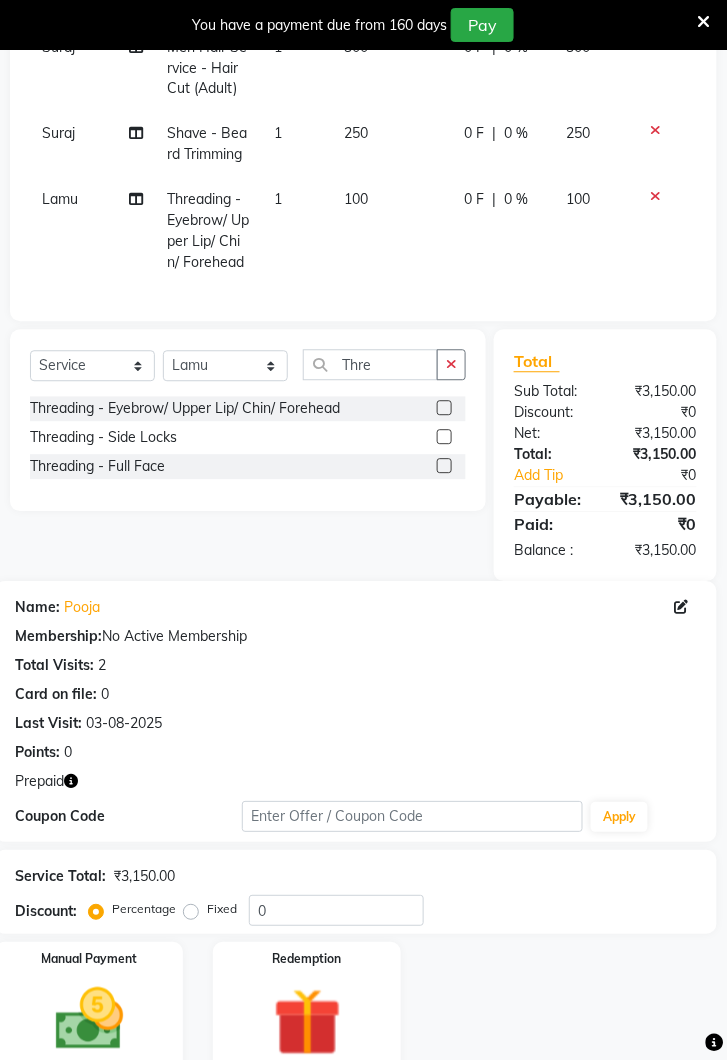 click 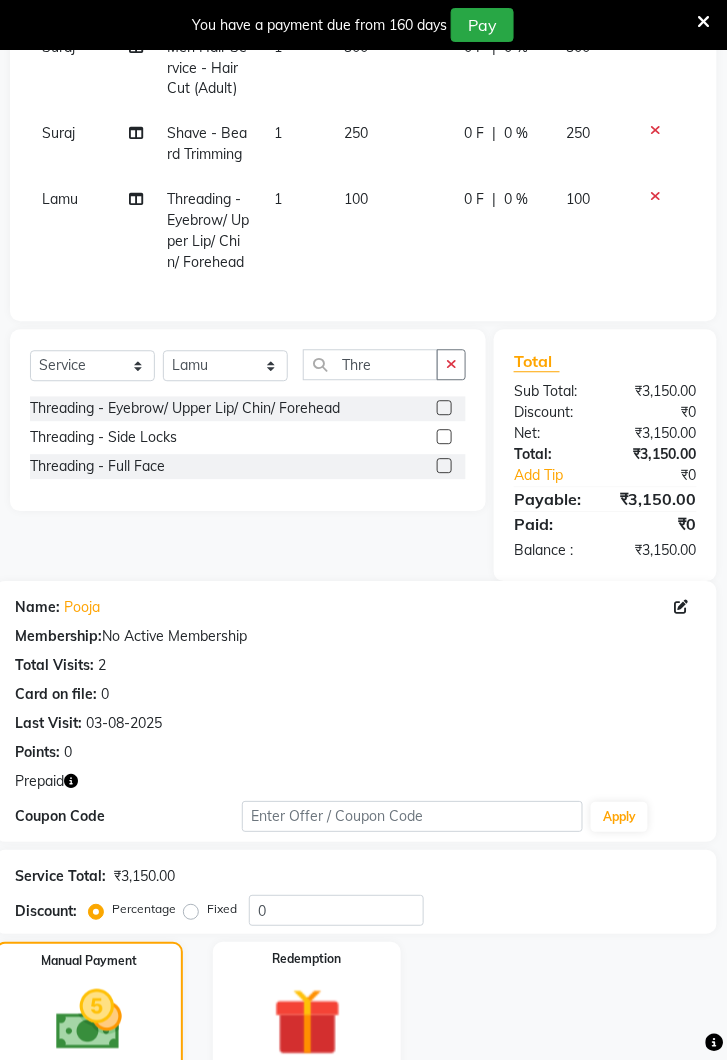 click 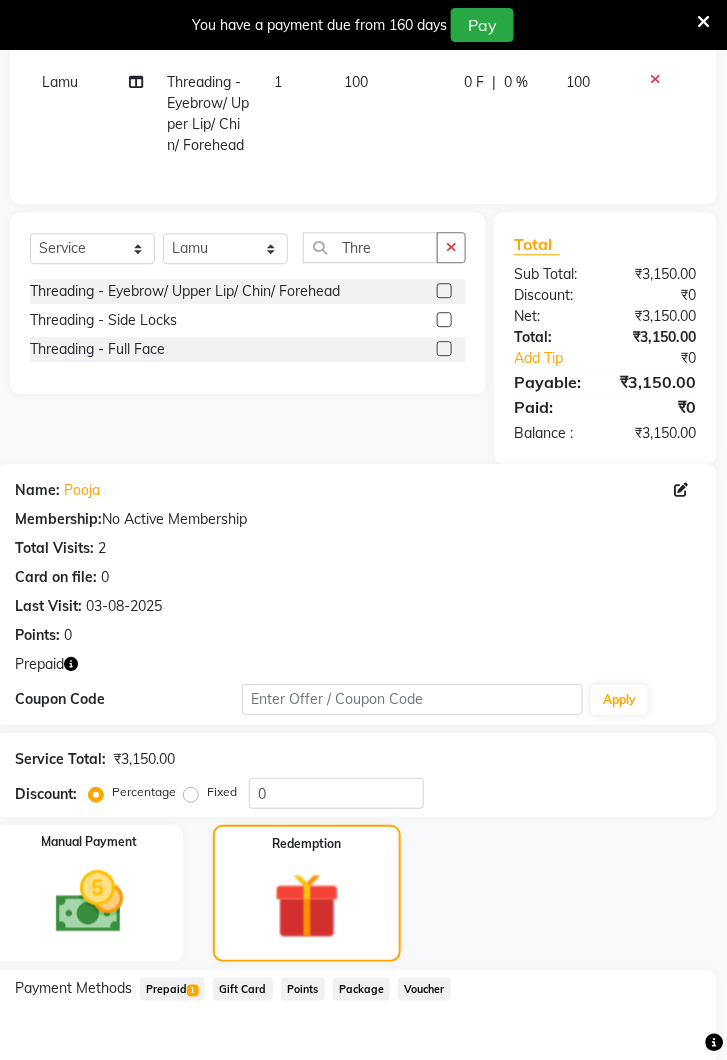 scroll, scrollTop: 613, scrollLeft: 0, axis: vertical 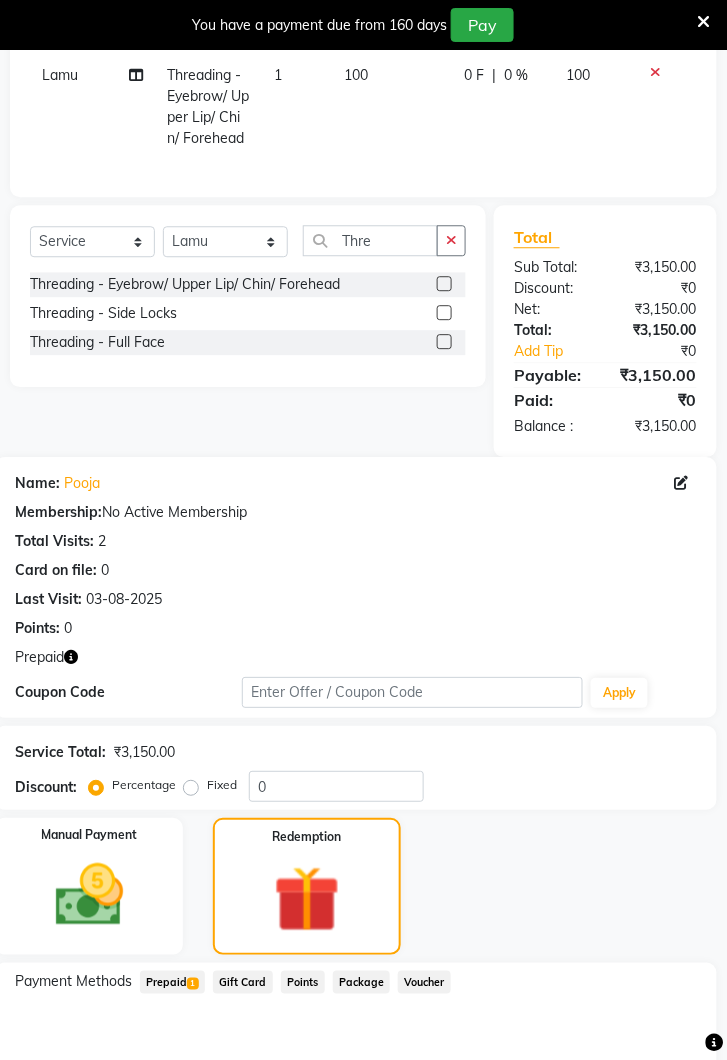 click on "Prepaid  1" 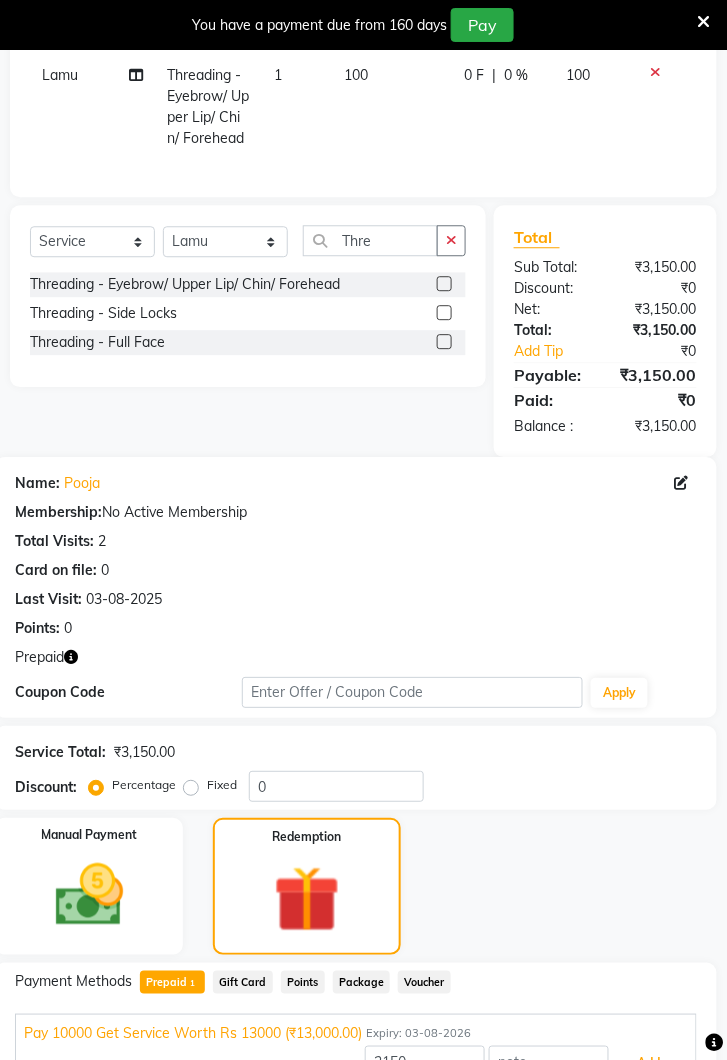 click on "Add" at bounding box center [649, 1063] 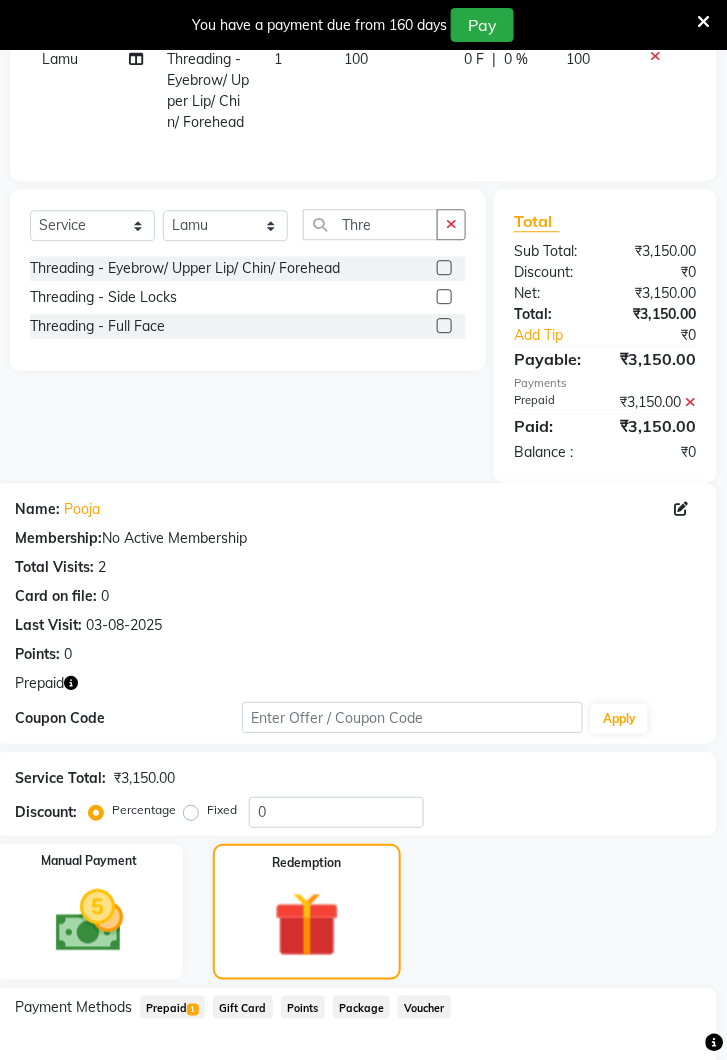 scroll, scrollTop: 792, scrollLeft: 0, axis: vertical 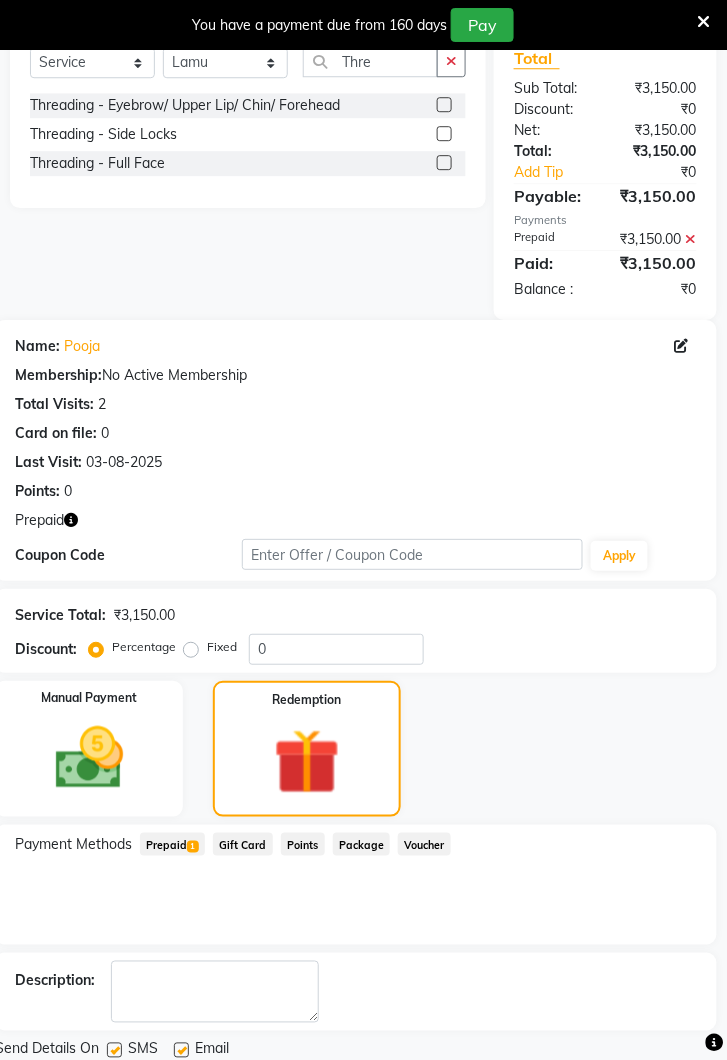 click on "Checkout" 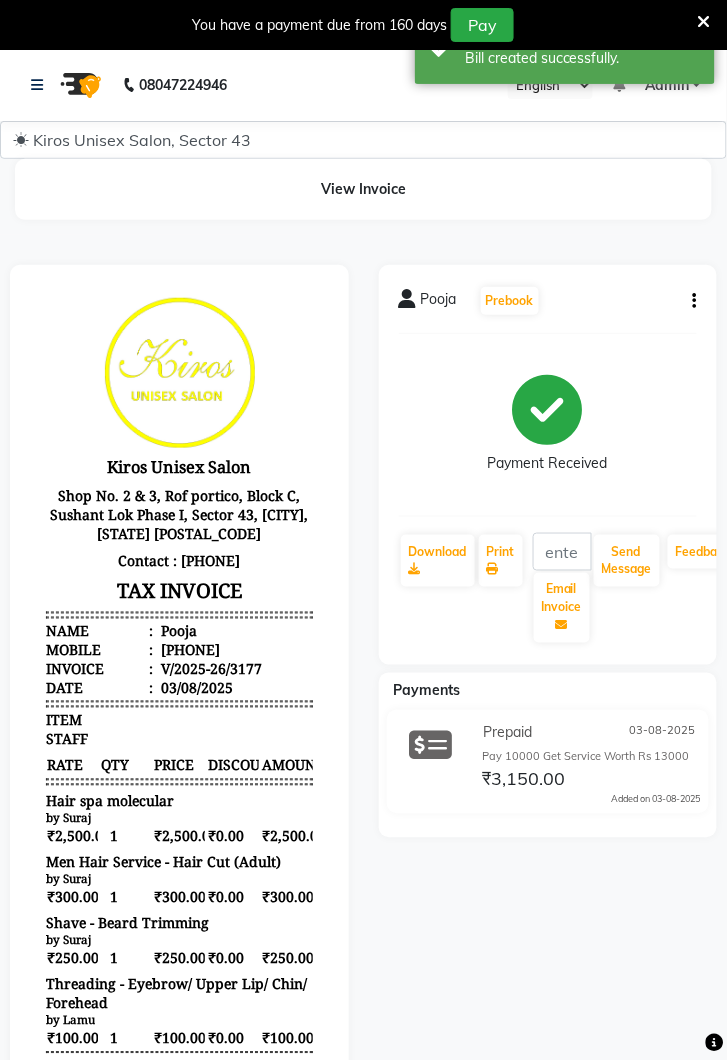scroll, scrollTop: 246, scrollLeft: 0, axis: vertical 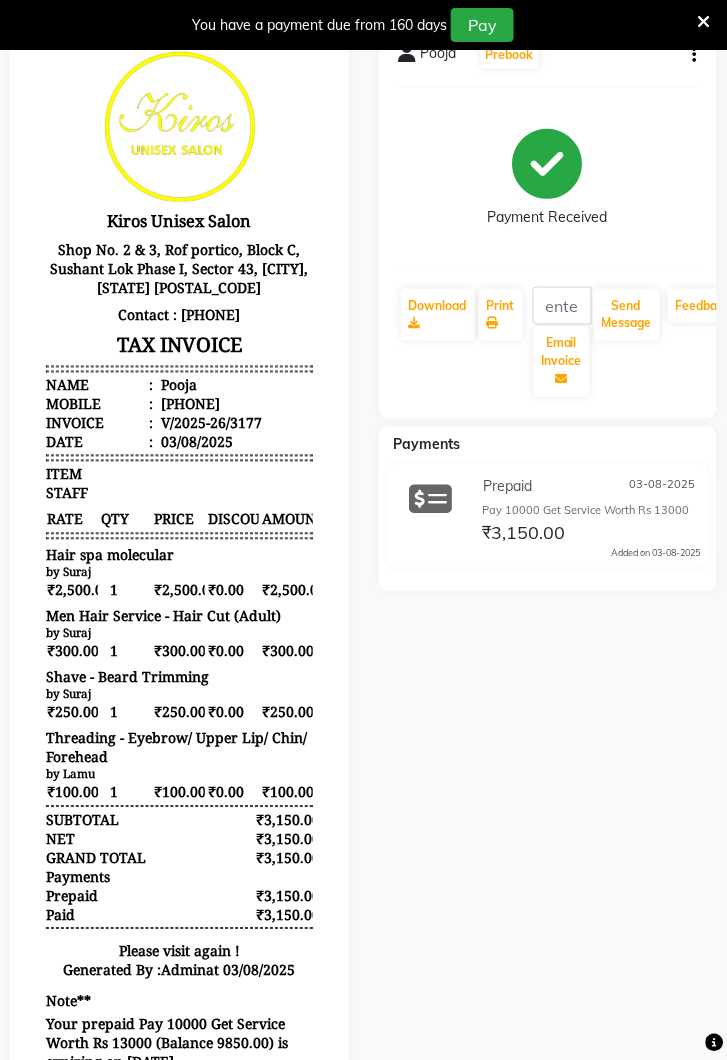 click on "[FIRST] Prebook Payment Received Download Print Email Invoice Send Message Feedback Payments Prepaid [DATE] Pay 10000 Get Service Worth Rs 13000 ₹3,150.00 Added on [DATE]" 